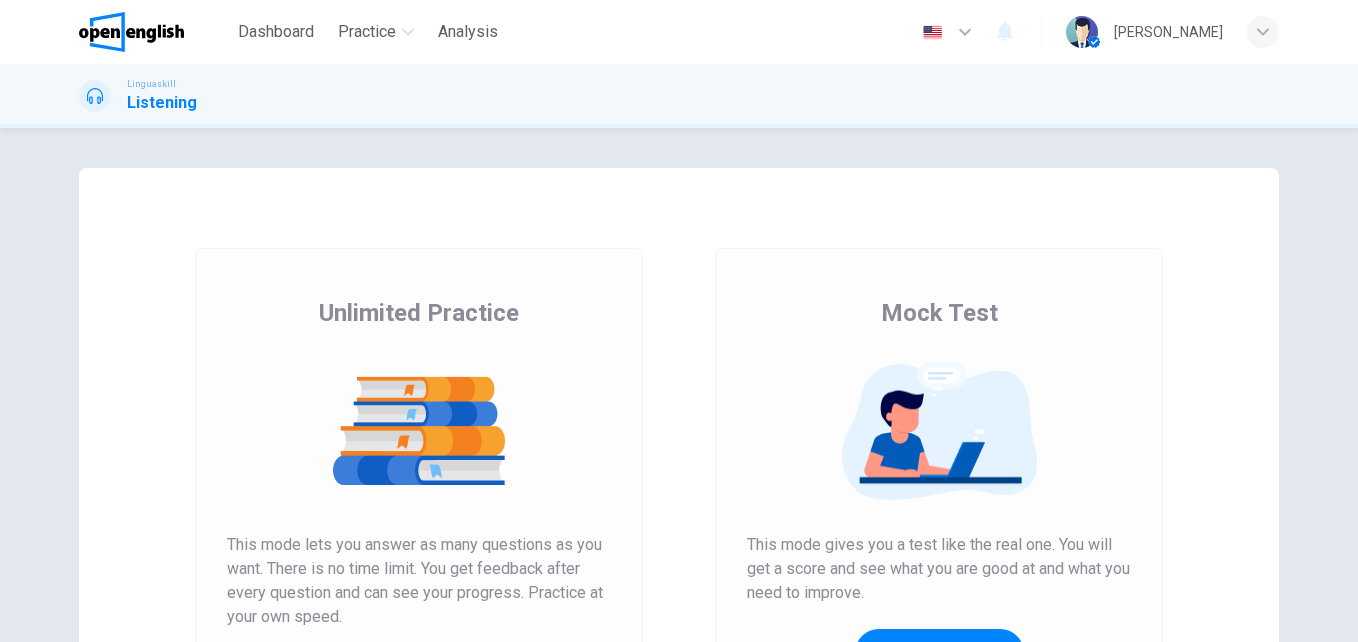 scroll, scrollTop: 0, scrollLeft: 0, axis: both 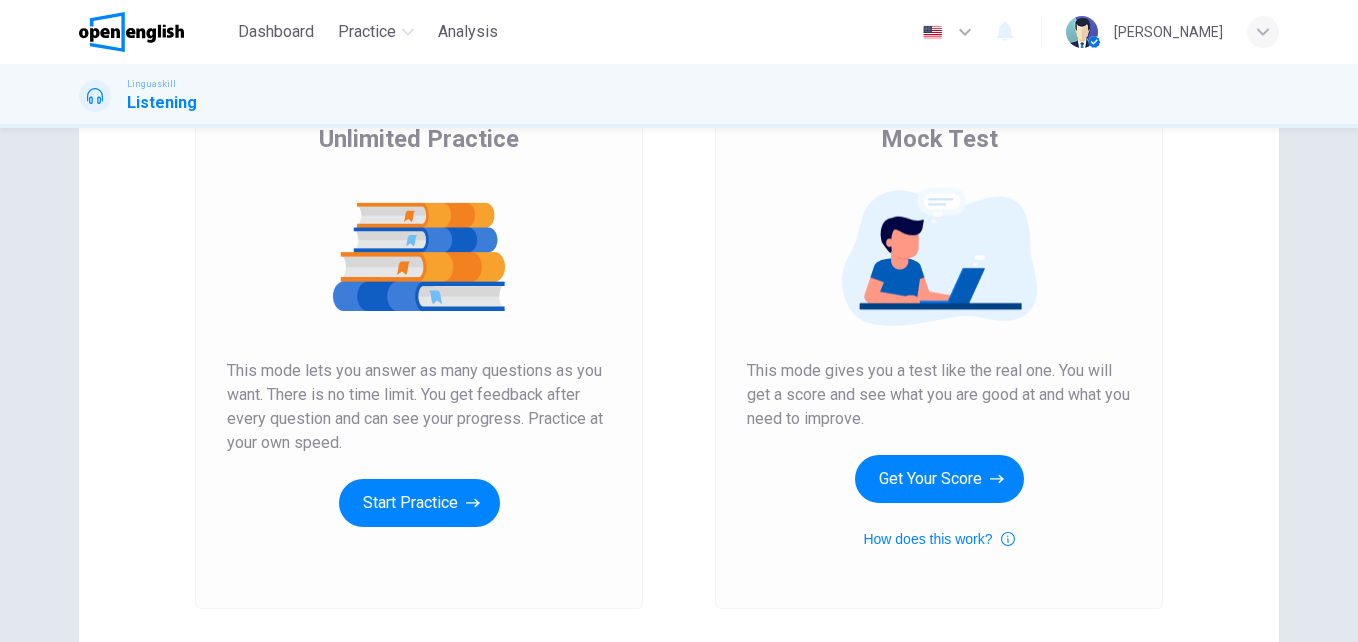 click on "Mock Test This mode gives you a test like the real one. You will get a score and see what you are good at and what you need to improve. Get Your Score How does this work?" at bounding box center (939, 337) 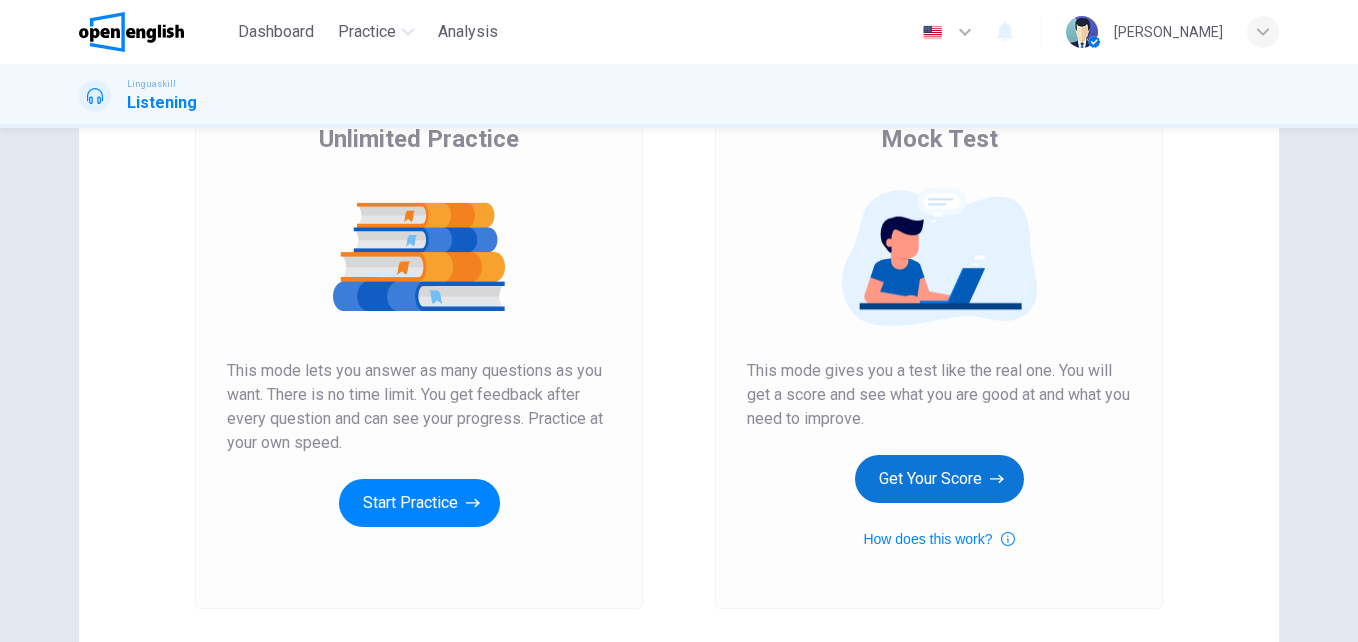 click on "Get Your Score" at bounding box center [939, 479] 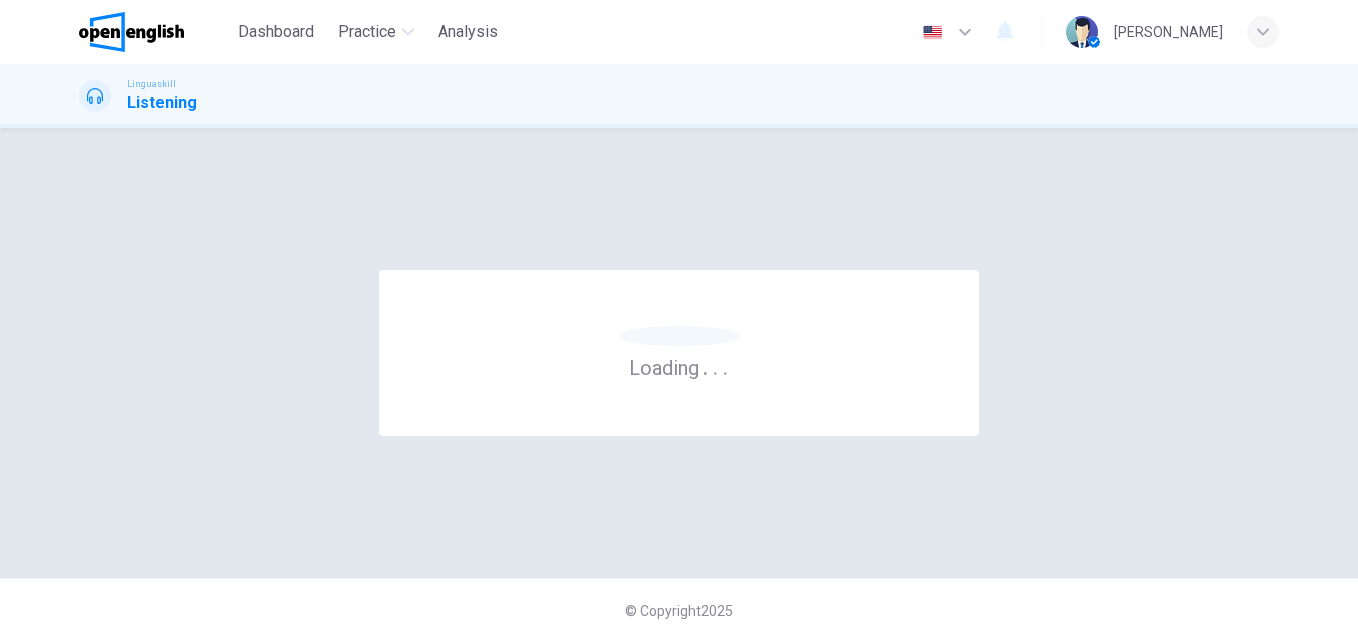 scroll, scrollTop: 0, scrollLeft: 0, axis: both 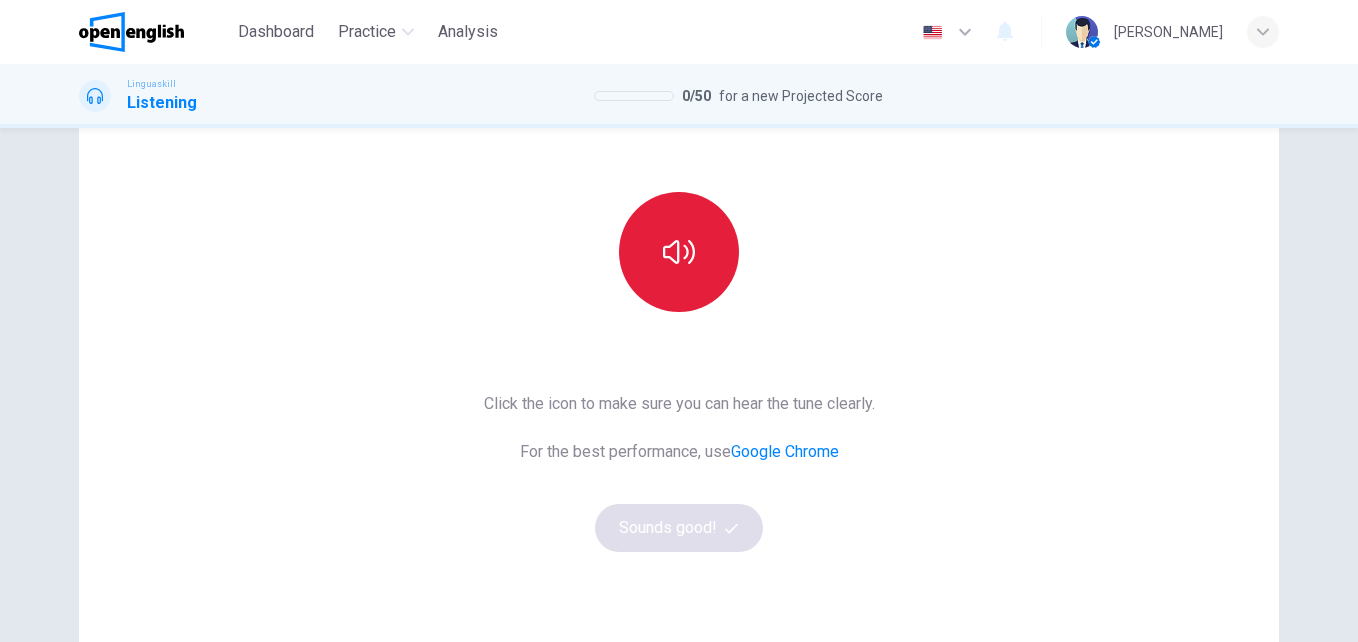click 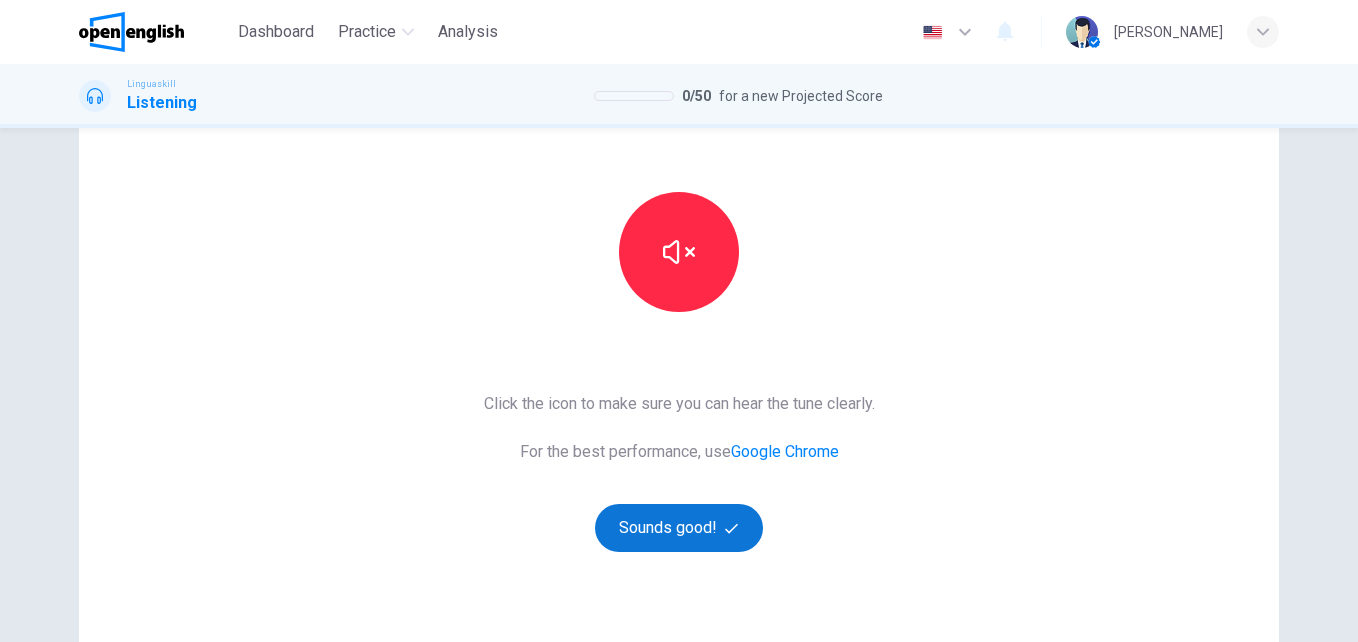 click on "Sounds good!" at bounding box center [679, 528] 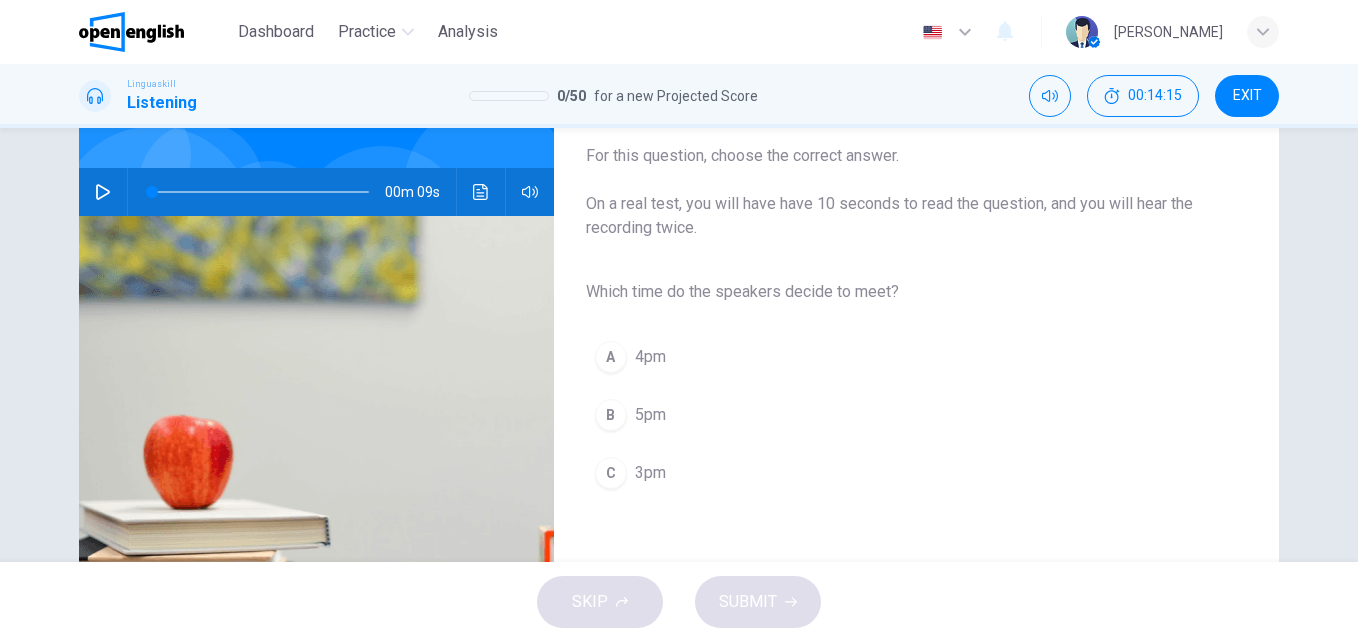 click 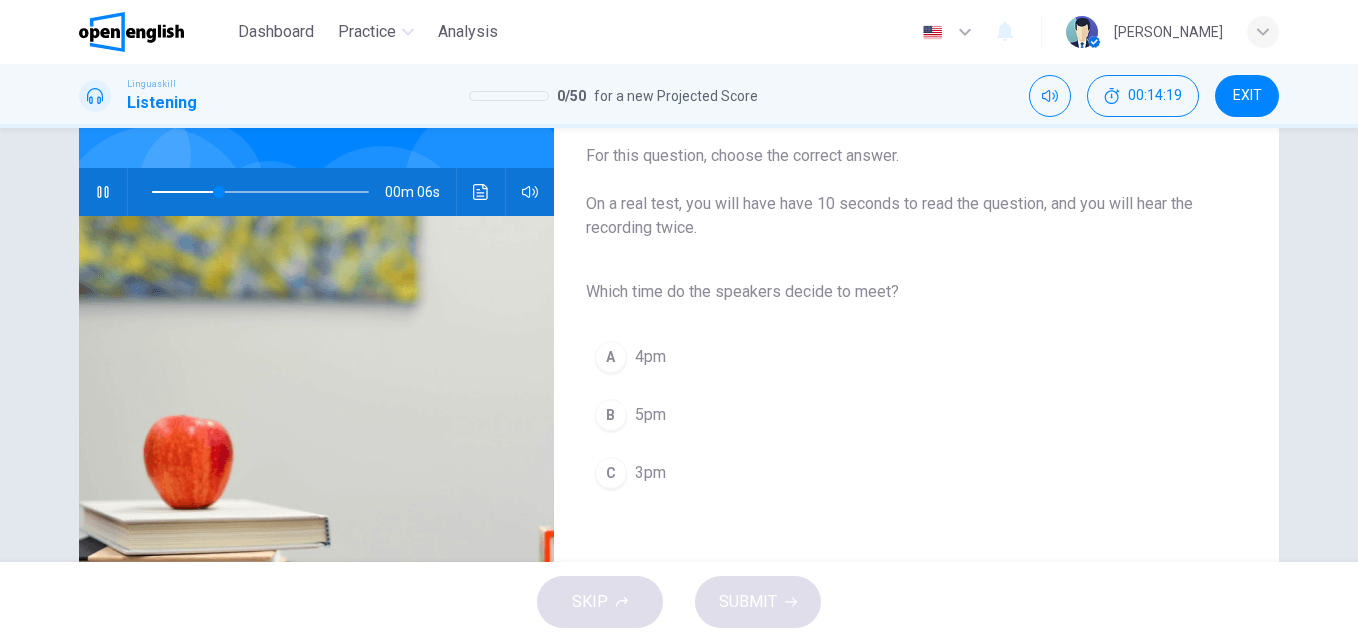 type on "**" 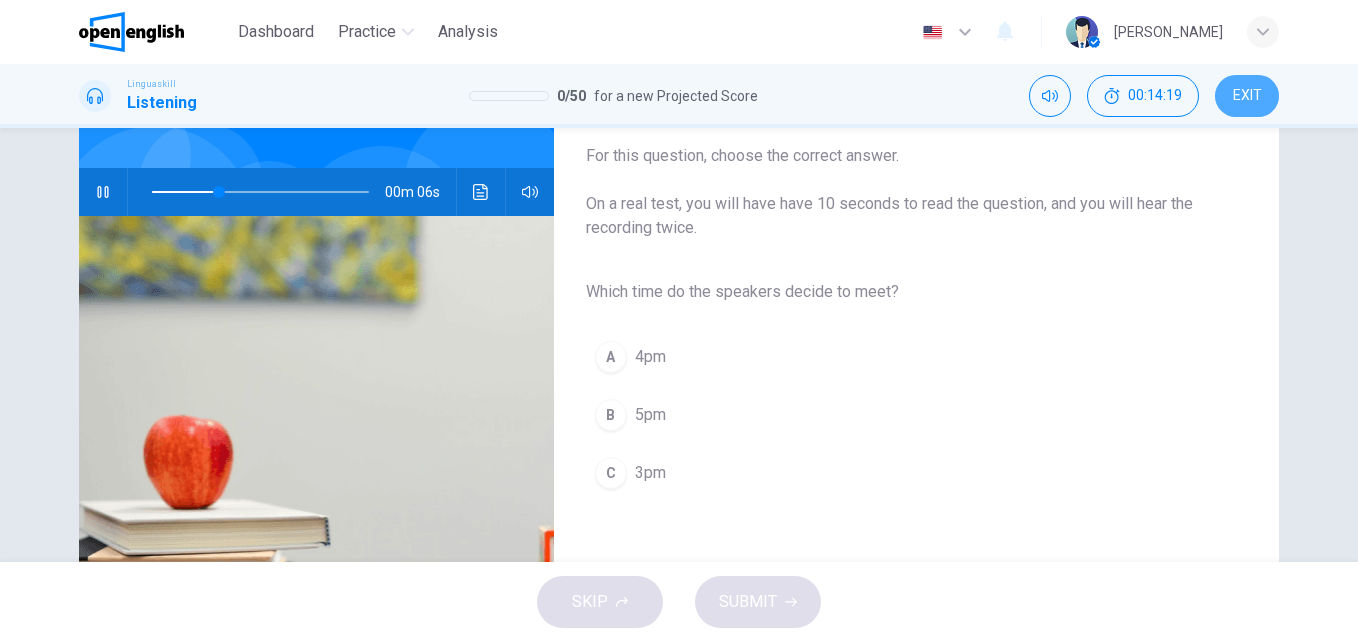 click on "EXIT" at bounding box center (1247, 96) 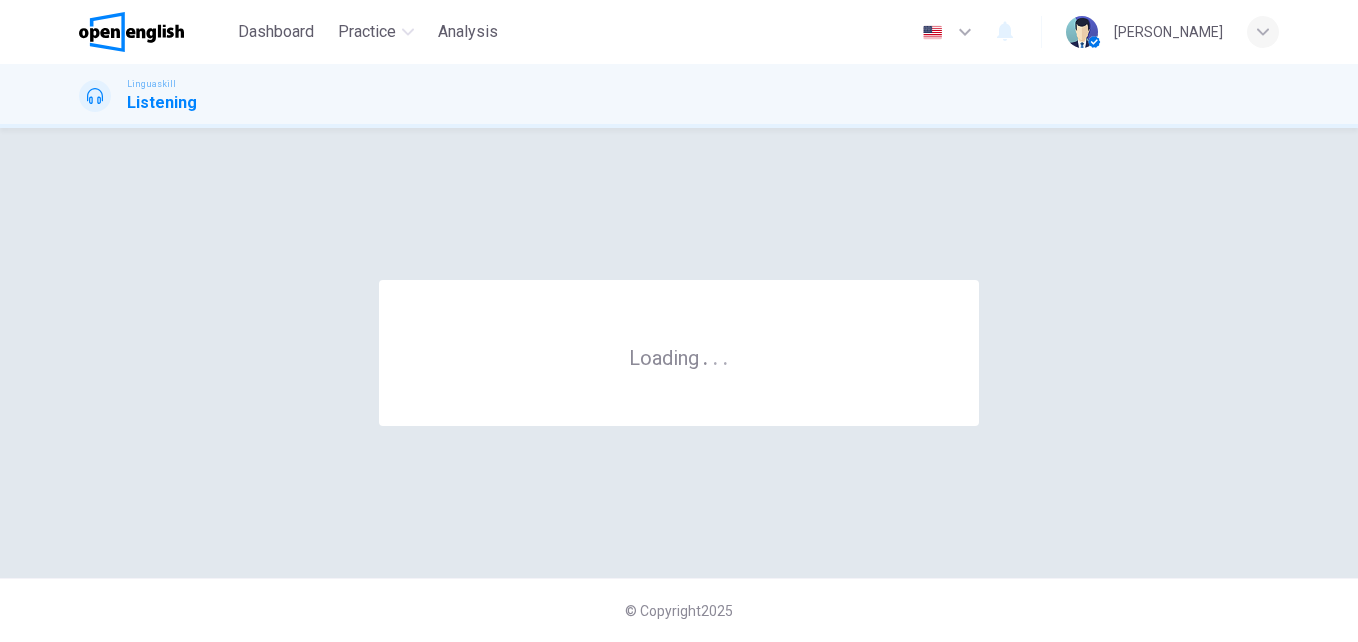 scroll, scrollTop: 0, scrollLeft: 0, axis: both 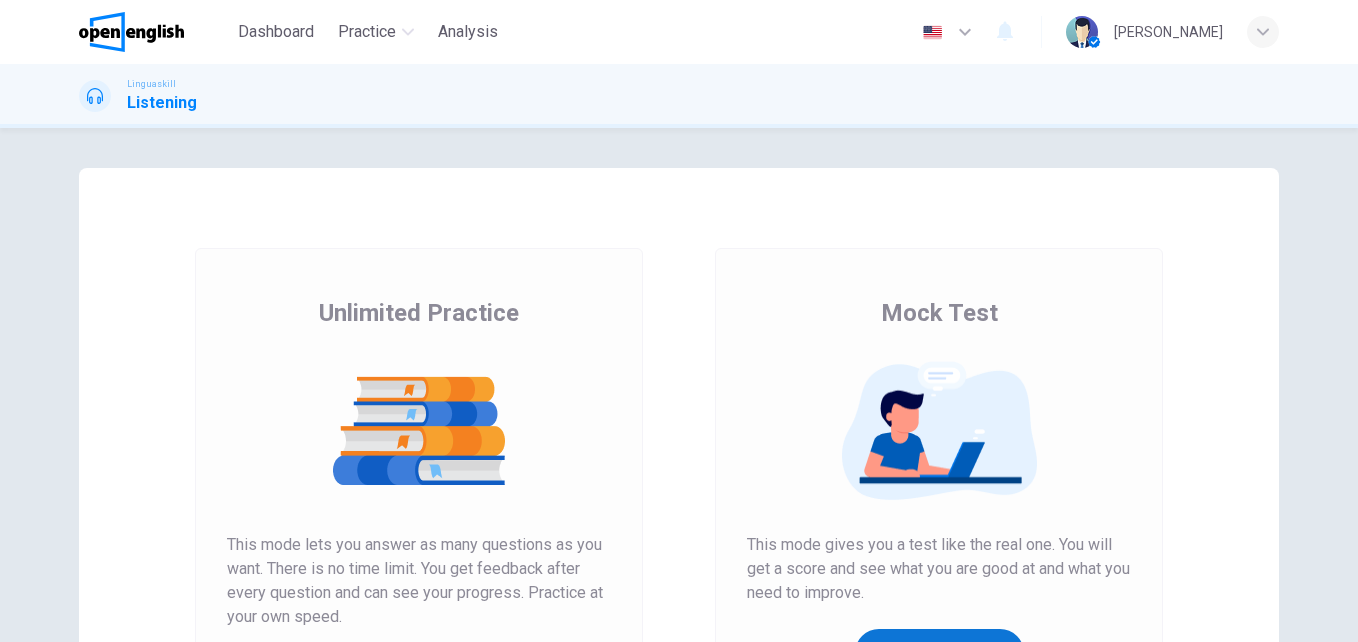 click on "Get Your Score" at bounding box center (939, 653) 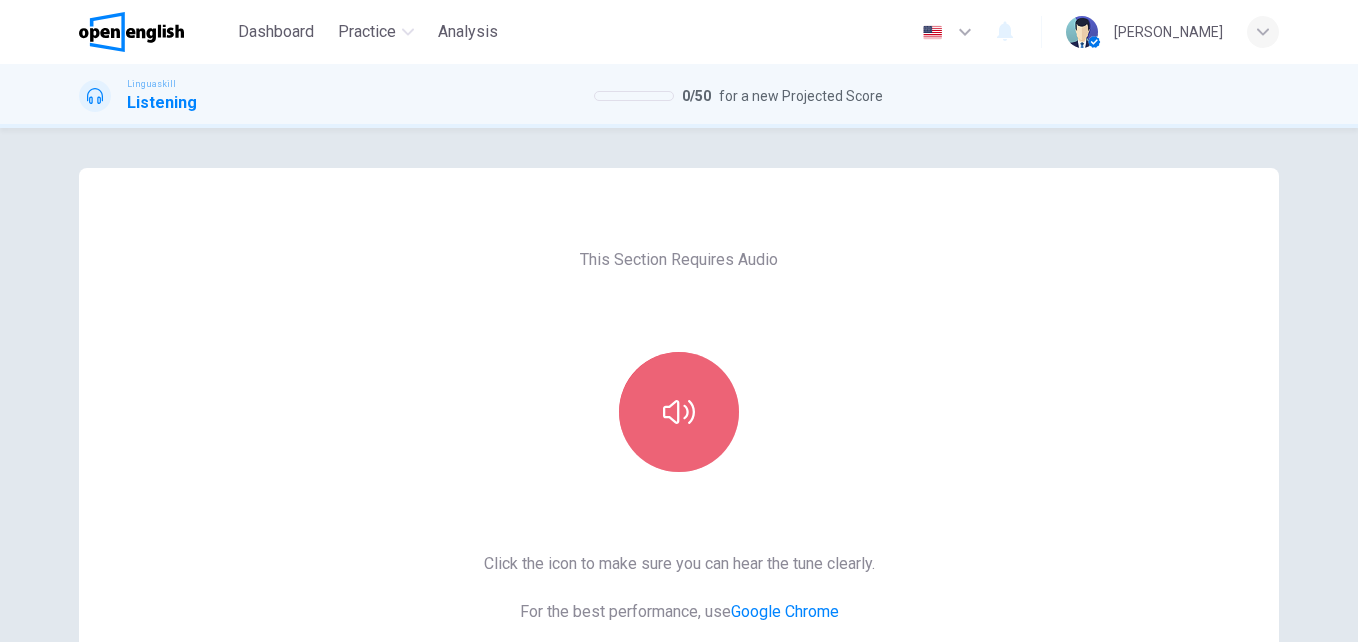 click 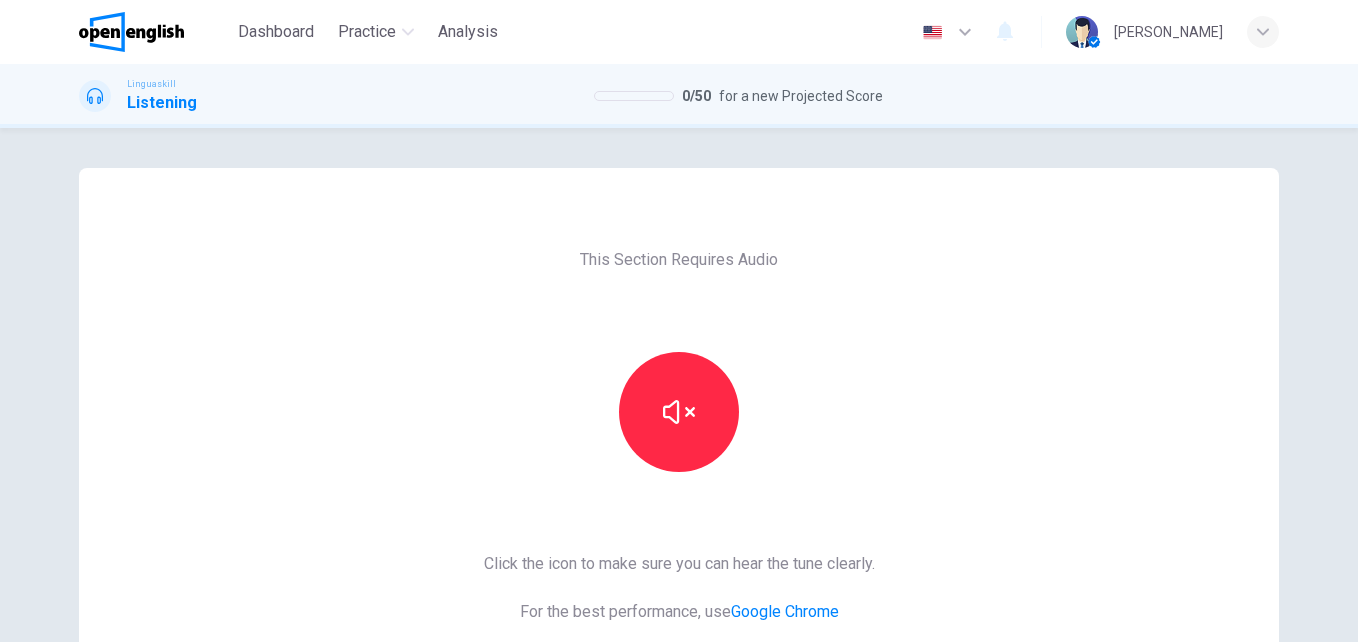 scroll, scrollTop: 325, scrollLeft: 0, axis: vertical 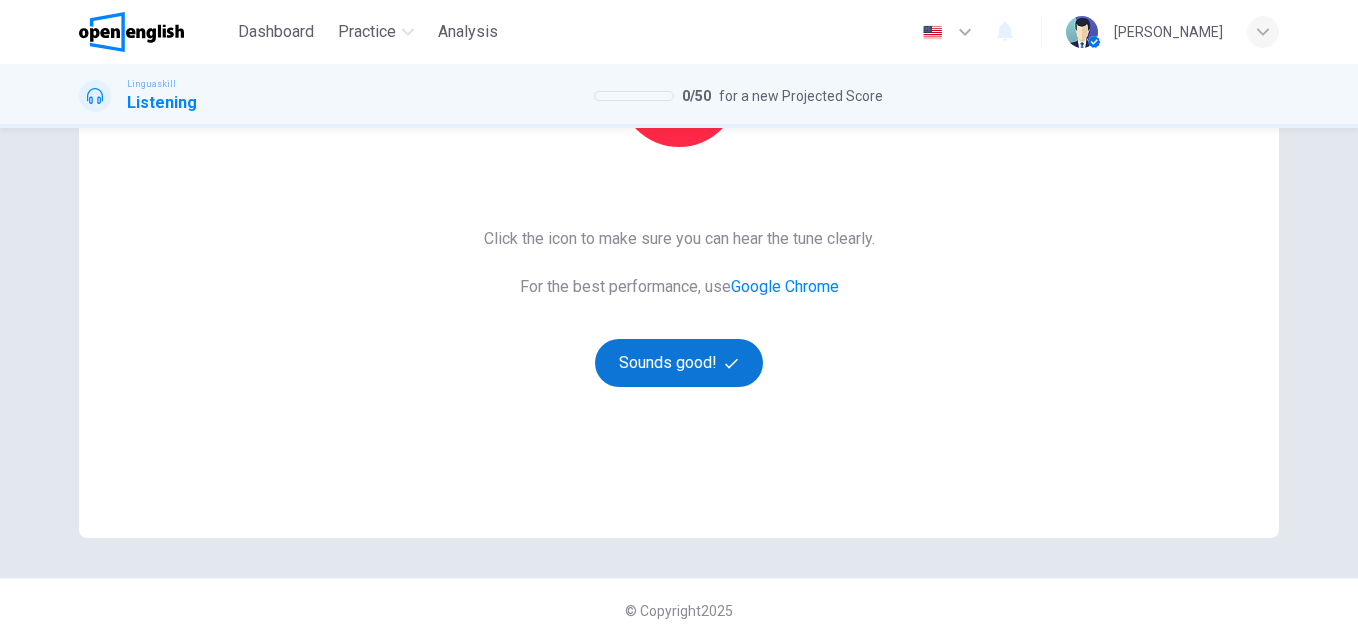 click on "Sounds good!" at bounding box center [679, 363] 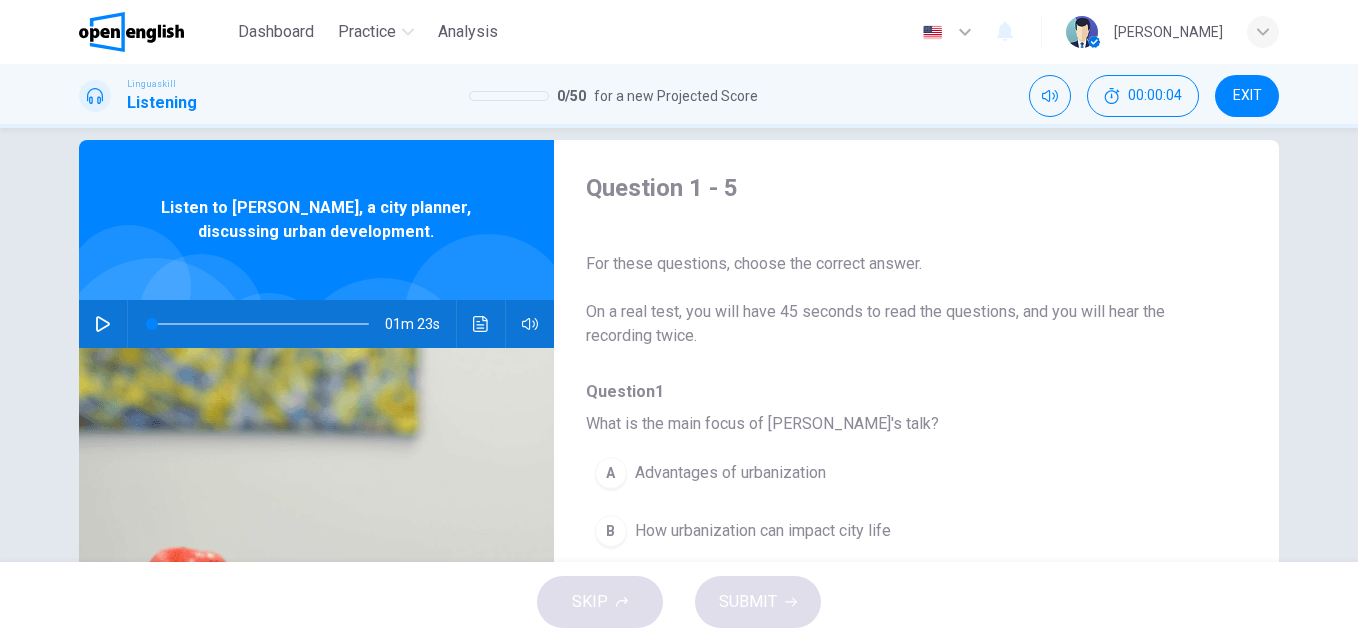 scroll, scrollTop: 0, scrollLeft: 0, axis: both 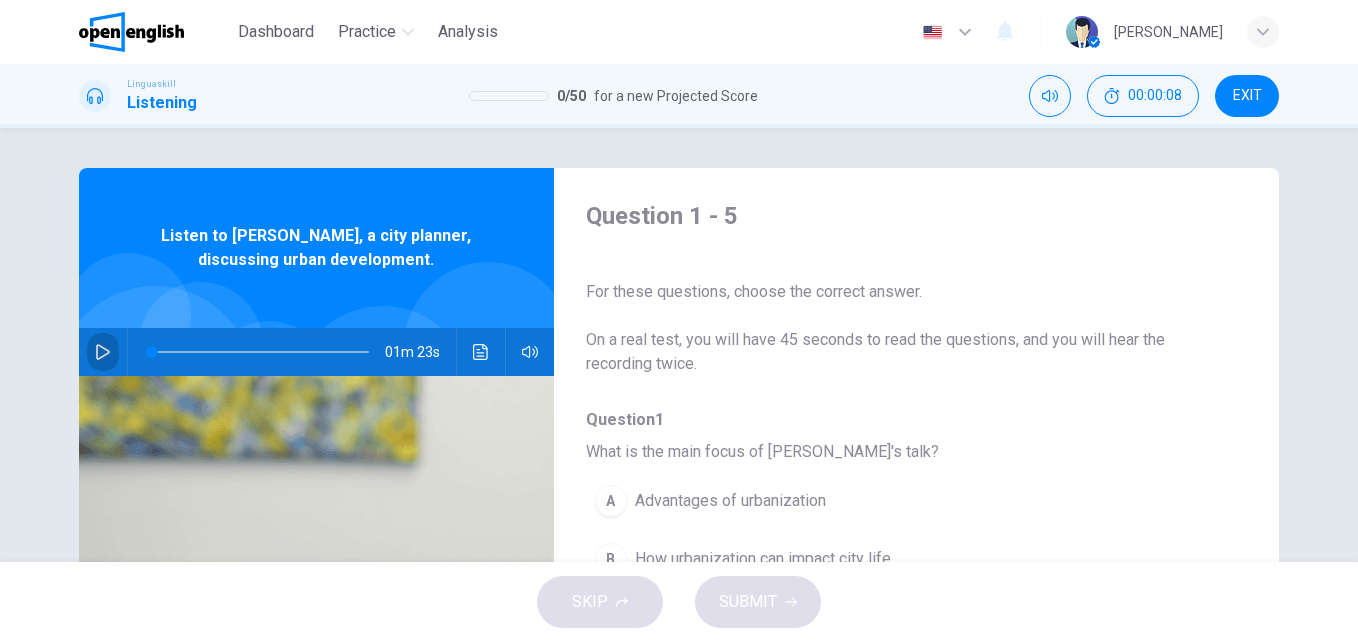 click 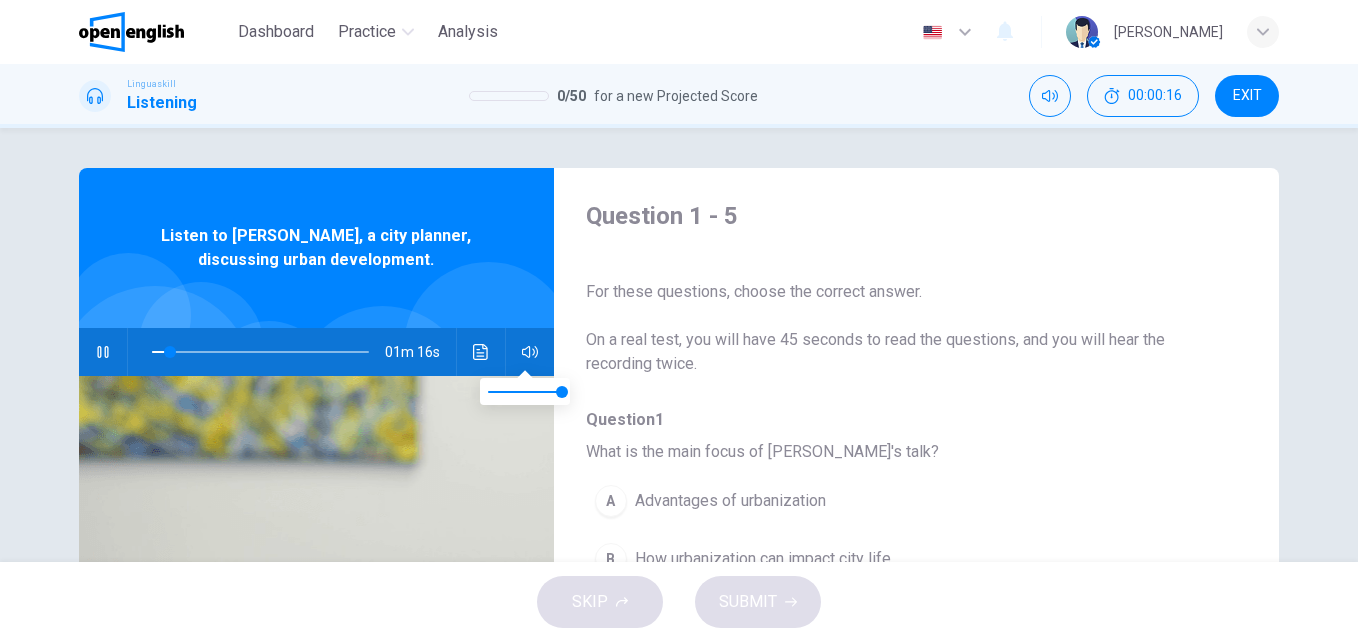 click 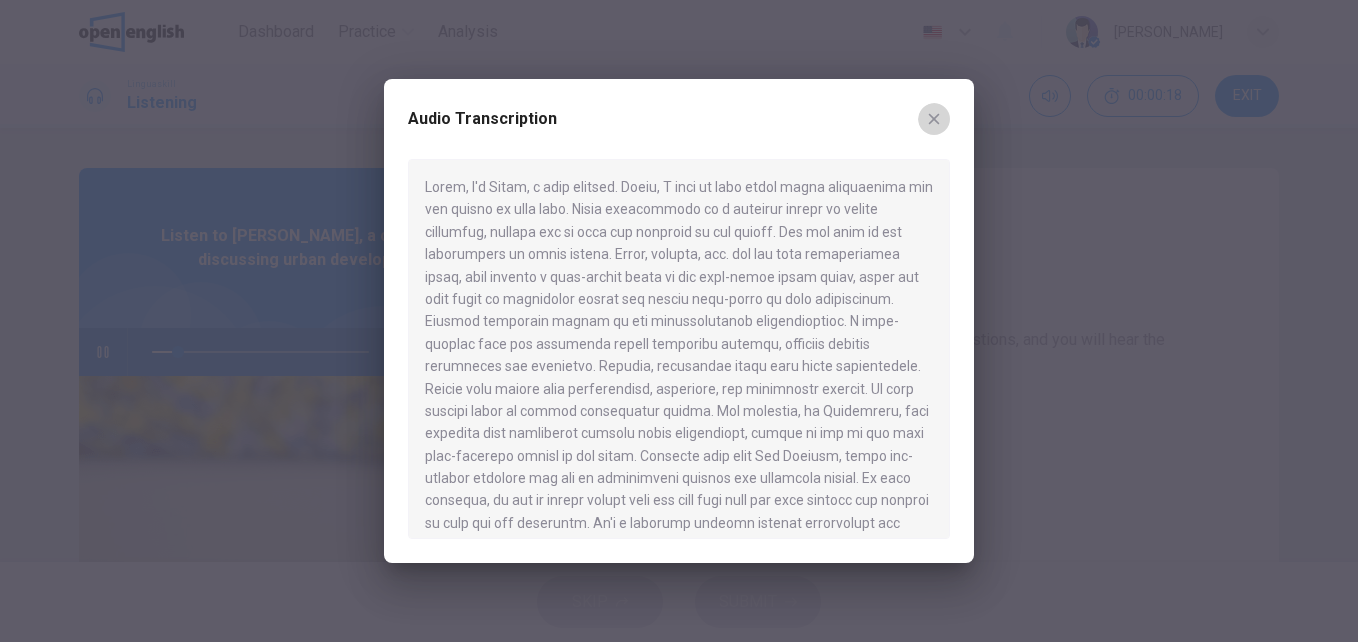 click 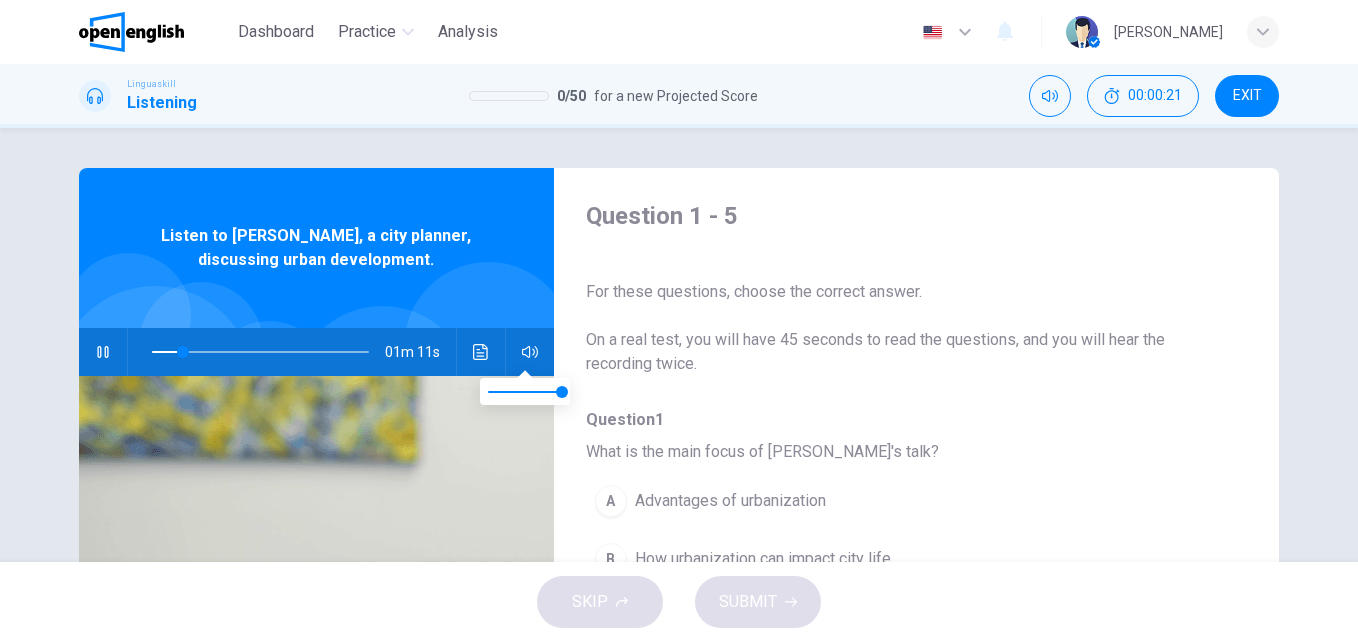 type on "**" 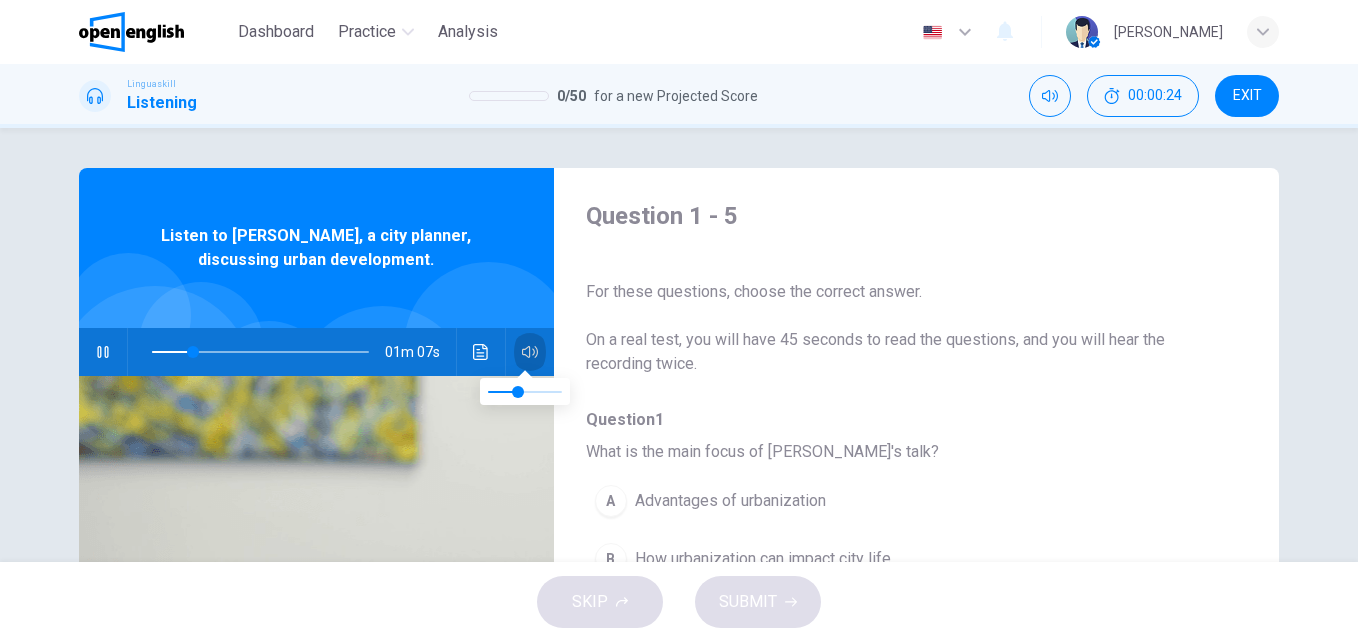 click 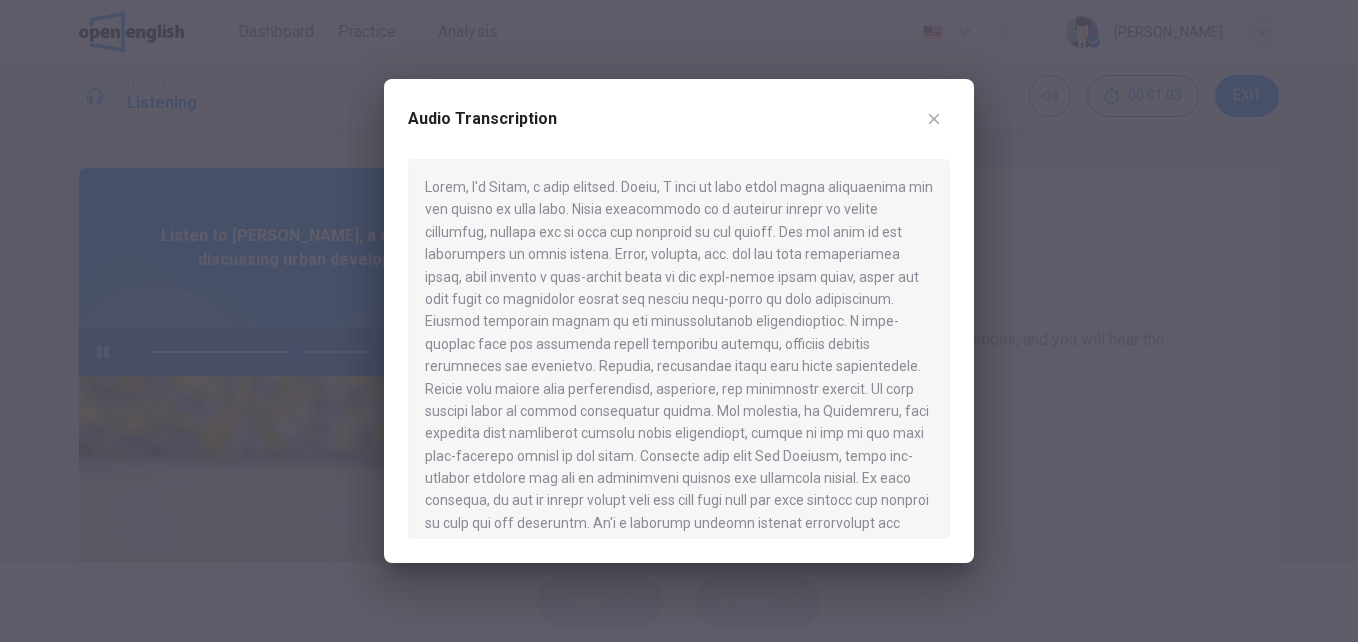 drag, startPoint x: 864, startPoint y: 367, endPoint x: 905, endPoint y: 362, distance: 41.303753 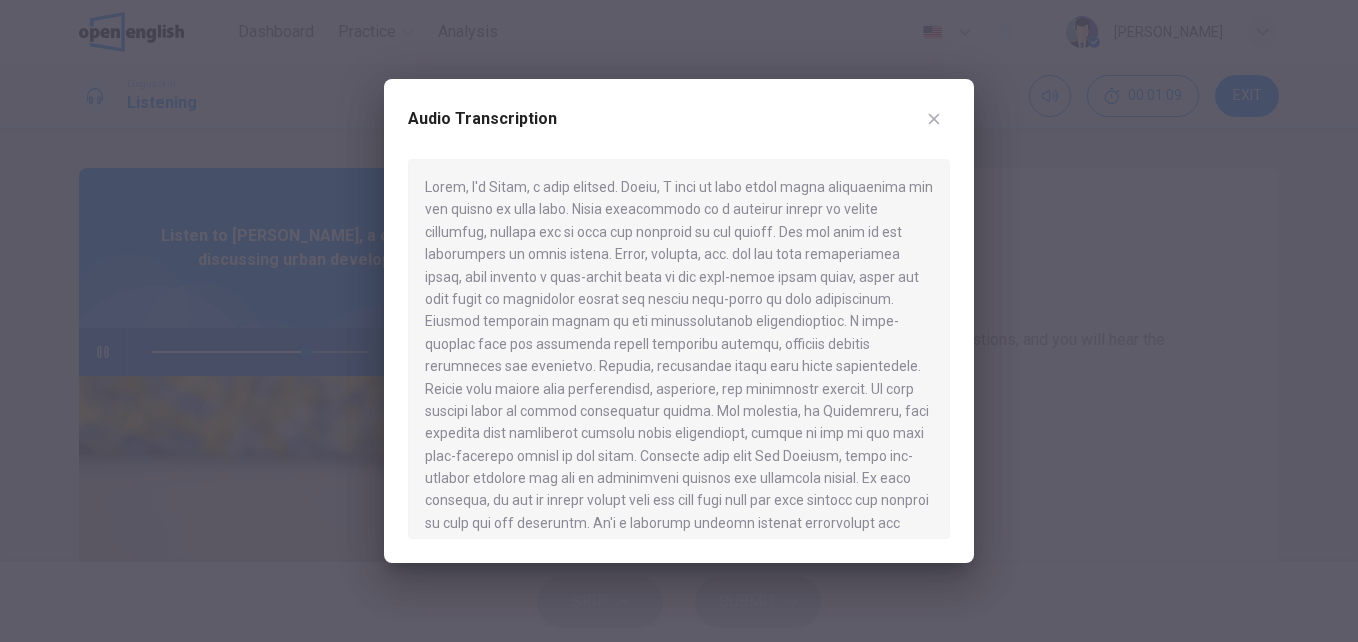 click 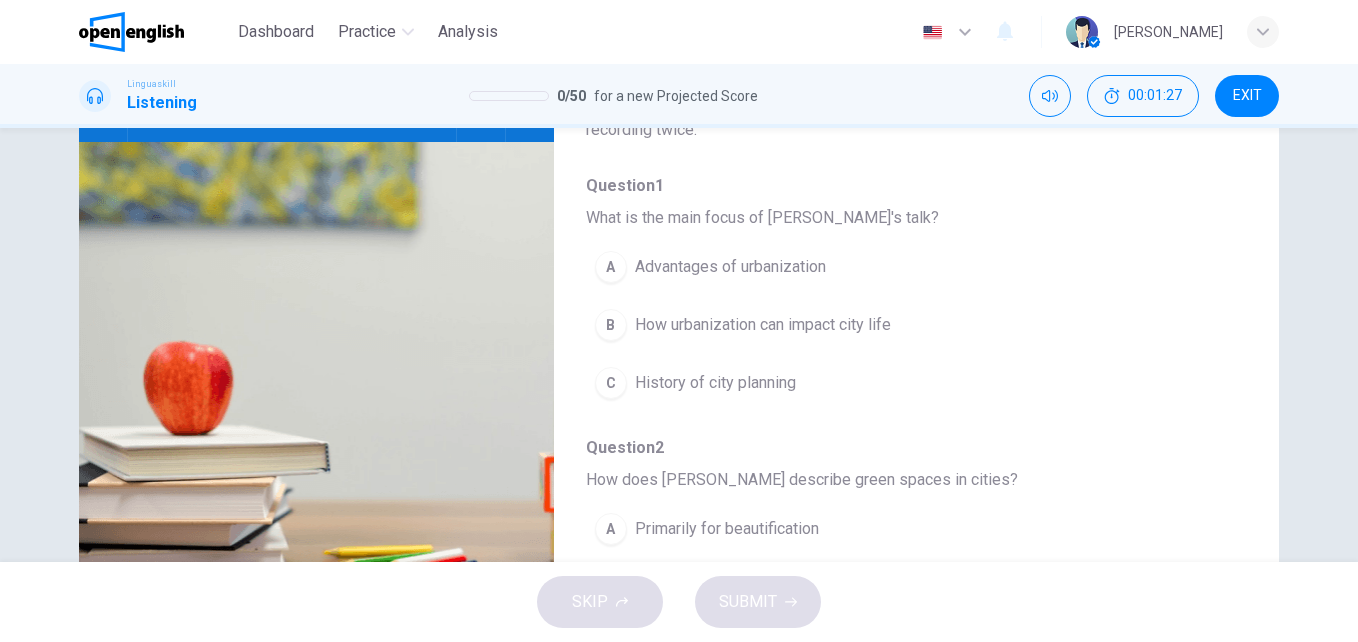 scroll, scrollTop: 238, scrollLeft: 0, axis: vertical 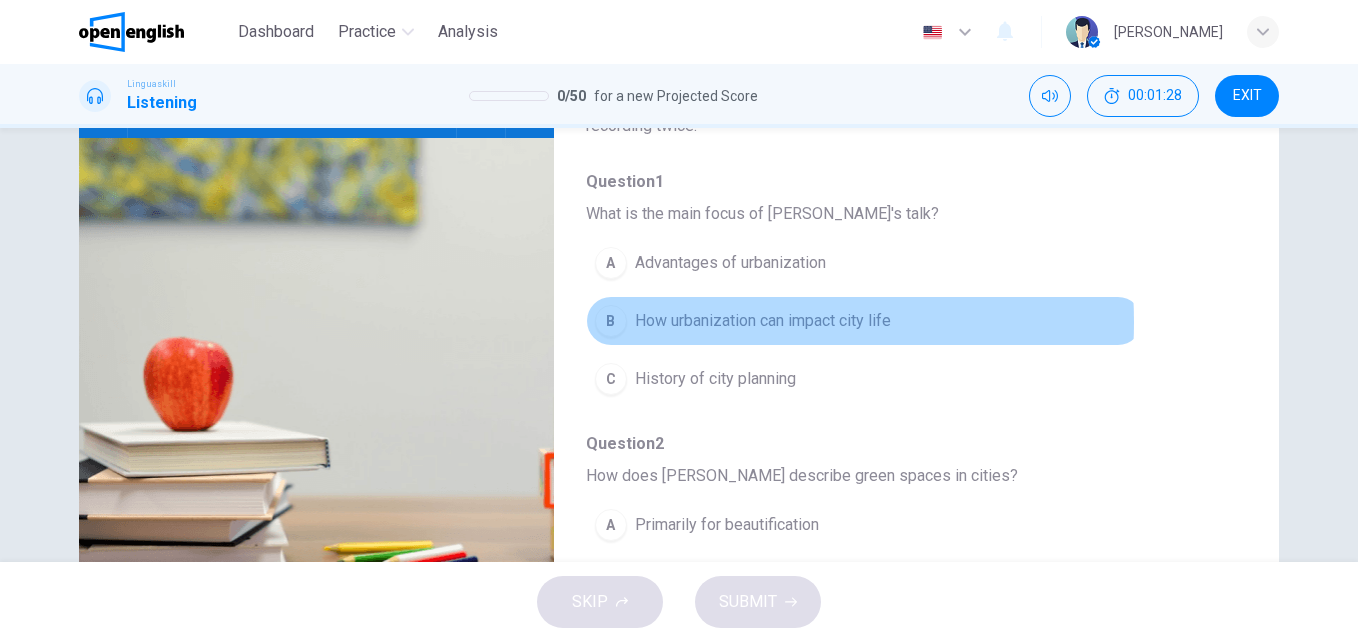 click on "How urbanization can impact city life" at bounding box center (763, 321) 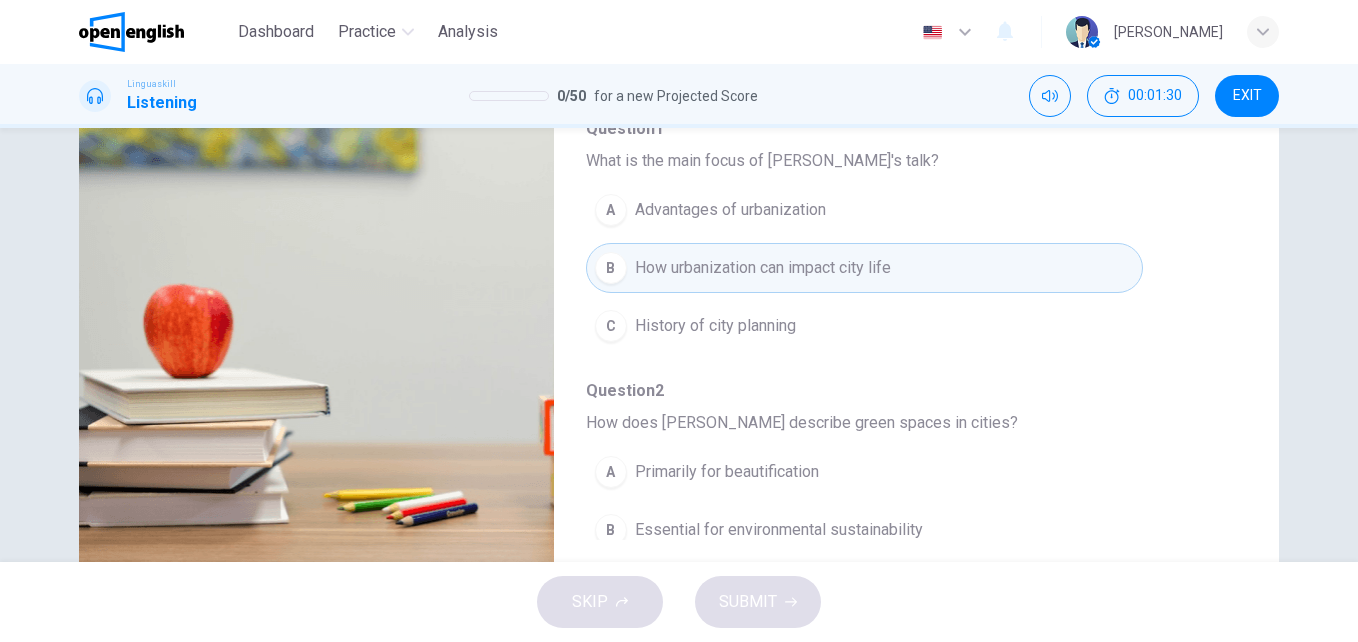 scroll, scrollTop: 341, scrollLeft: 0, axis: vertical 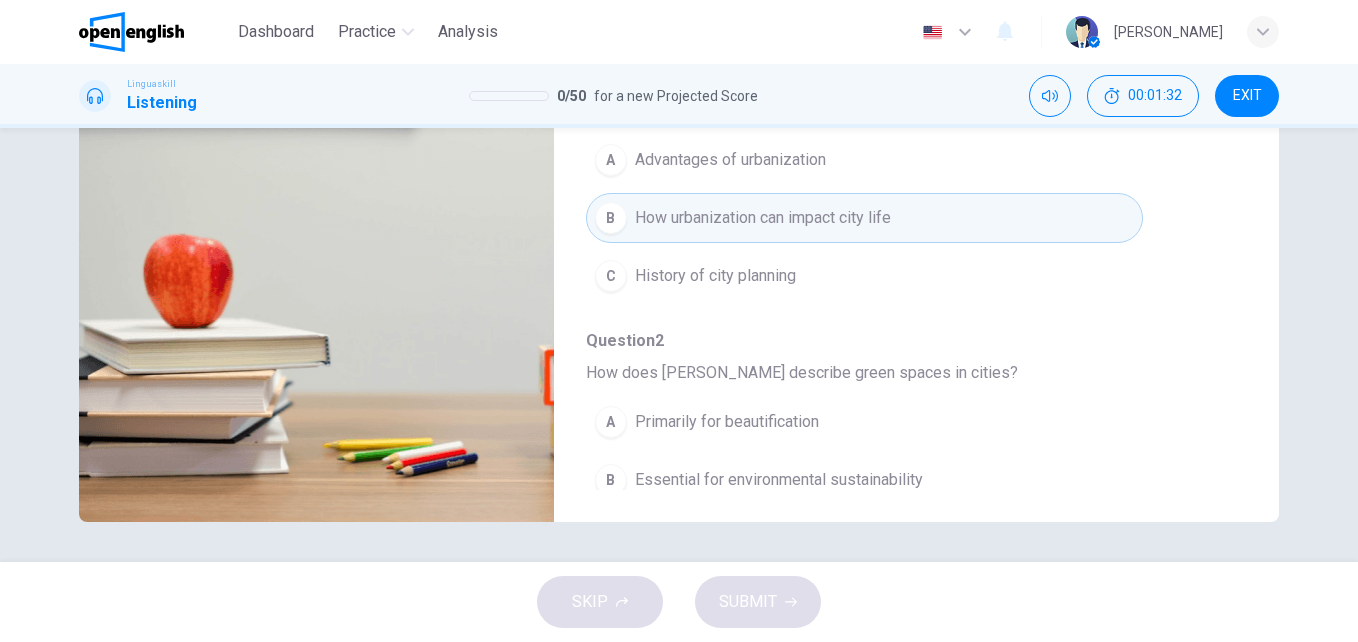 type on "*" 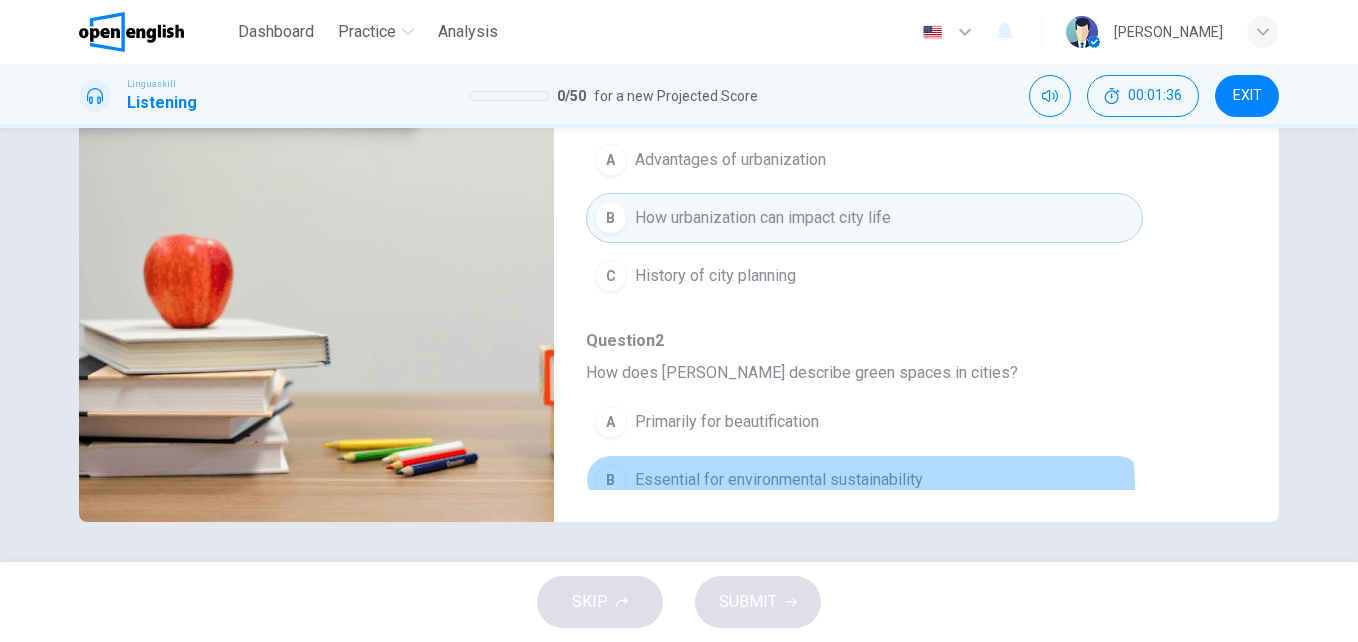 click on "Essential for environmental sustainability" at bounding box center (779, 480) 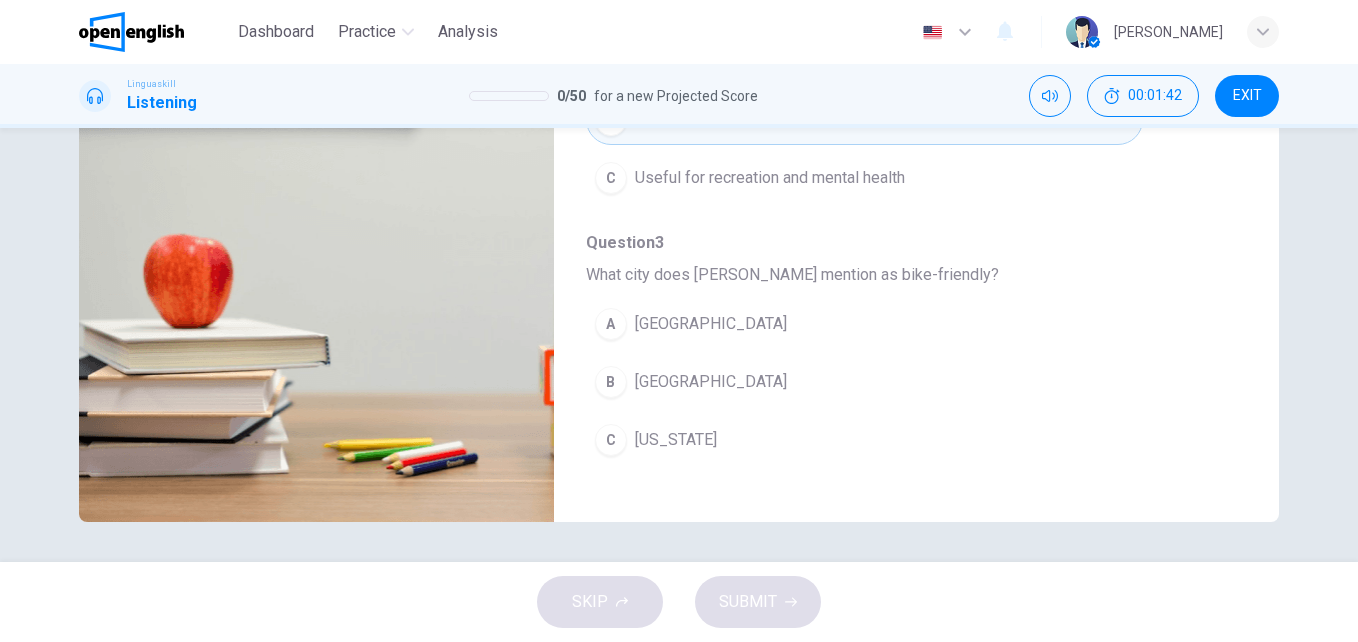 scroll, scrollTop: 400, scrollLeft: 0, axis: vertical 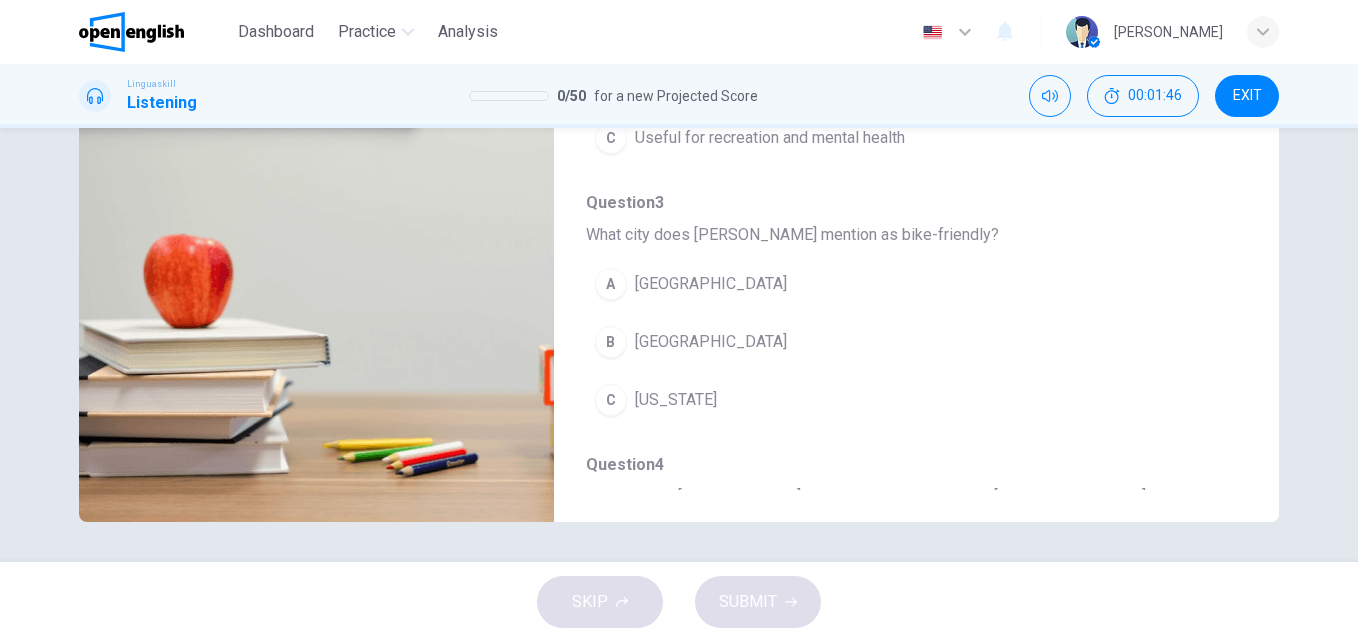 click on "[GEOGRAPHIC_DATA]" at bounding box center [711, 284] 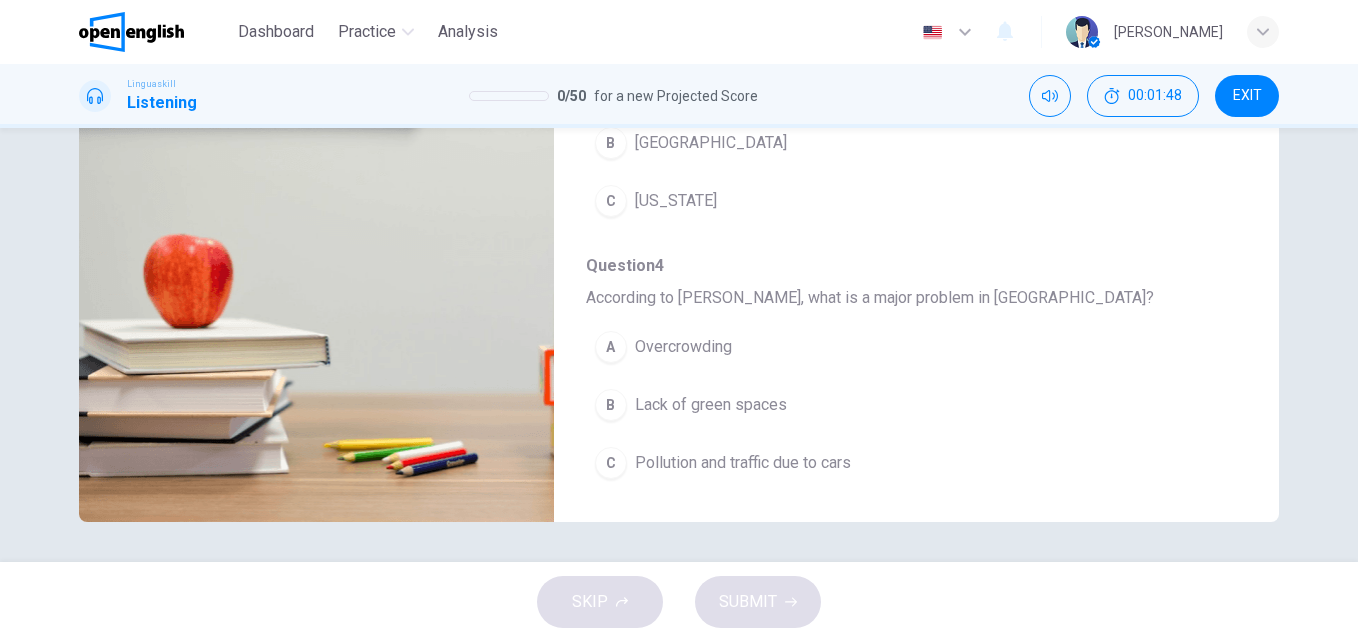 scroll, scrollTop: 640, scrollLeft: 0, axis: vertical 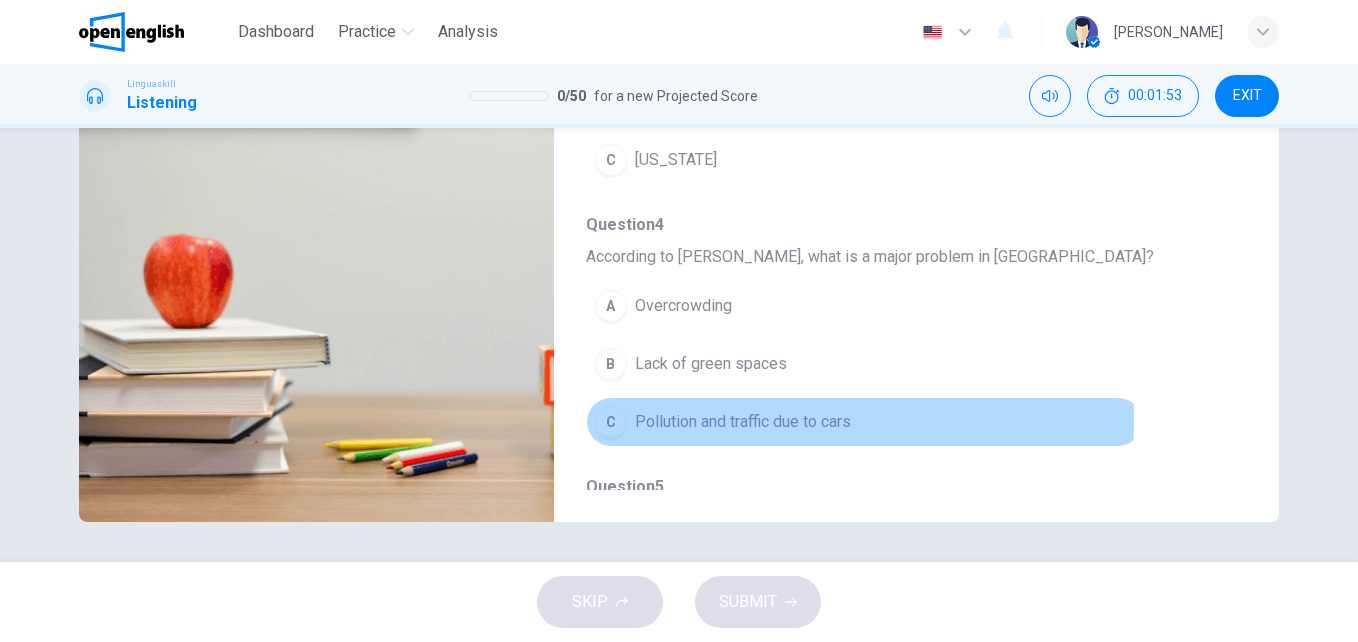 click on "Pollution and traffic due to cars" at bounding box center (743, 422) 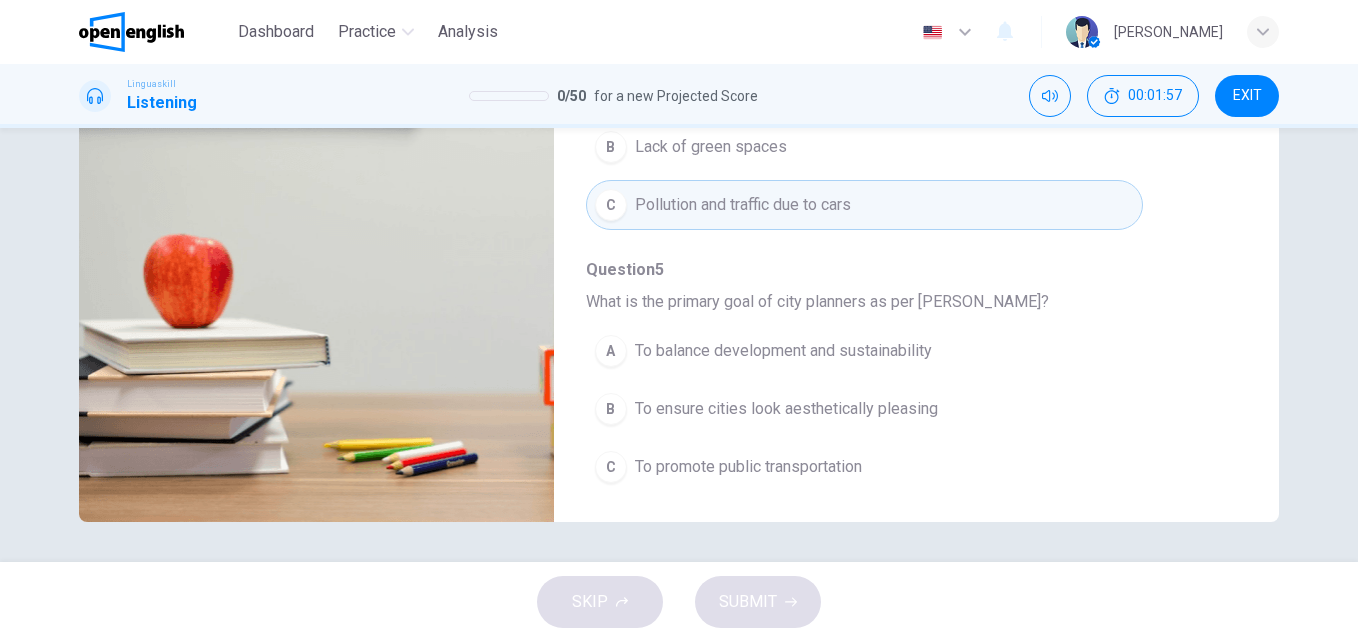 scroll, scrollTop: 863, scrollLeft: 0, axis: vertical 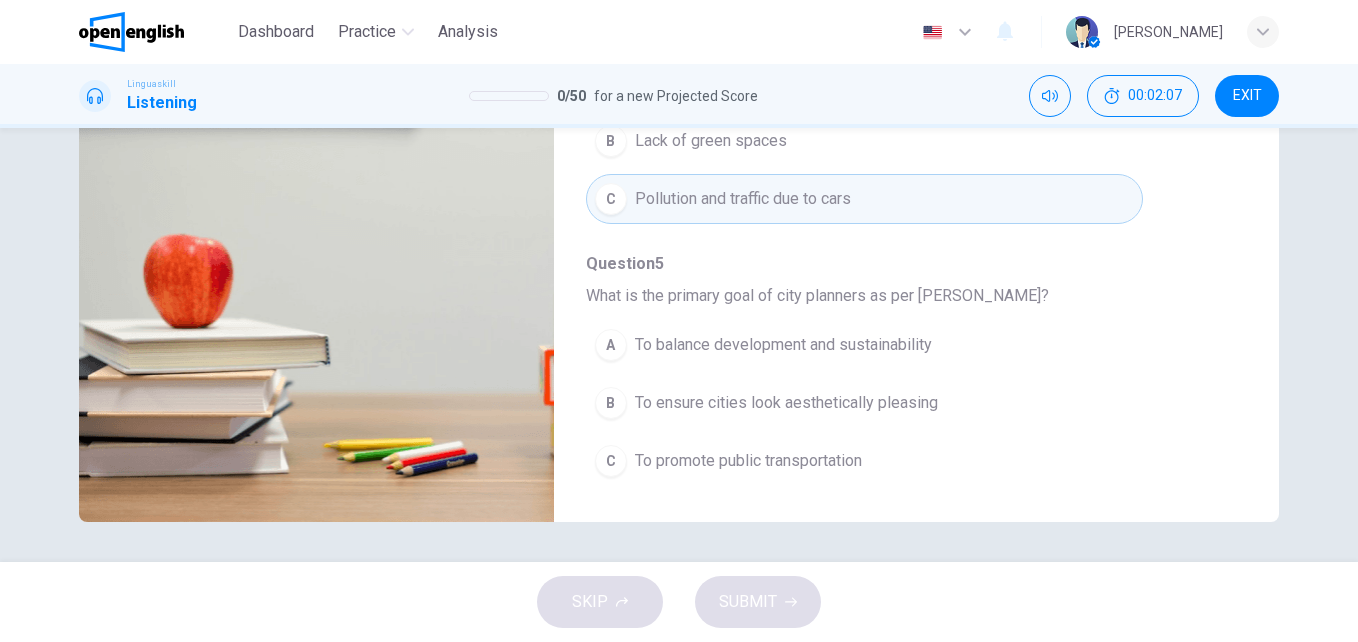 click on "To balance development and sustainability" at bounding box center [783, 345] 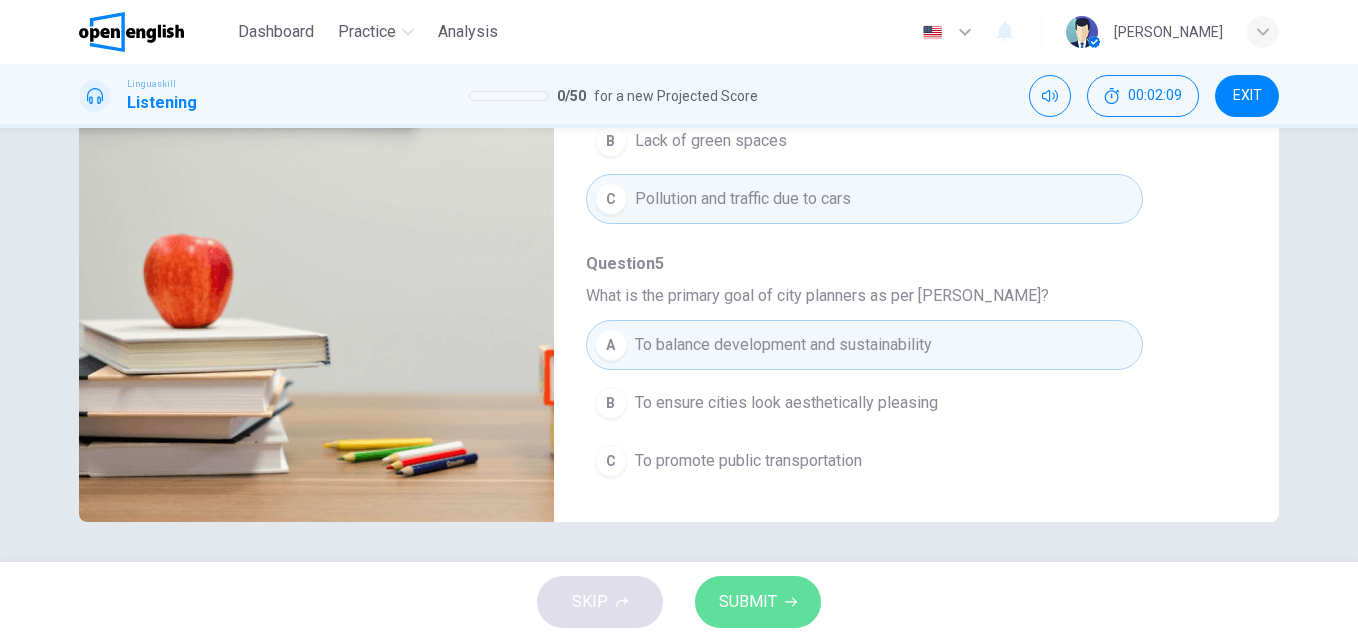 click on "SUBMIT" at bounding box center (748, 602) 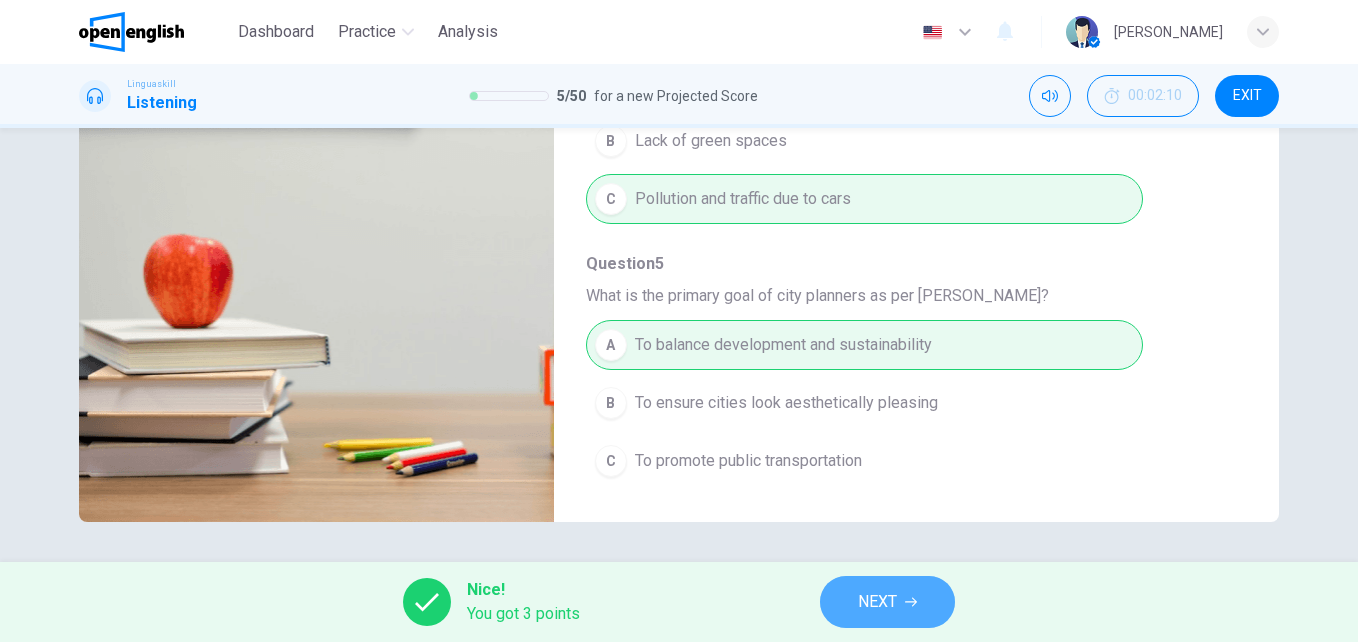 click on "NEXT" at bounding box center [877, 602] 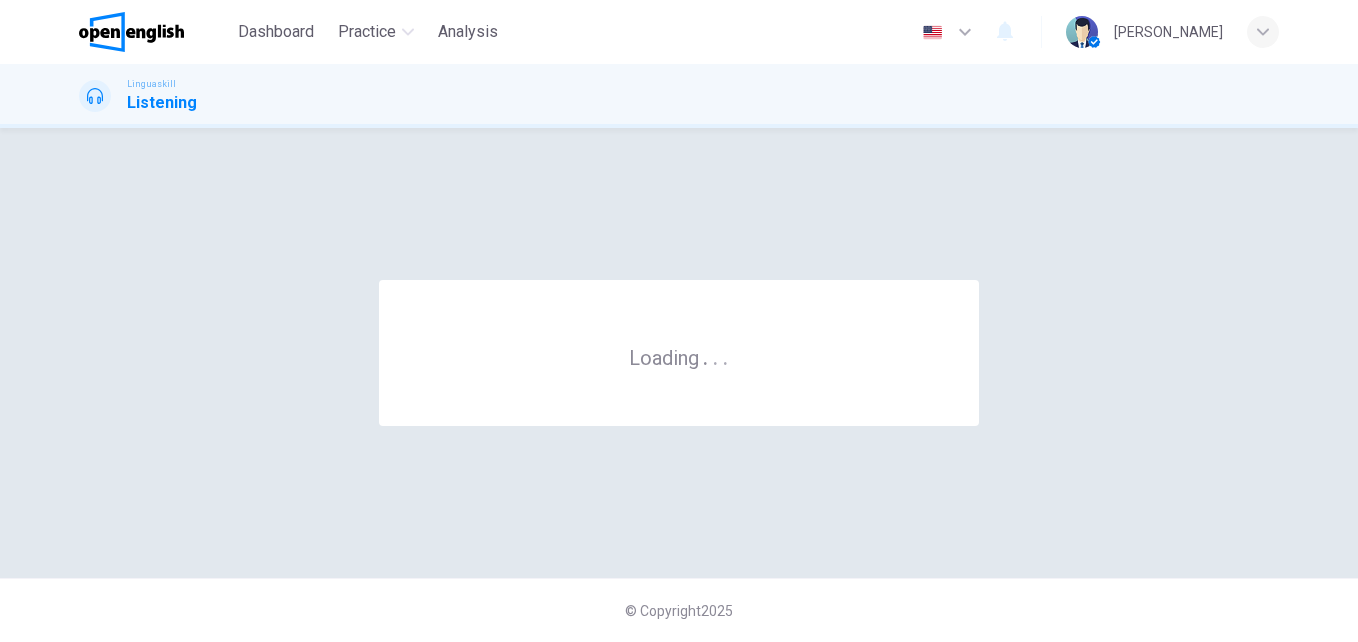 scroll, scrollTop: 0, scrollLeft: 0, axis: both 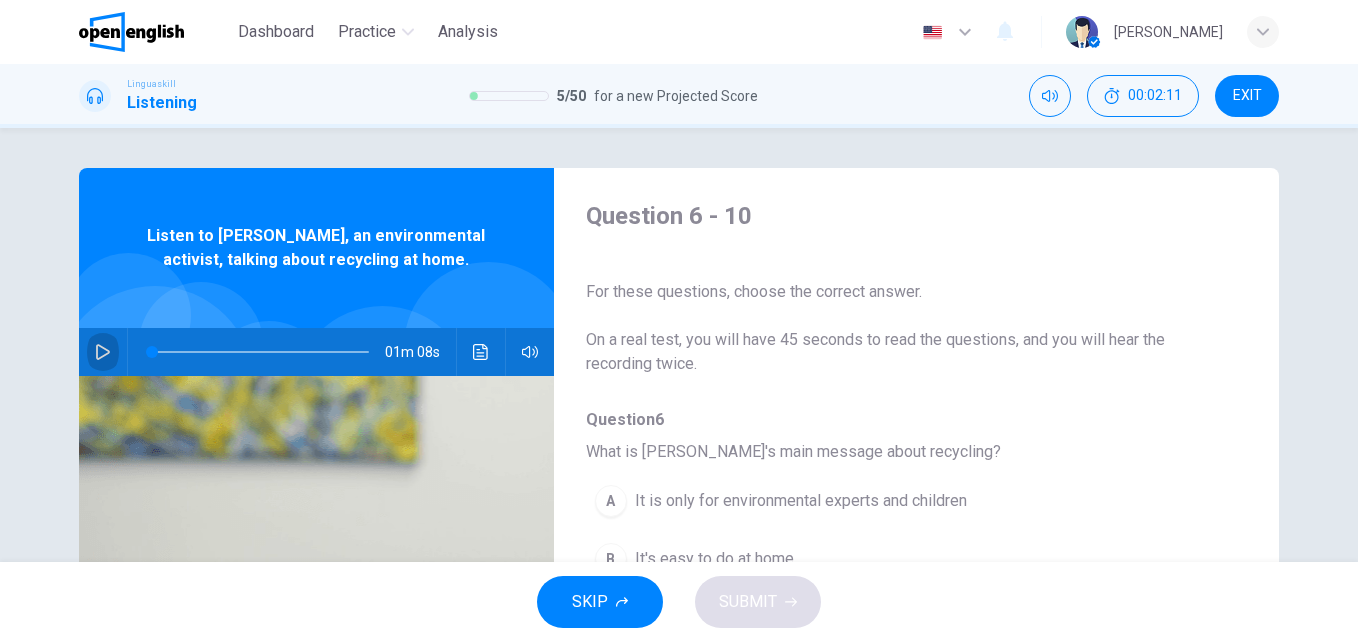 click 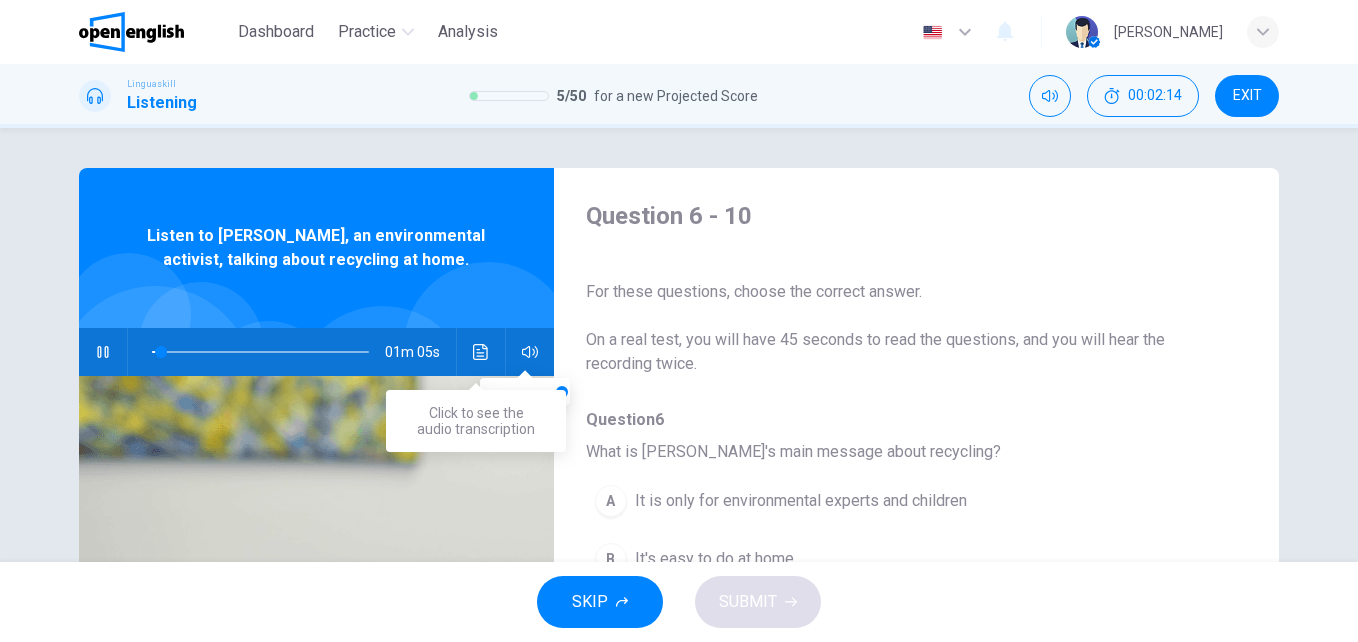 click at bounding box center (481, 352) 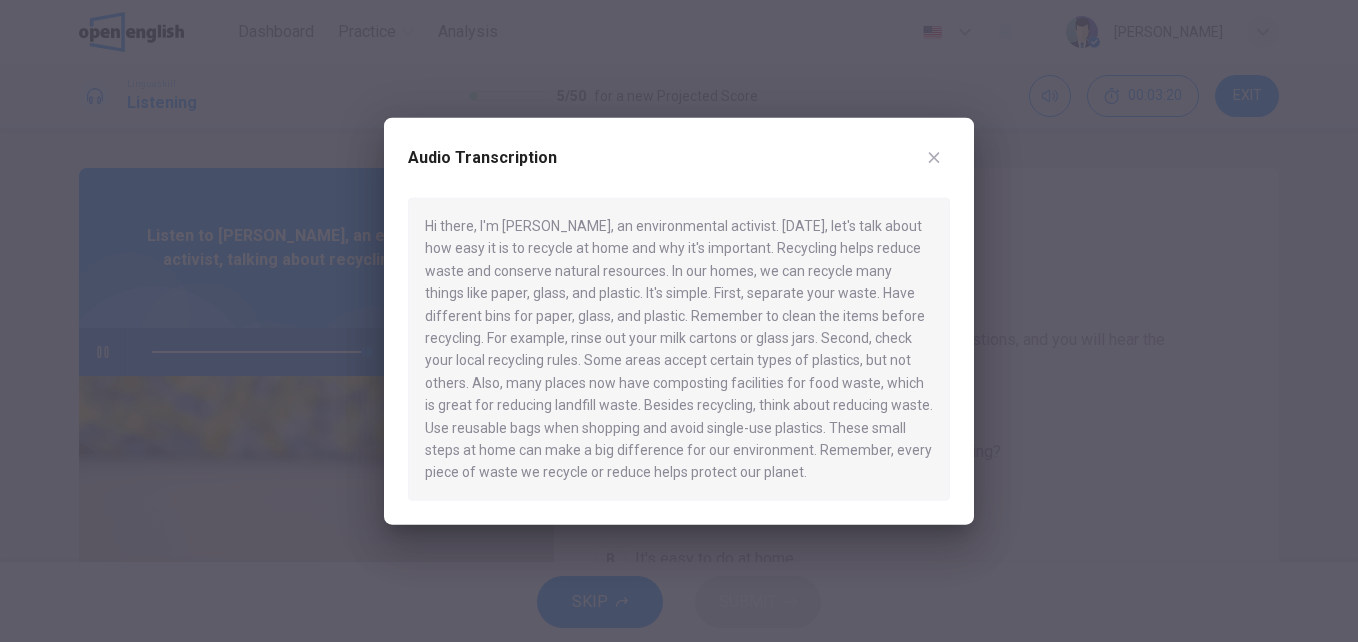 type on "*" 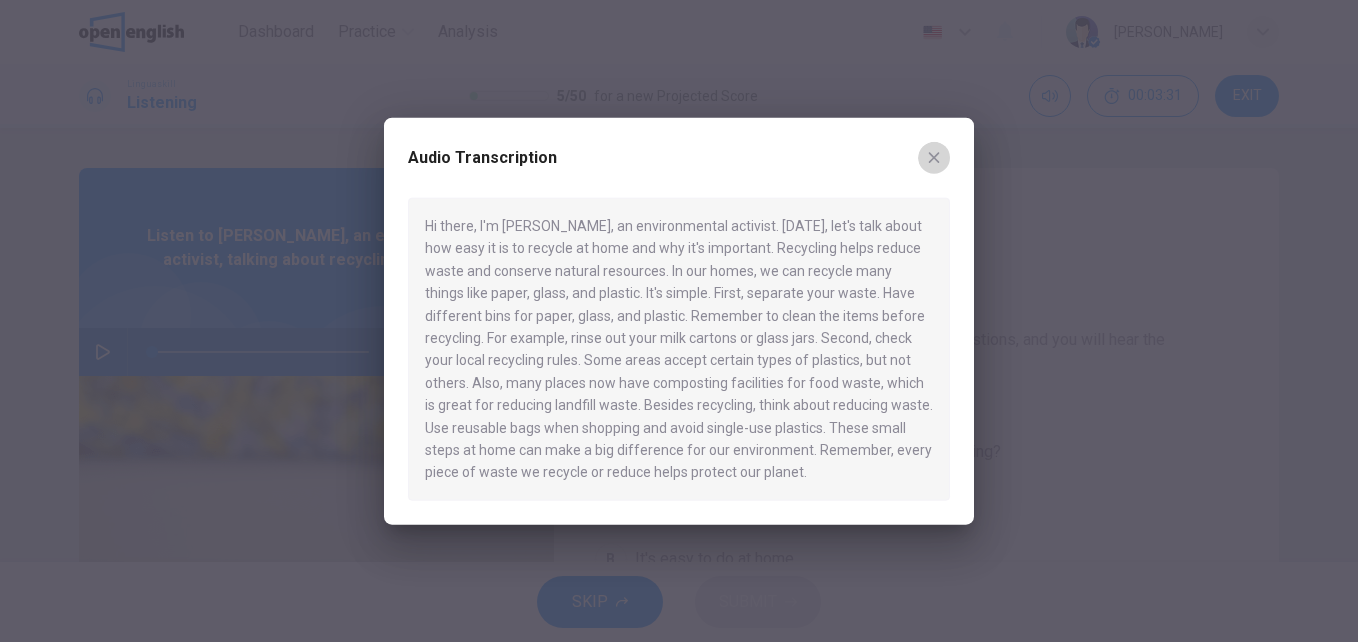 click 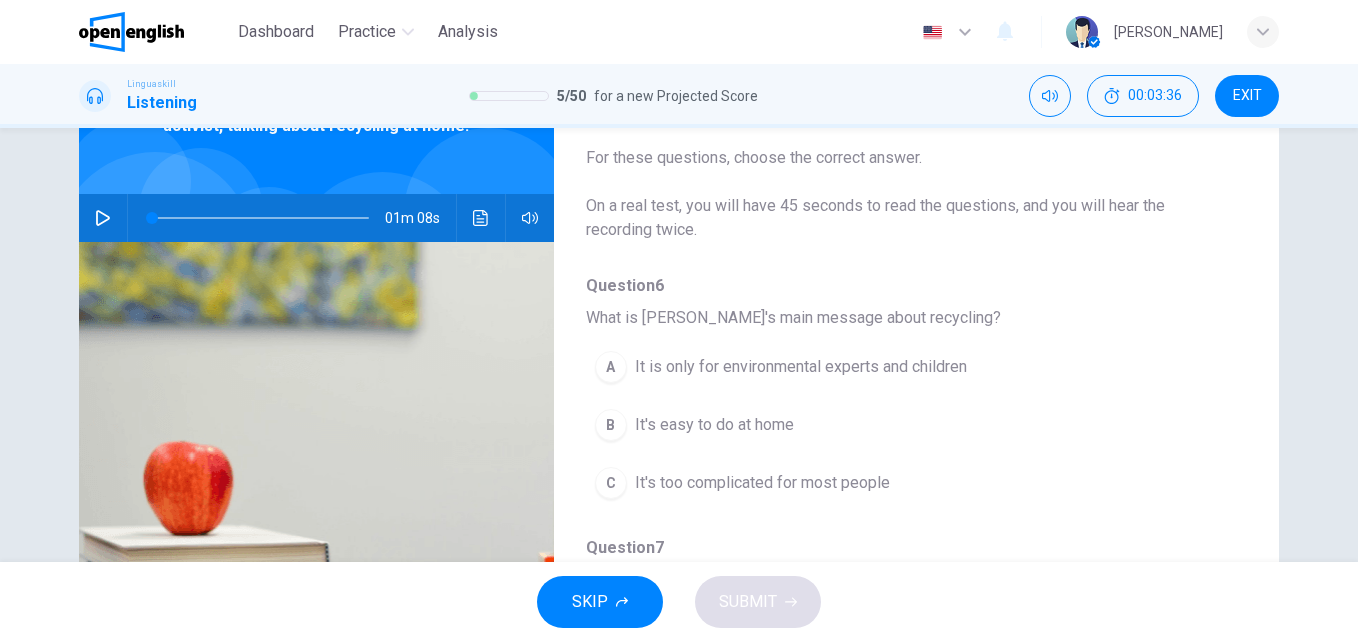 scroll, scrollTop: 171, scrollLeft: 0, axis: vertical 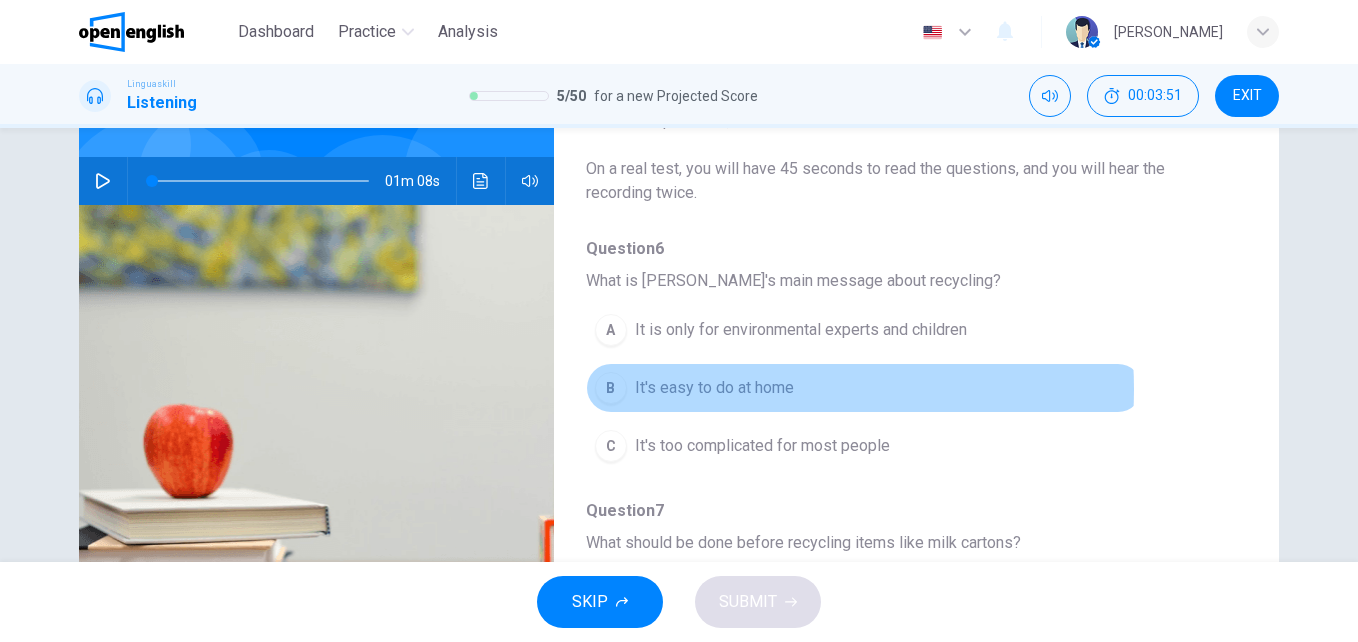 click on "It's easy to do at home" at bounding box center (714, 388) 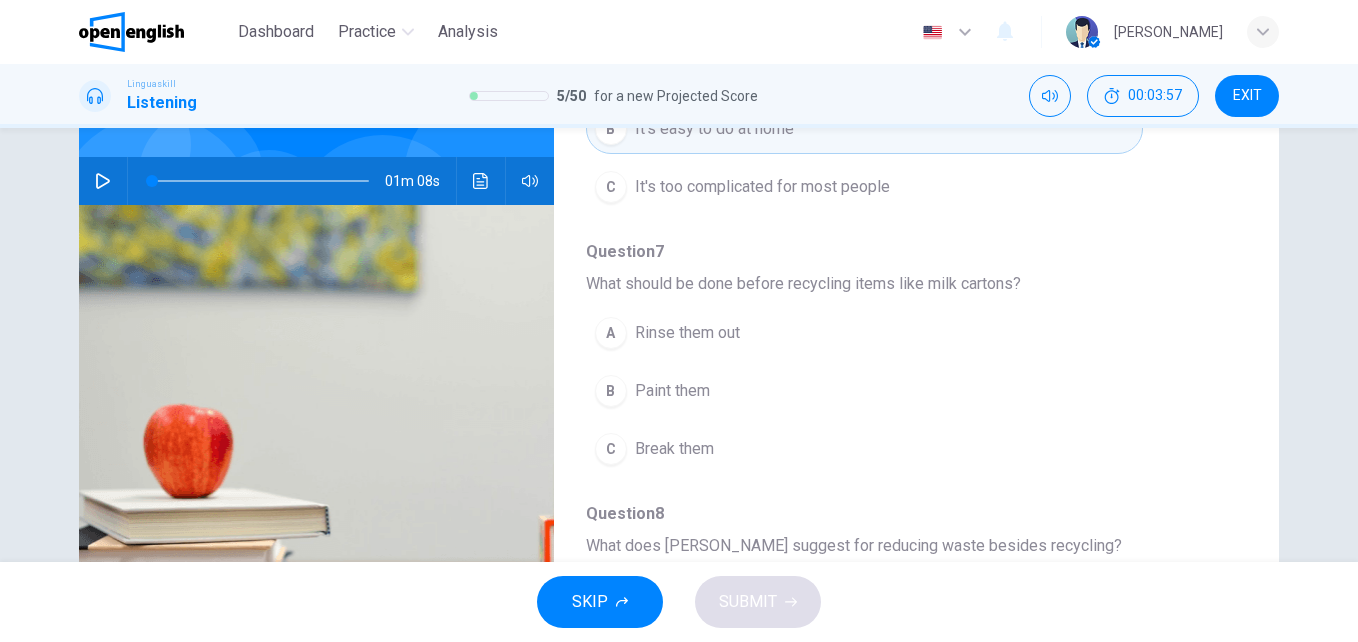 scroll, scrollTop: 291, scrollLeft: 0, axis: vertical 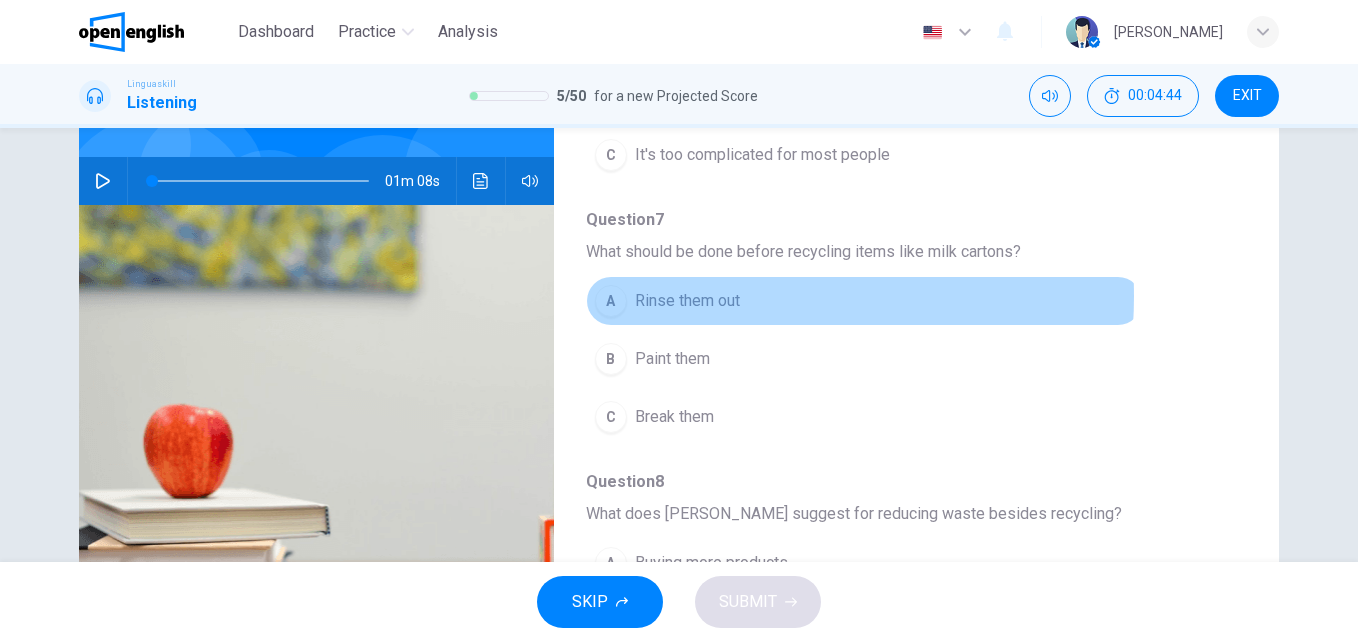 click on "Rinse them out" at bounding box center [687, 301] 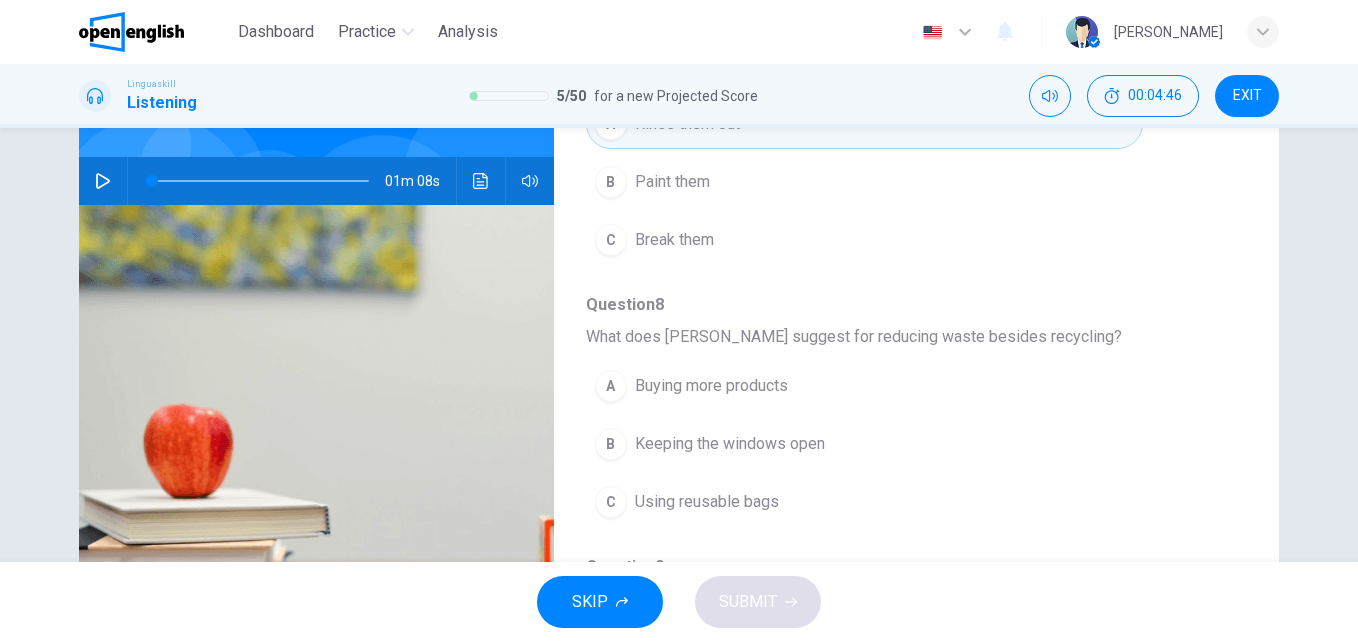 scroll, scrollTop: 517, scrollLeft: 0, axis: vertical 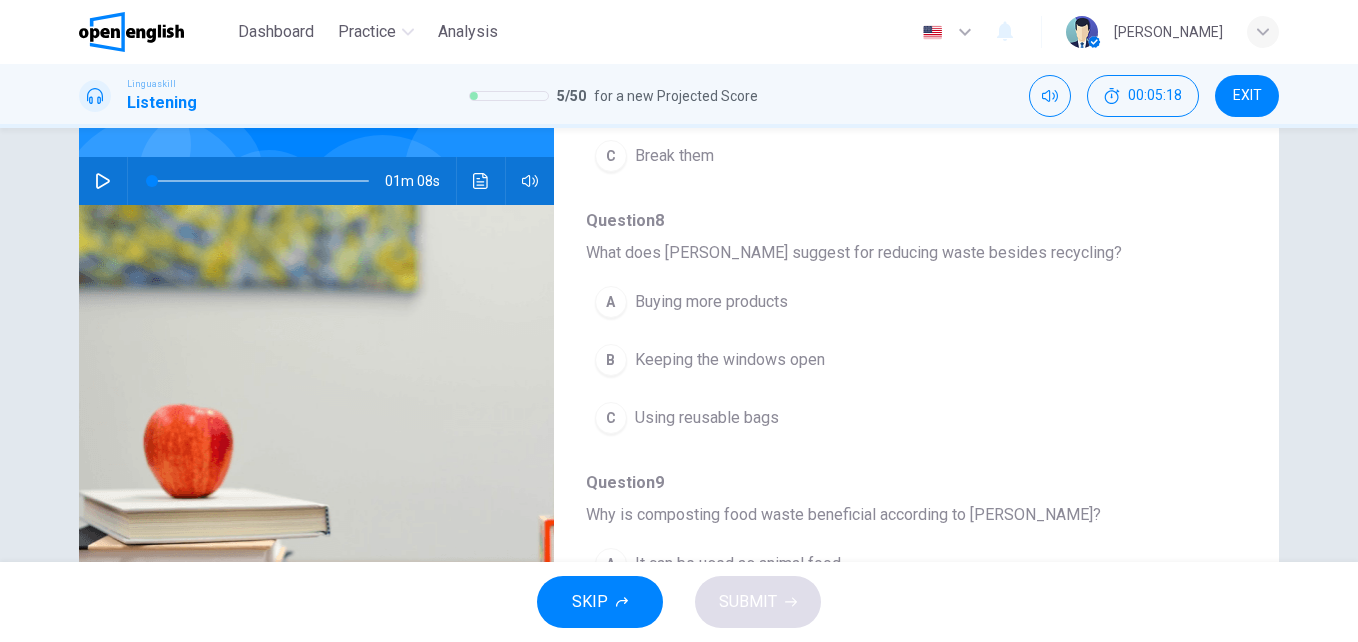 click on "Using reusable bags" at bounding box center [707, 418] 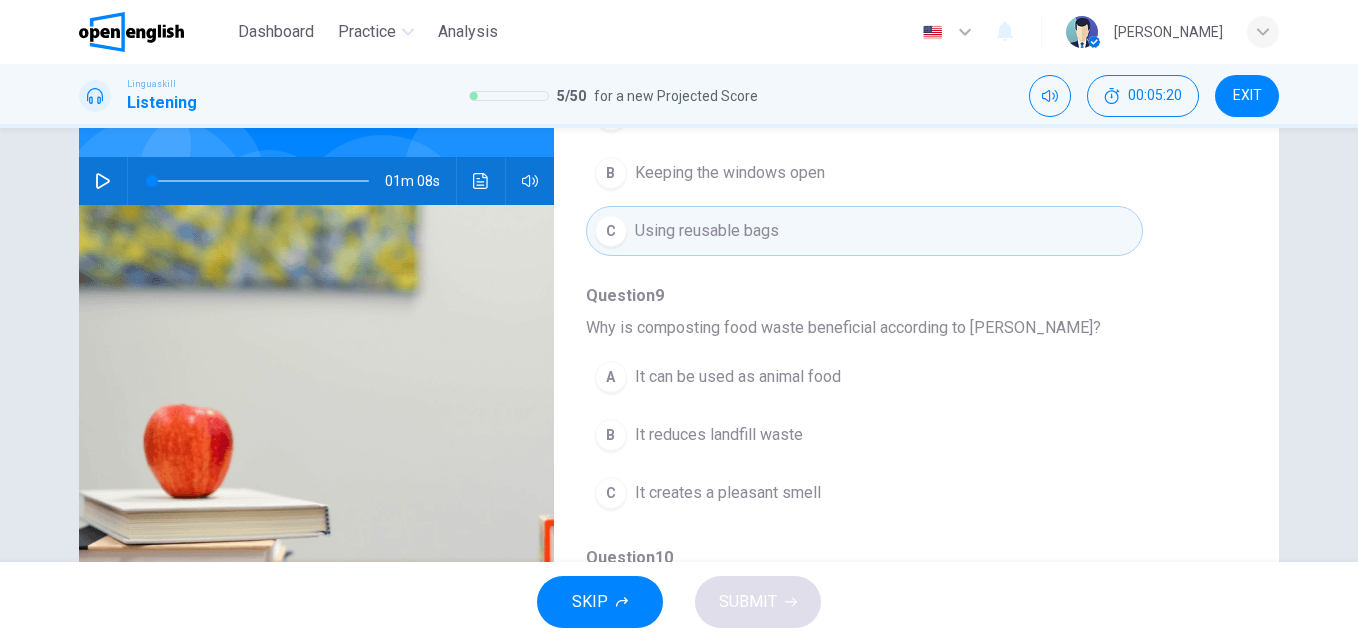 scroll, scrollTop: 749, scrollLeft: 0, axis: vertical 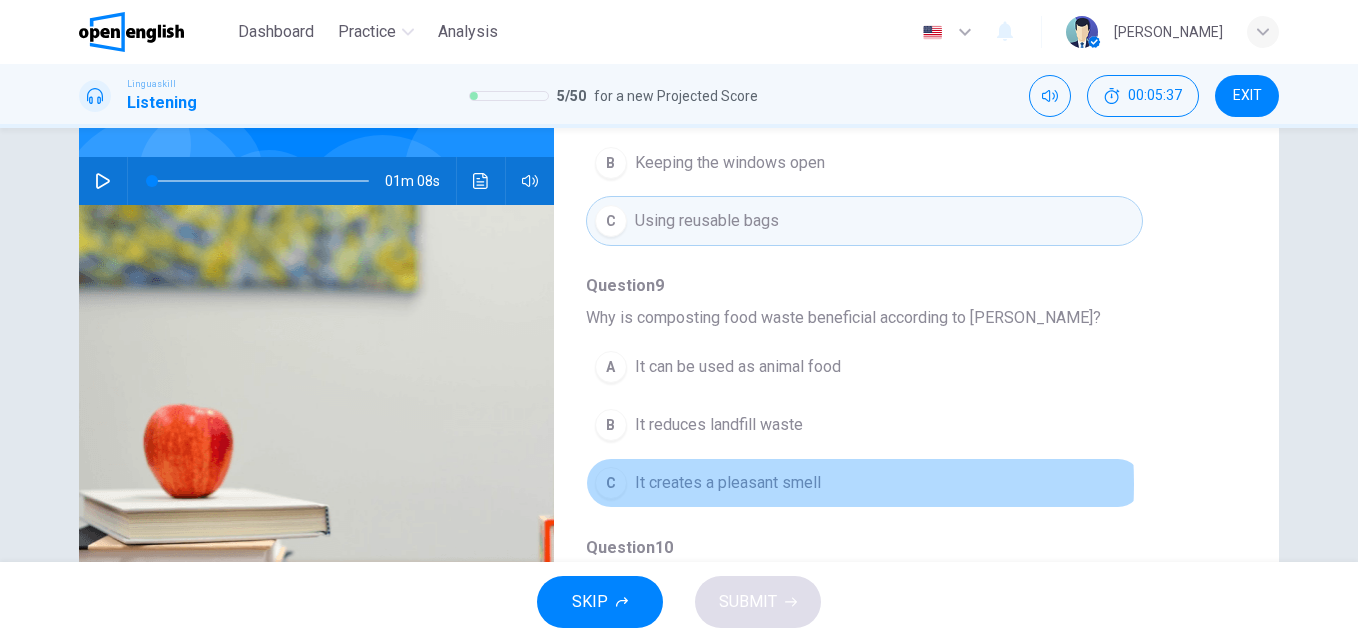 click on "It creates a pleasant smell" at bounding box center [728, 483] 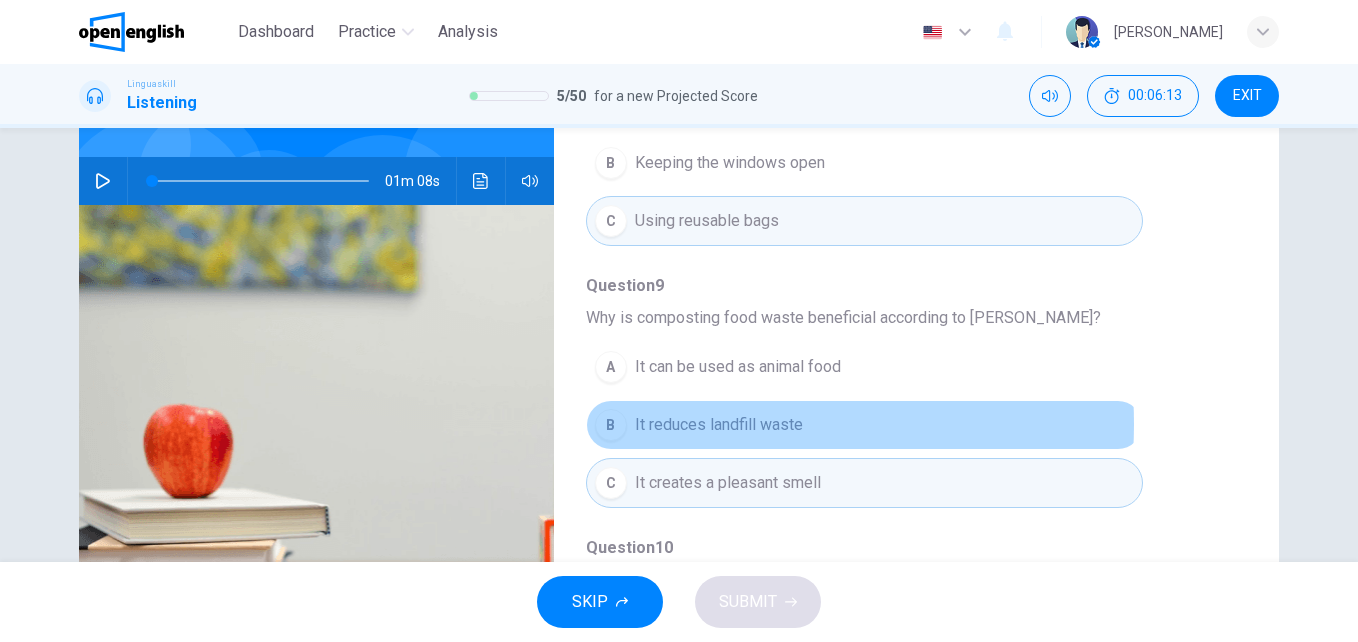 click on "It reduces landfill waste" at bounding box center (719, 425) 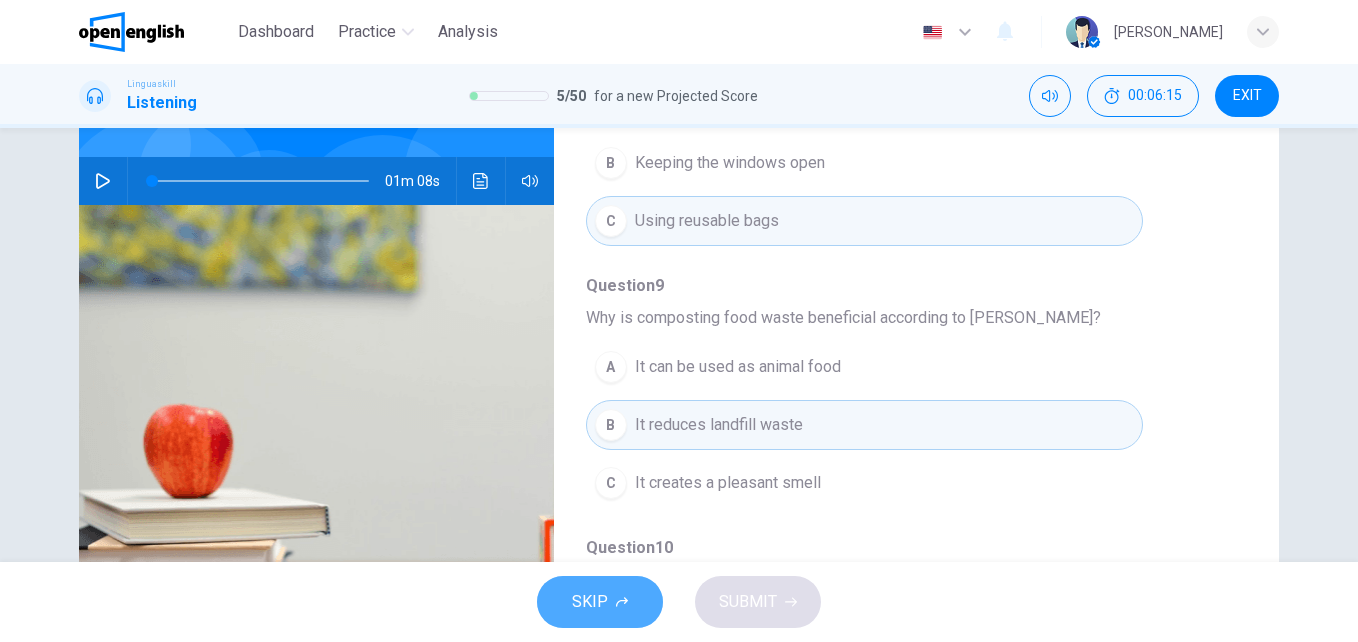 click 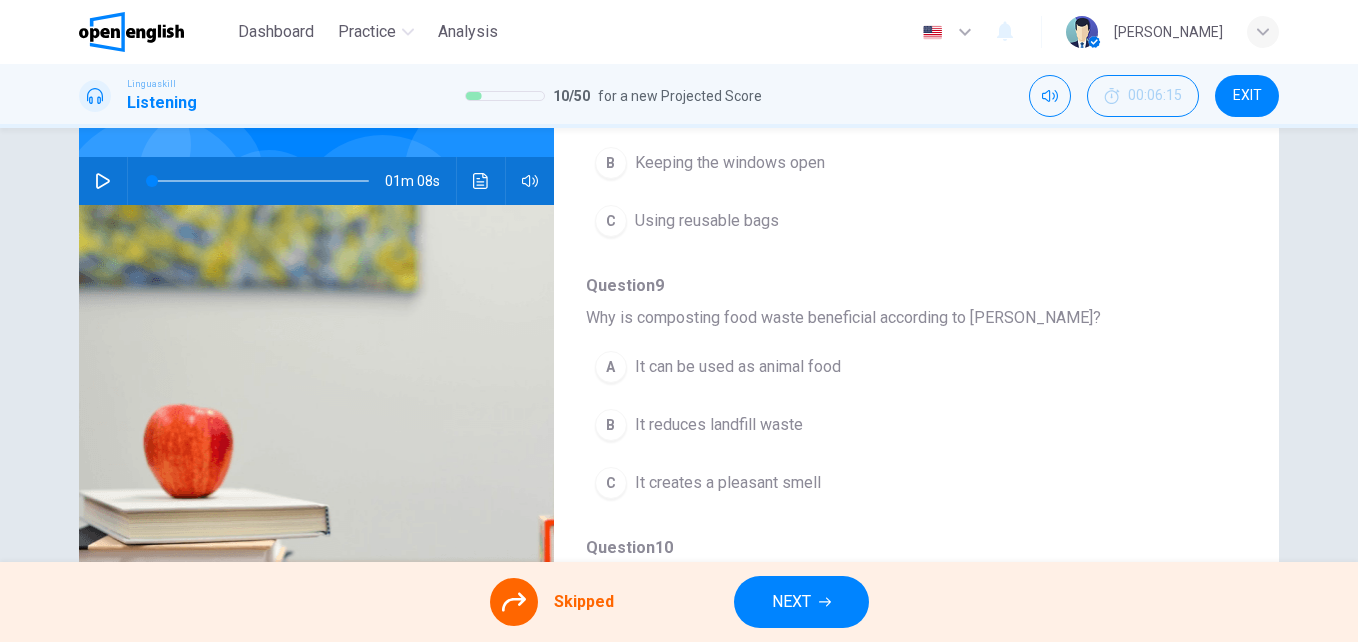 scroll, scrollTop: 341, scrollLeft: 0, axis: vertical 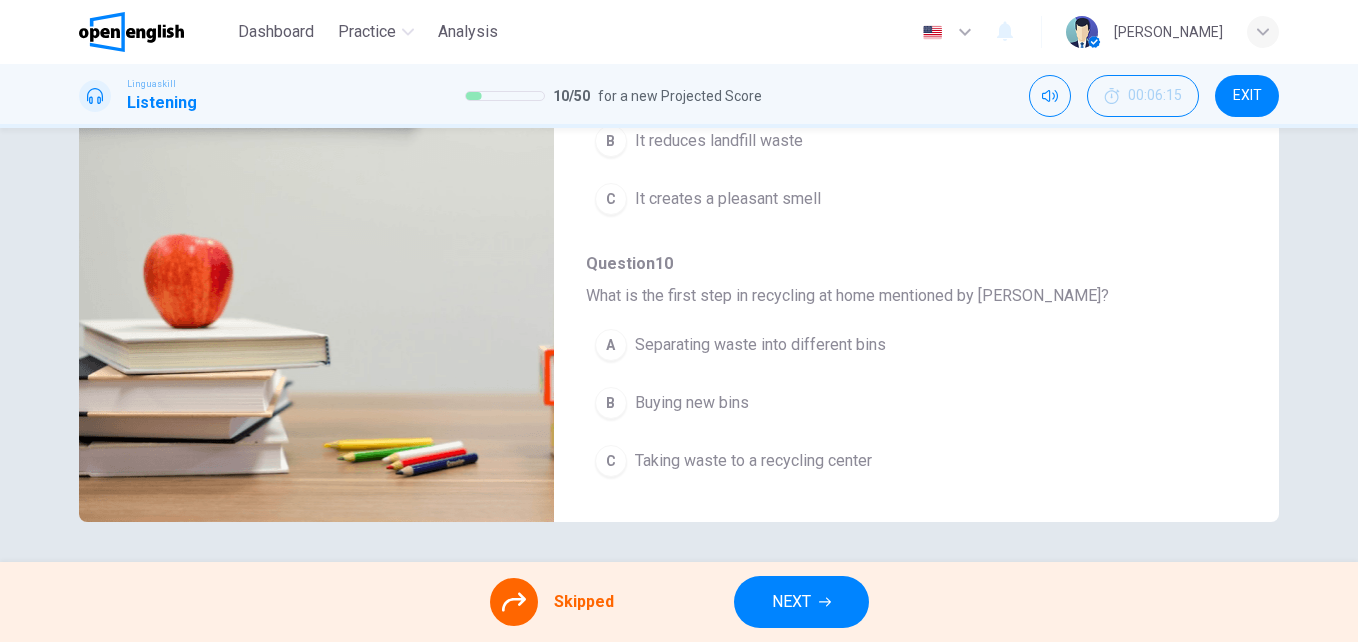 click on "A Separating waste into different bins B Buying new bins C Taking waste to a recycling center" at bounding box center [900, 403] 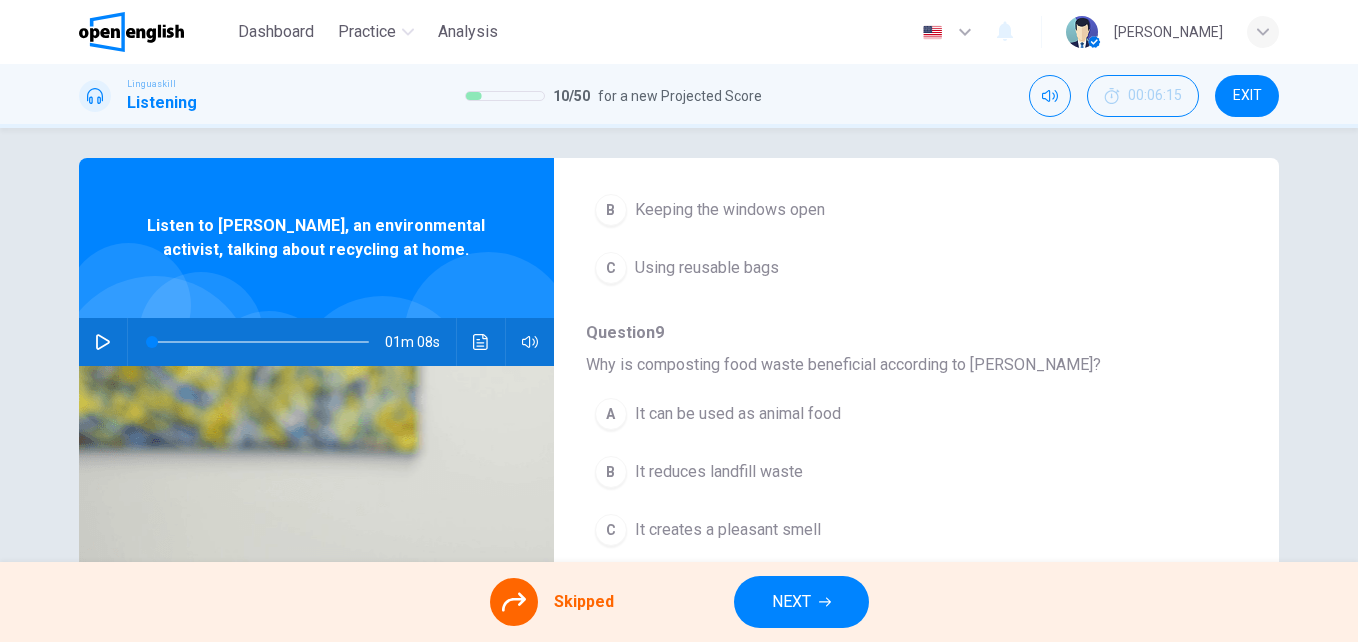 scroll, scrollTop: 341, scrollLeft: 0, axis: vertical 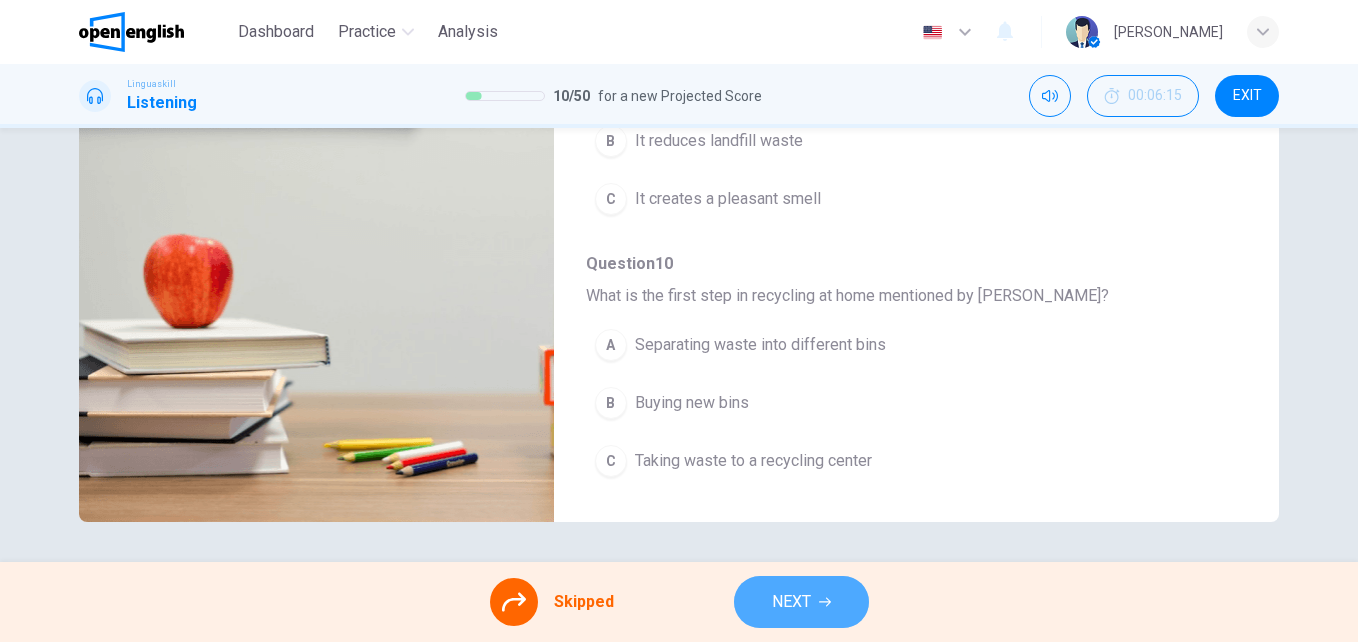 click on "NEXT" at bounding box center [791, 602] 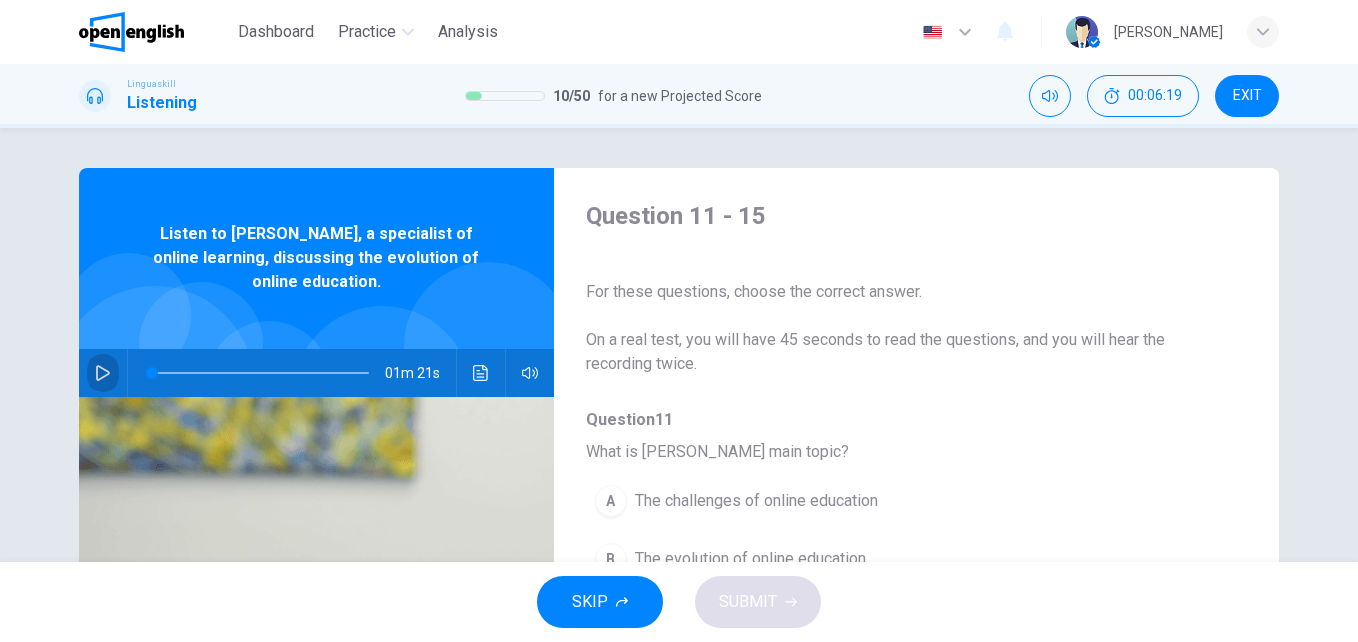 click at bounding box center (103, 373) 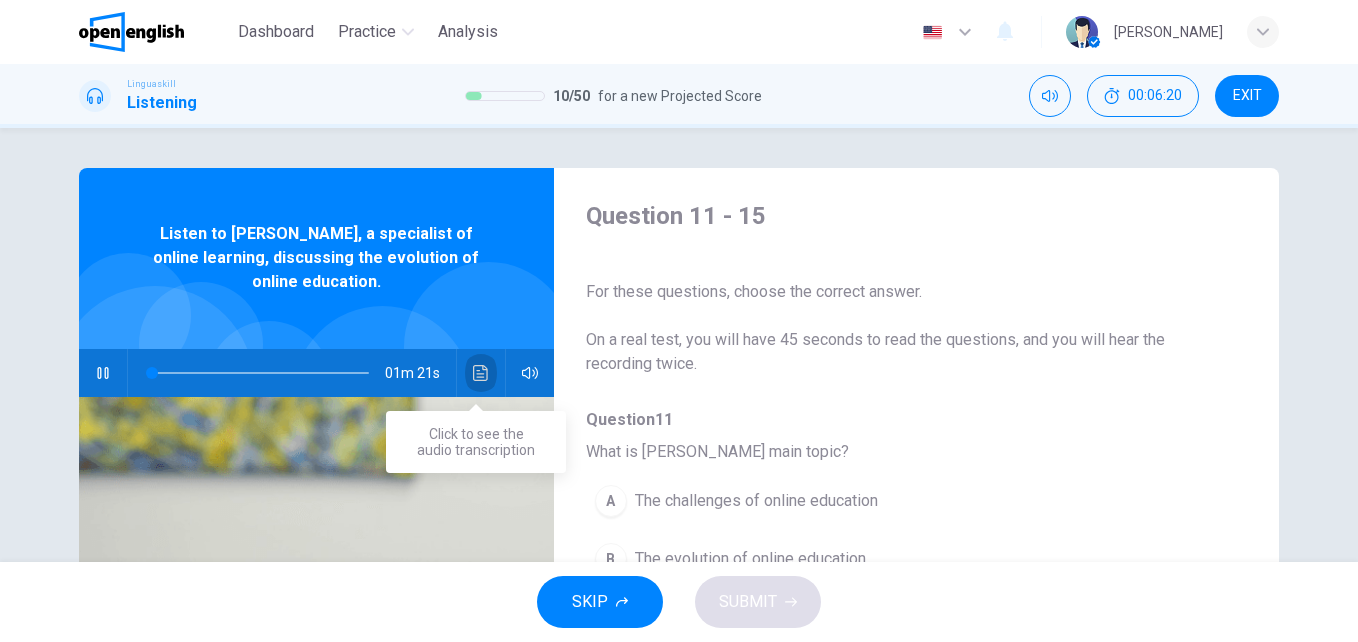 click at bounding box center (481, 373) 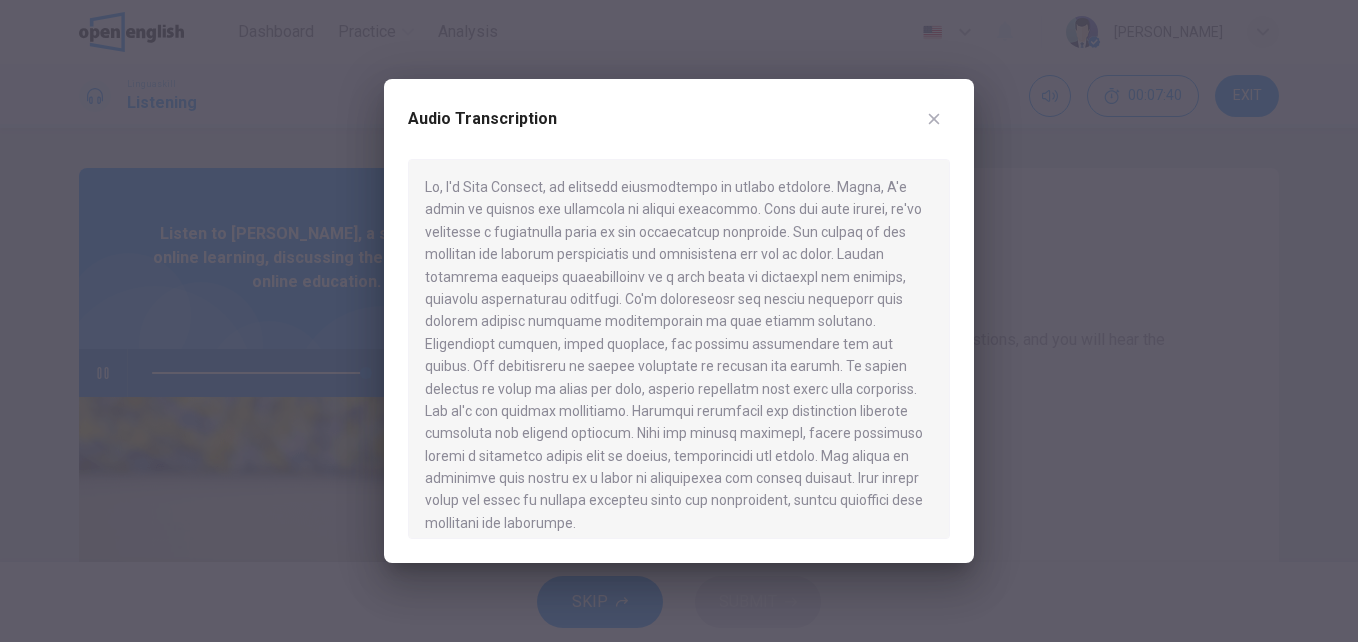 type on "*" 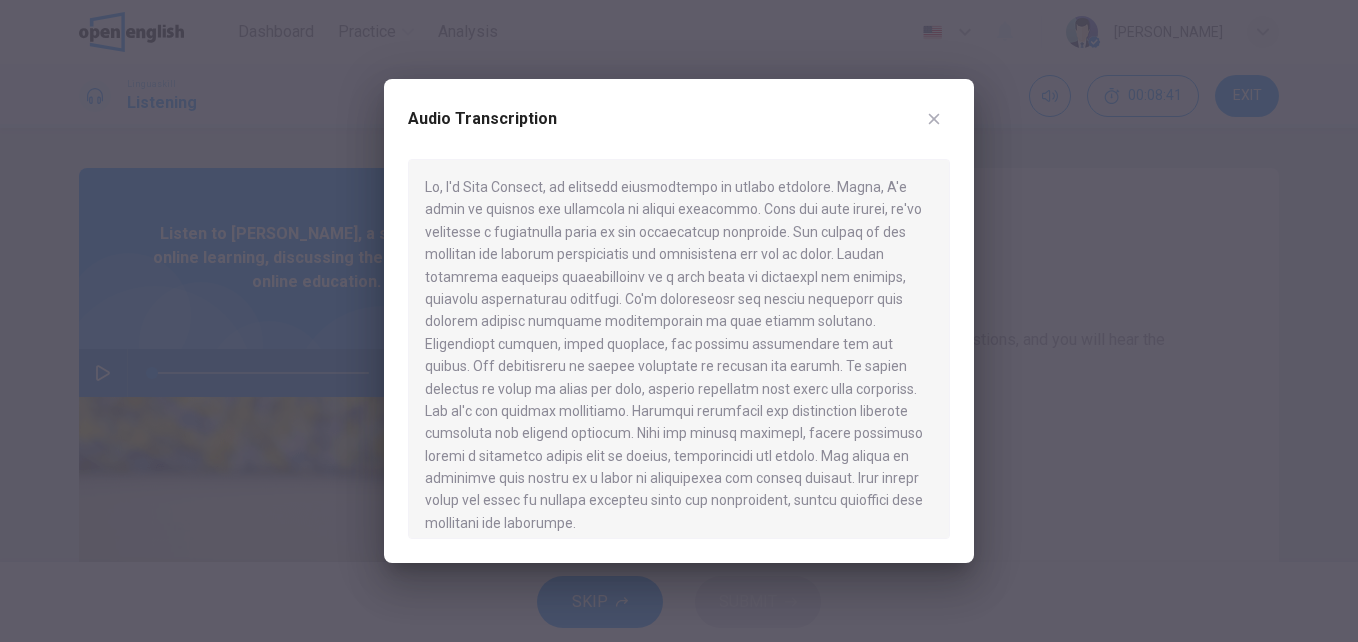 click 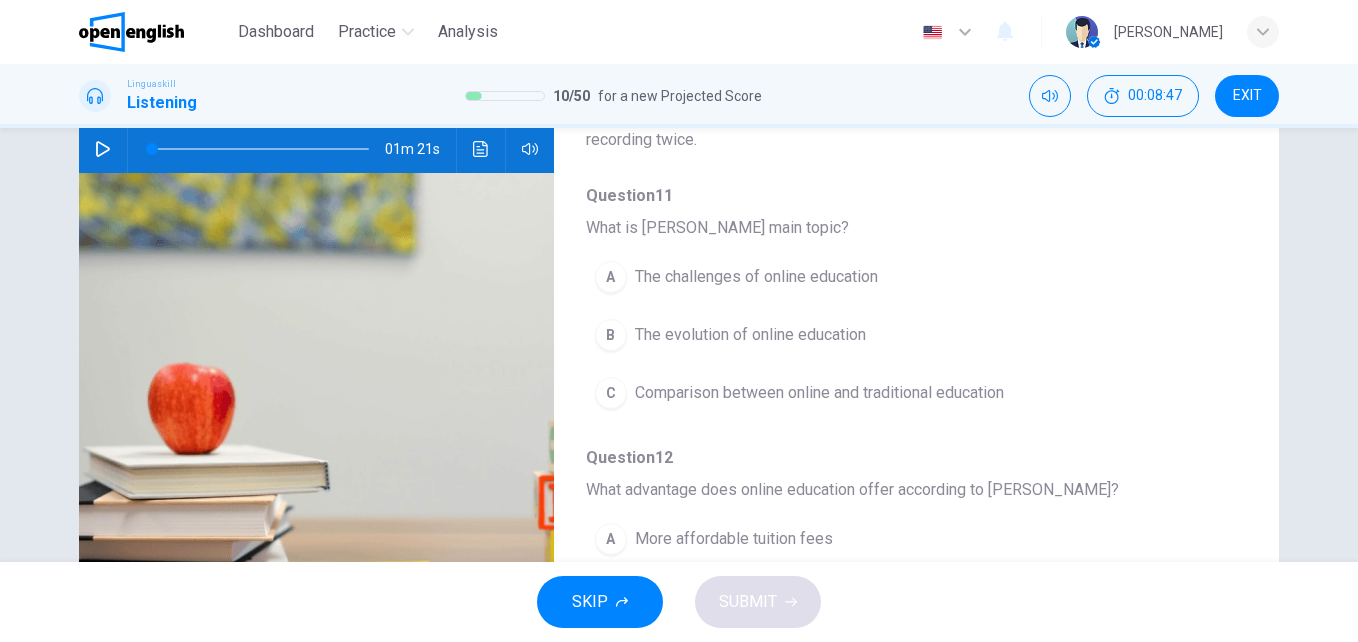 scroll, scrollTop: 285, scrollLeft: 0, axis: vertical 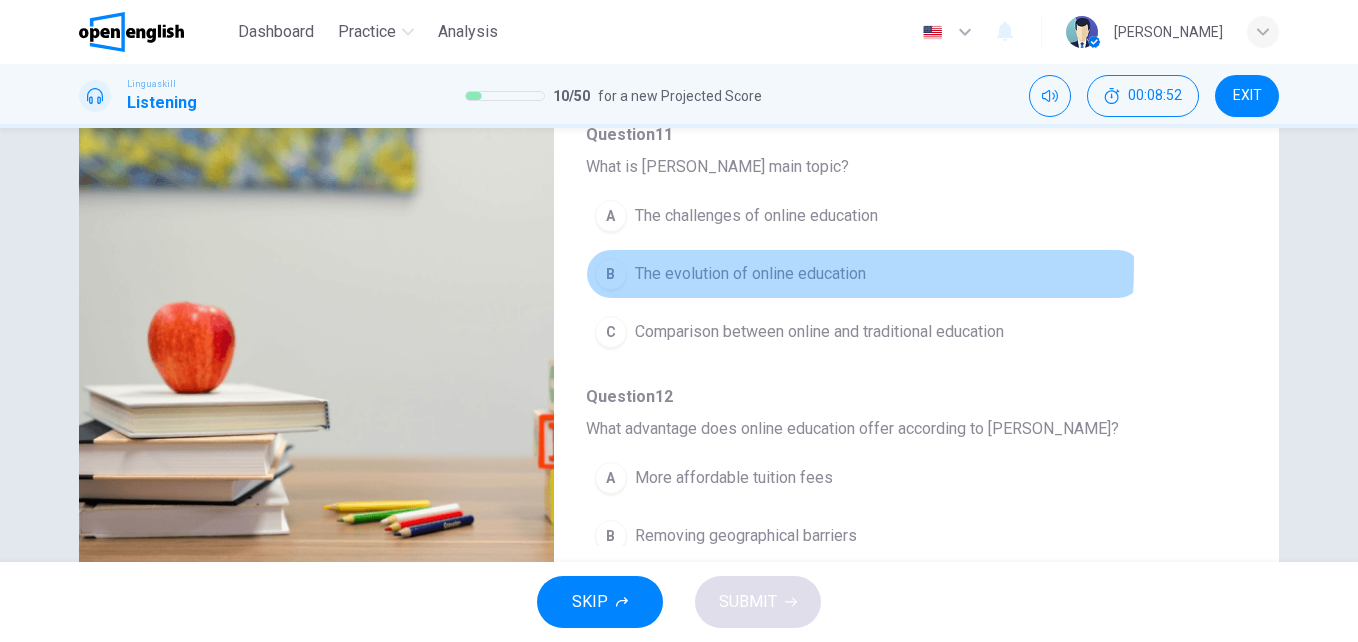 click on "The evolution of online education" at bounding box center [750, 274] 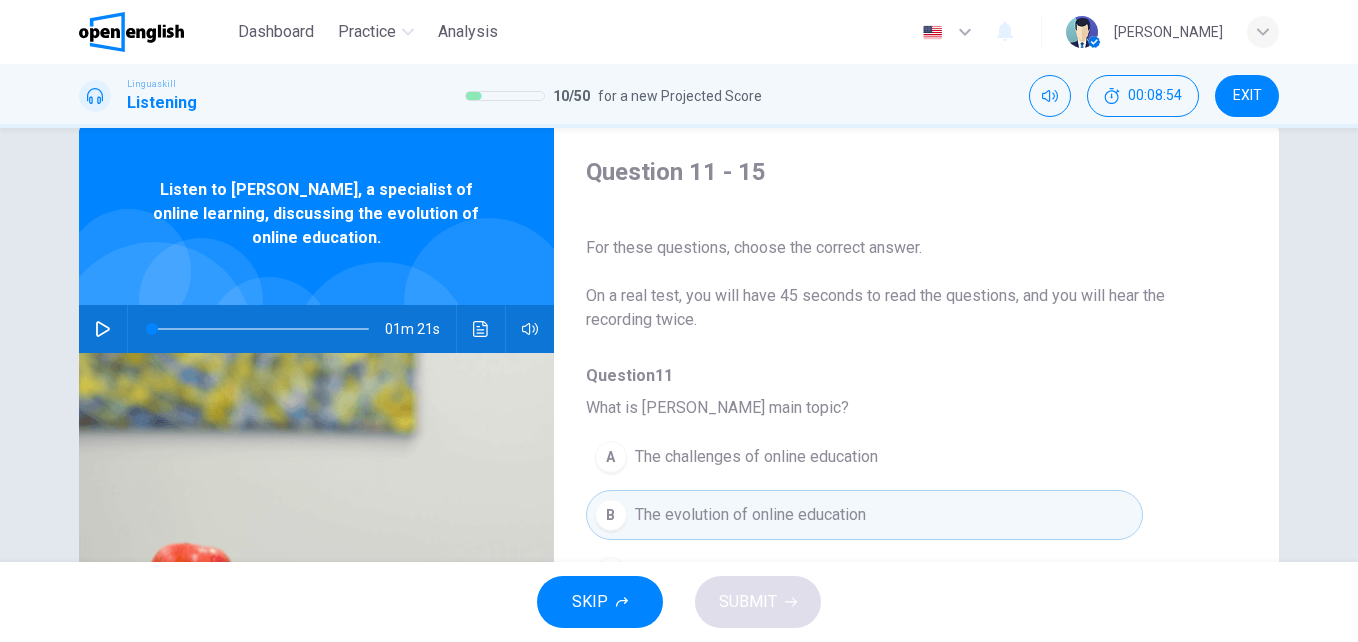 scroll, scrollTop: 0, scrollLeft: 0, axis: both 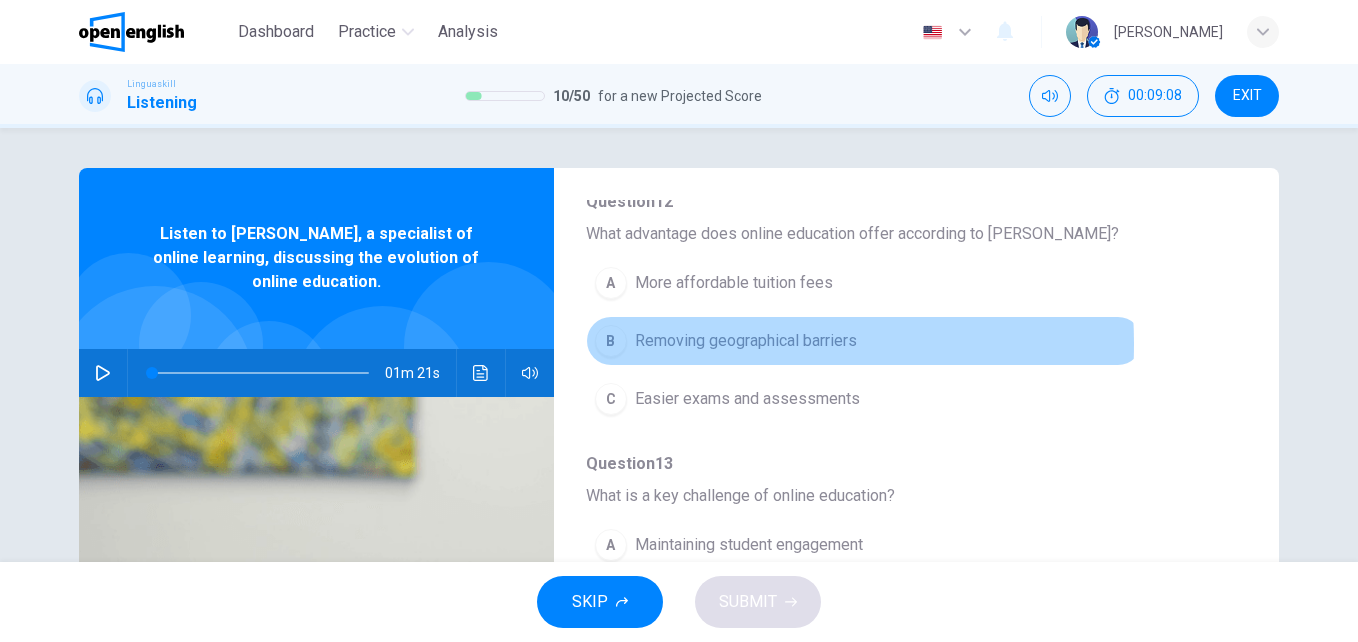 click on "Removing geographical barriers" at bounding box center (746, 341) 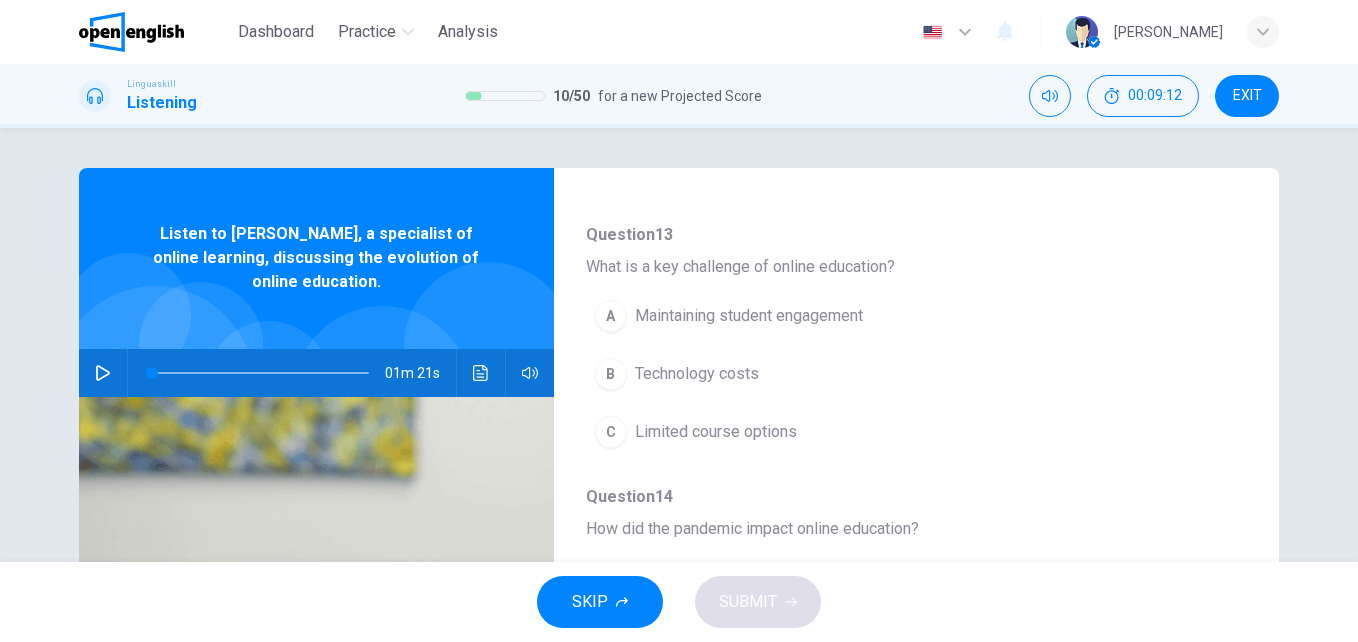 scroll, scrollTop: 714, scrollLeft: 0, axis: vertical 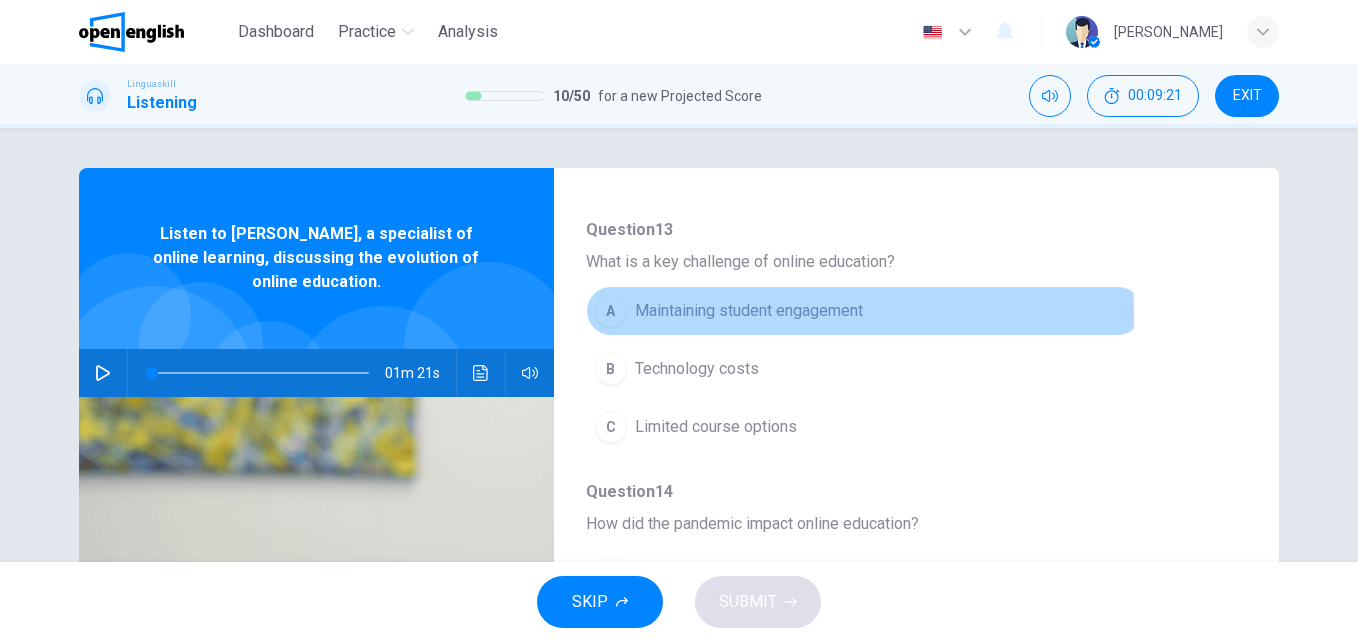 click on "Maintaining student engagement" at bounding box center [749, 311] 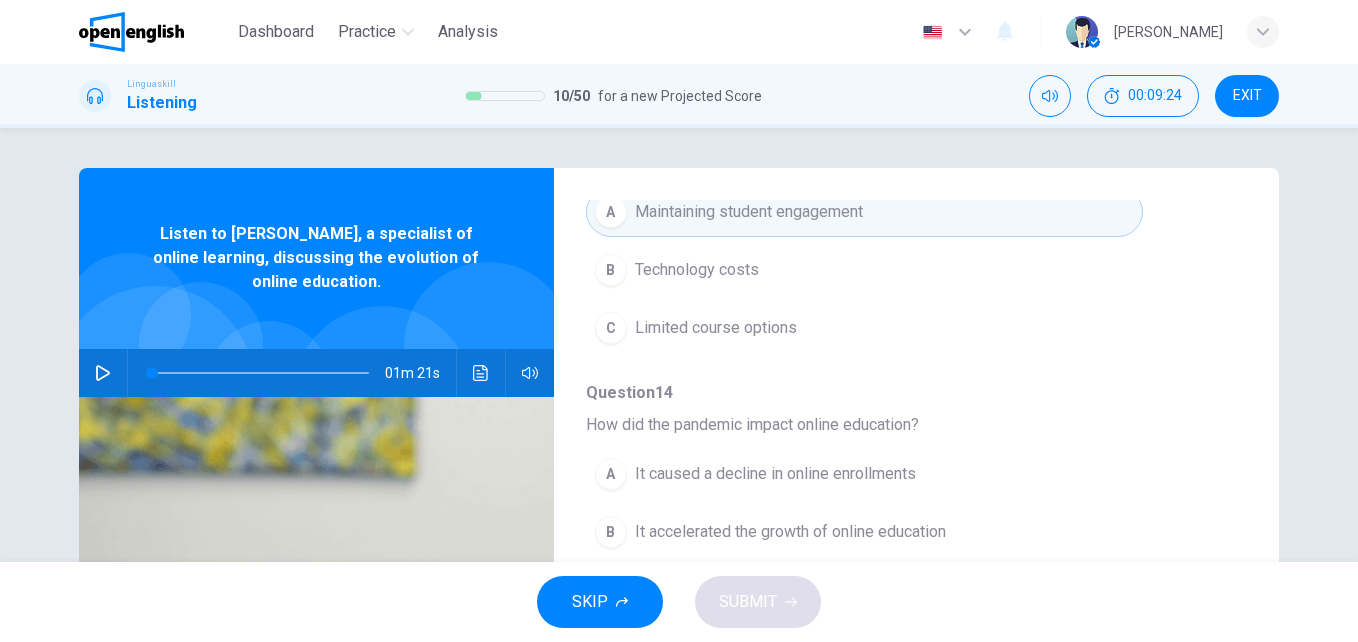 scroll, scrollTop: 863, scrollLeft: 0, axis: vertical 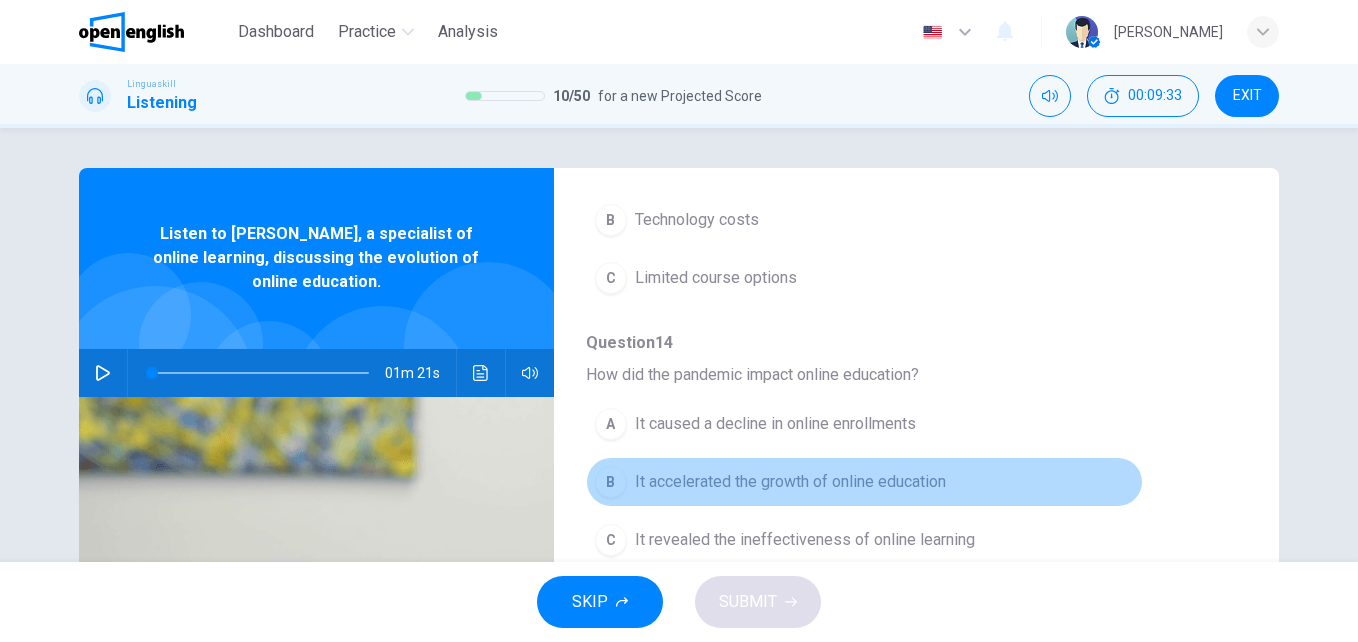 click on "It accelerated the growth of online education" at bounding box center (790, 482) 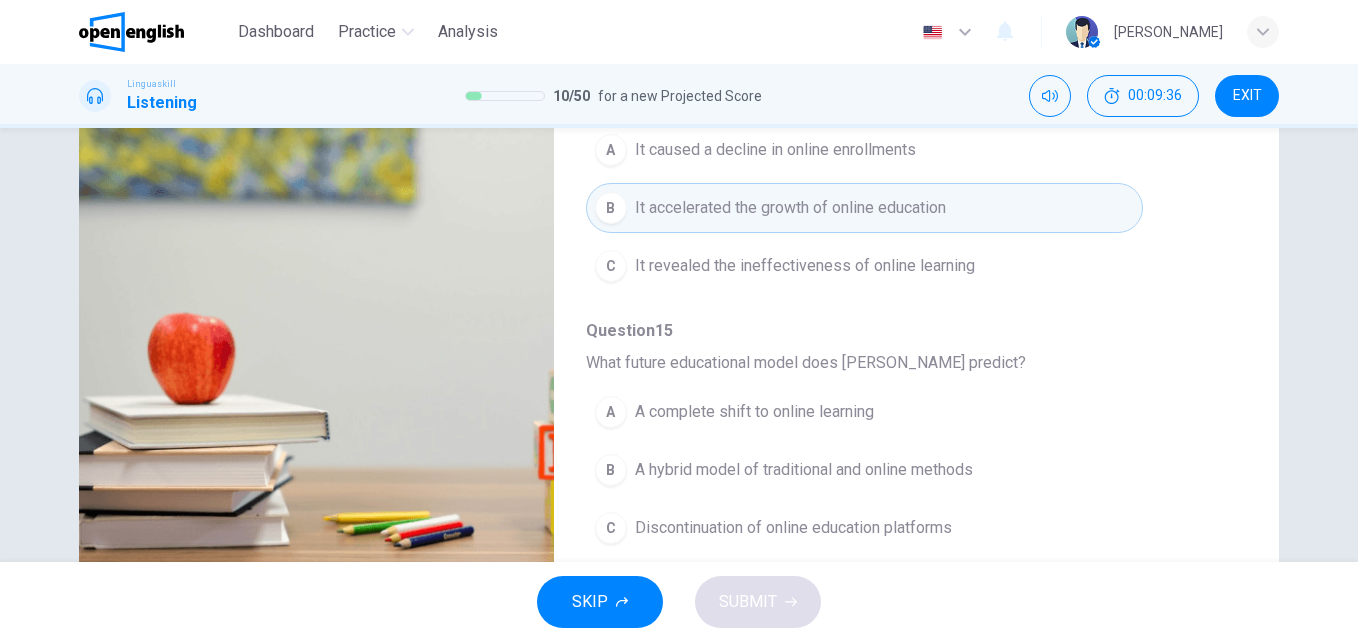 scroll, scrollTop: 326, scrollLeft: 0, axis: vertical 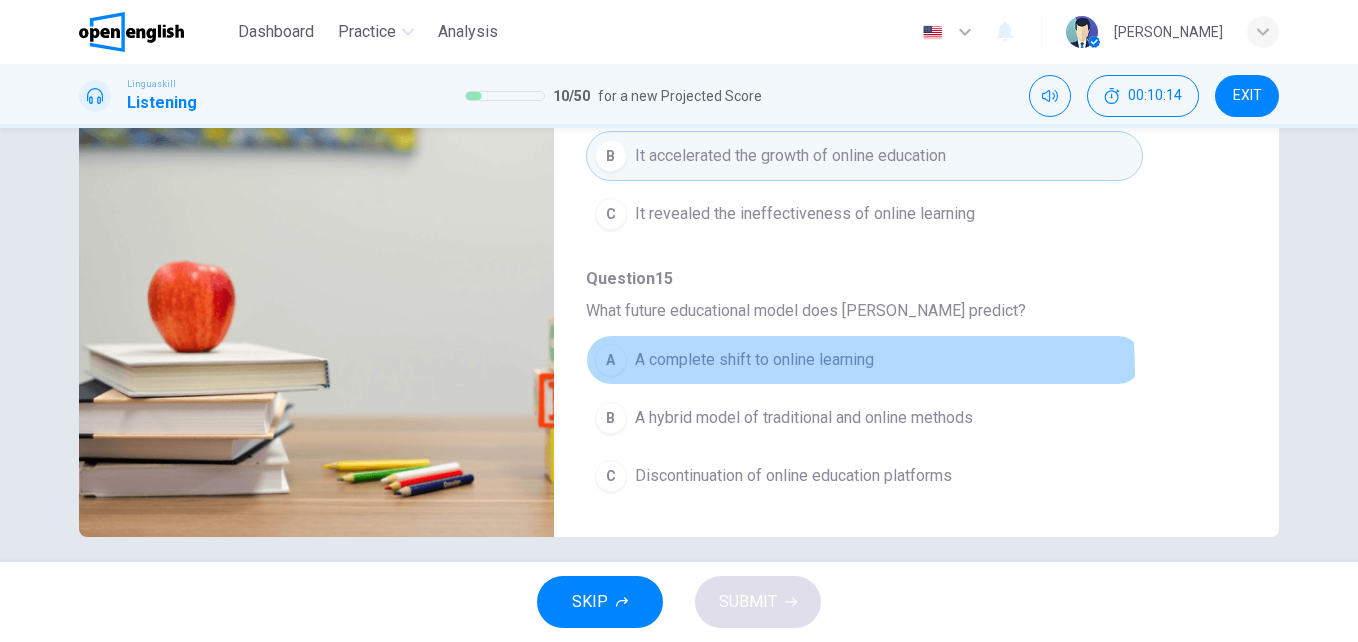 click on "A A complete shift to online learning" at bounding box center [864, 360] 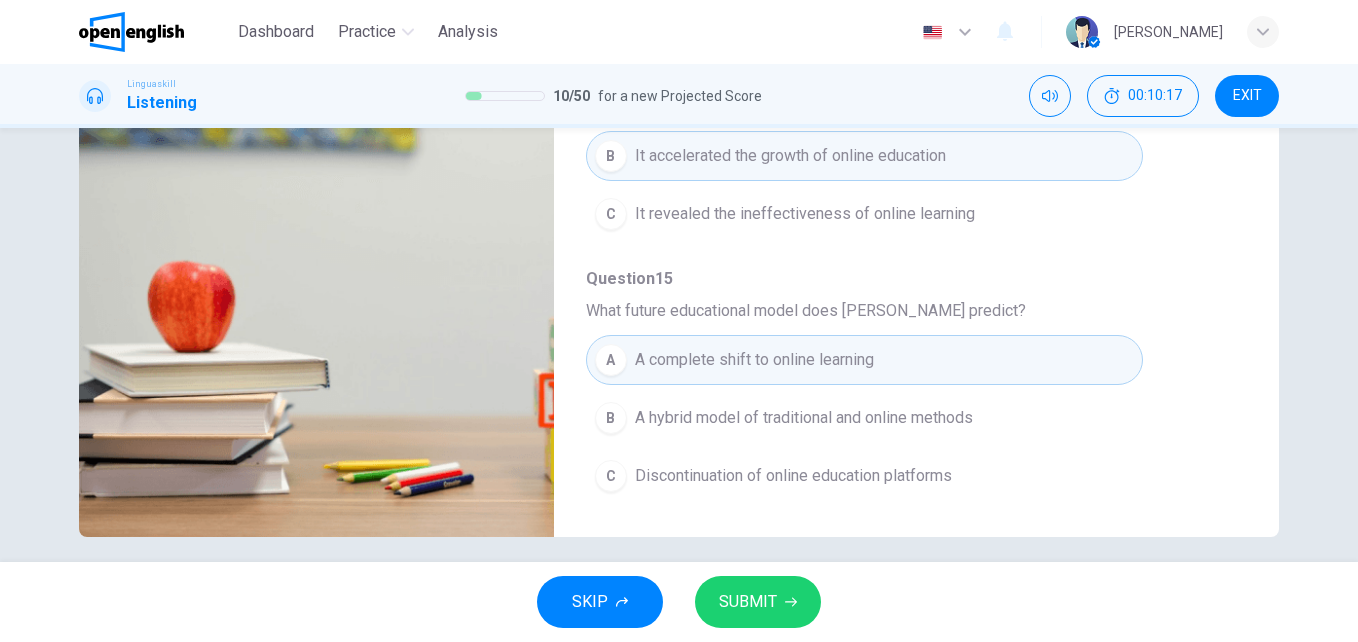 click on "SUBMIT" at bounding box center [748, 602] 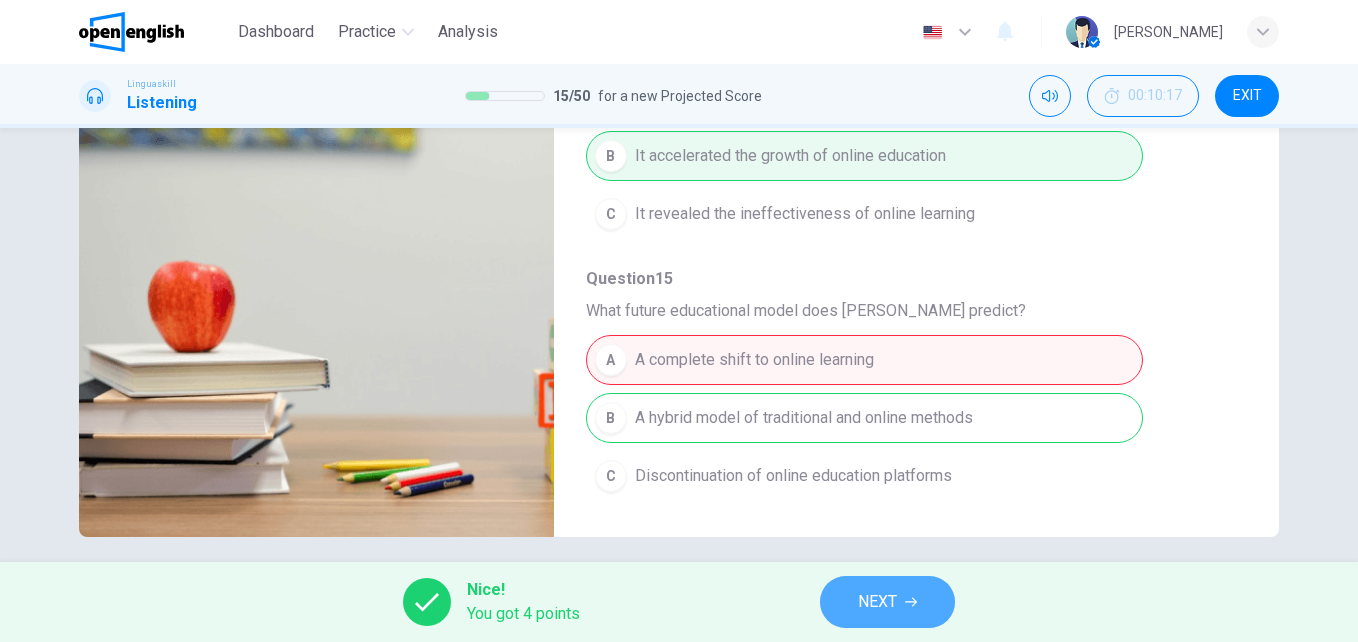 click on "NEXT" at bounding box center [877, 602] 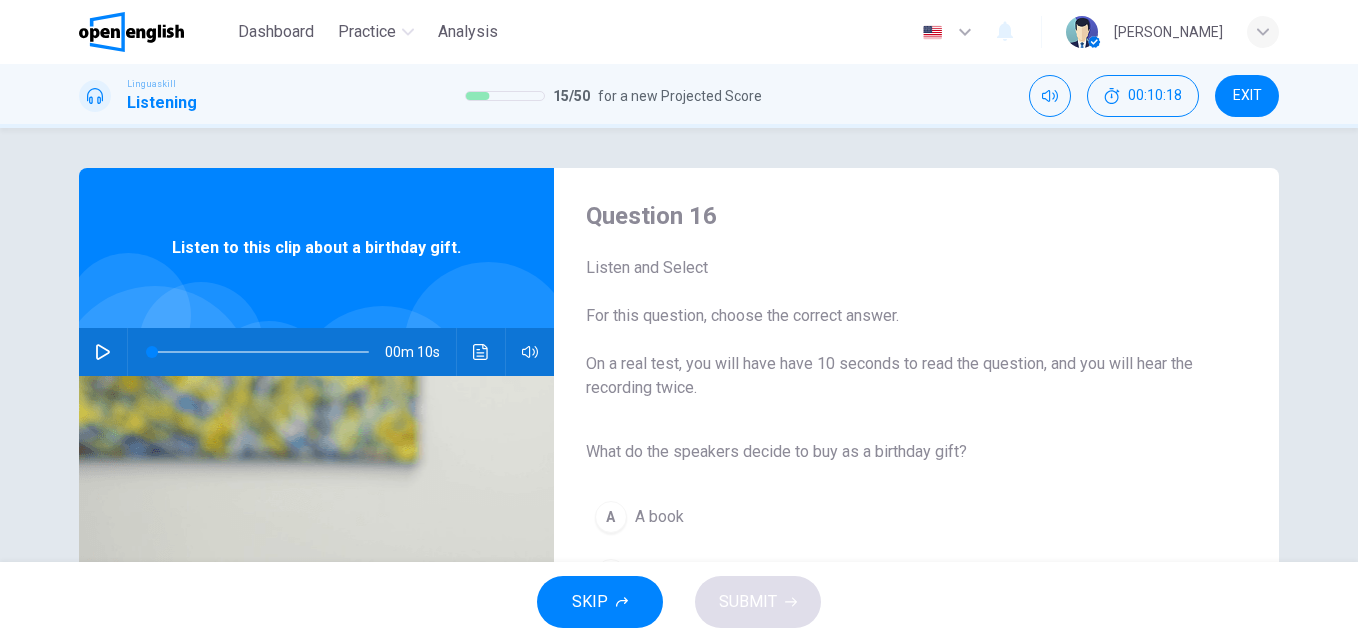 click 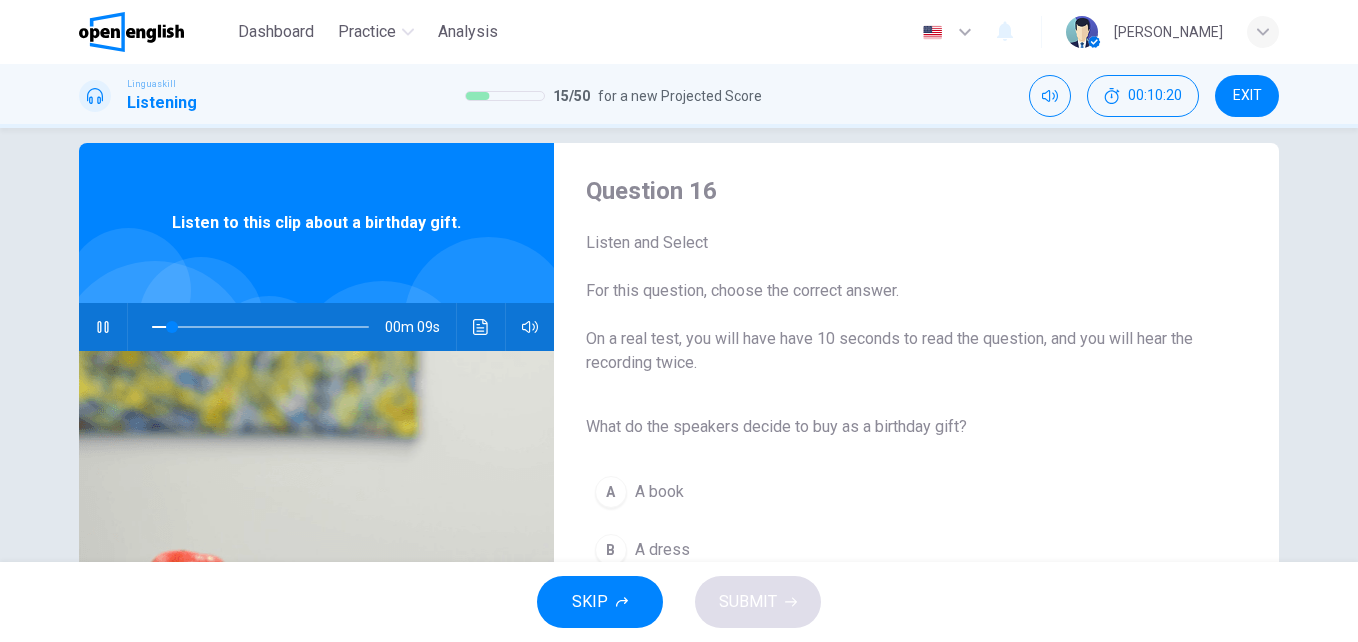 scroll, scrollTop: 54, scrollLeft: 0, axis: vertical 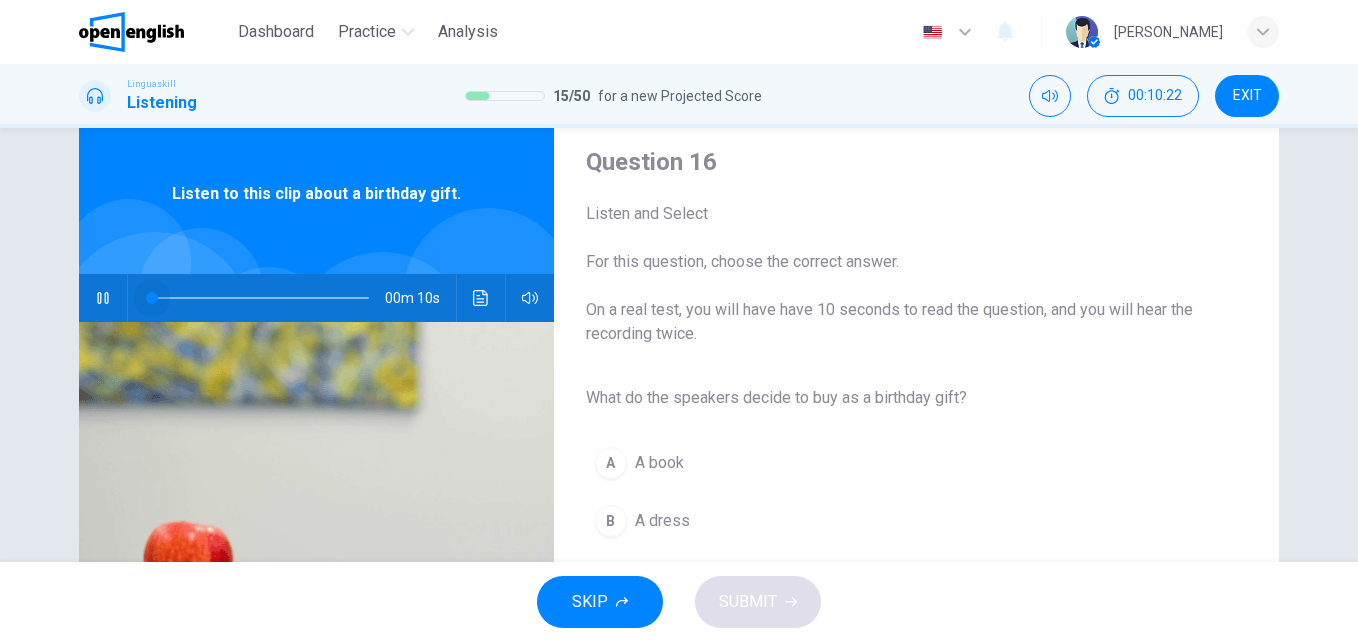 click at bounding box center [260, 298] 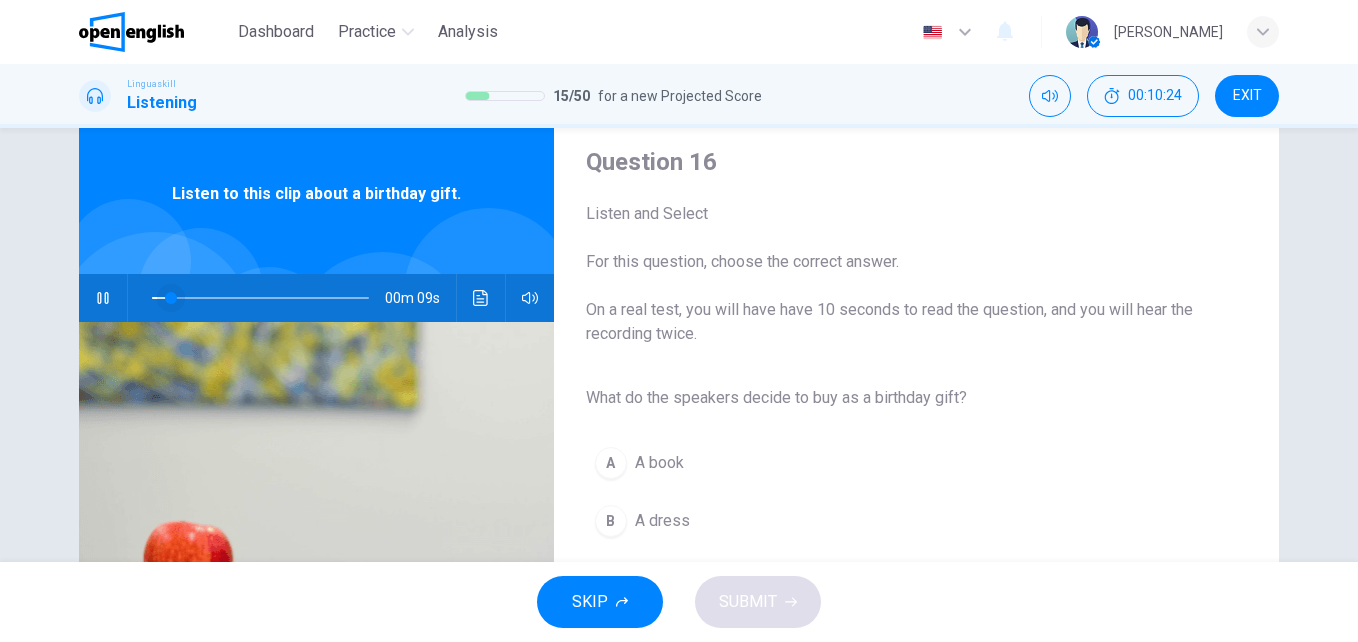 click at bounding box center [171, 298] 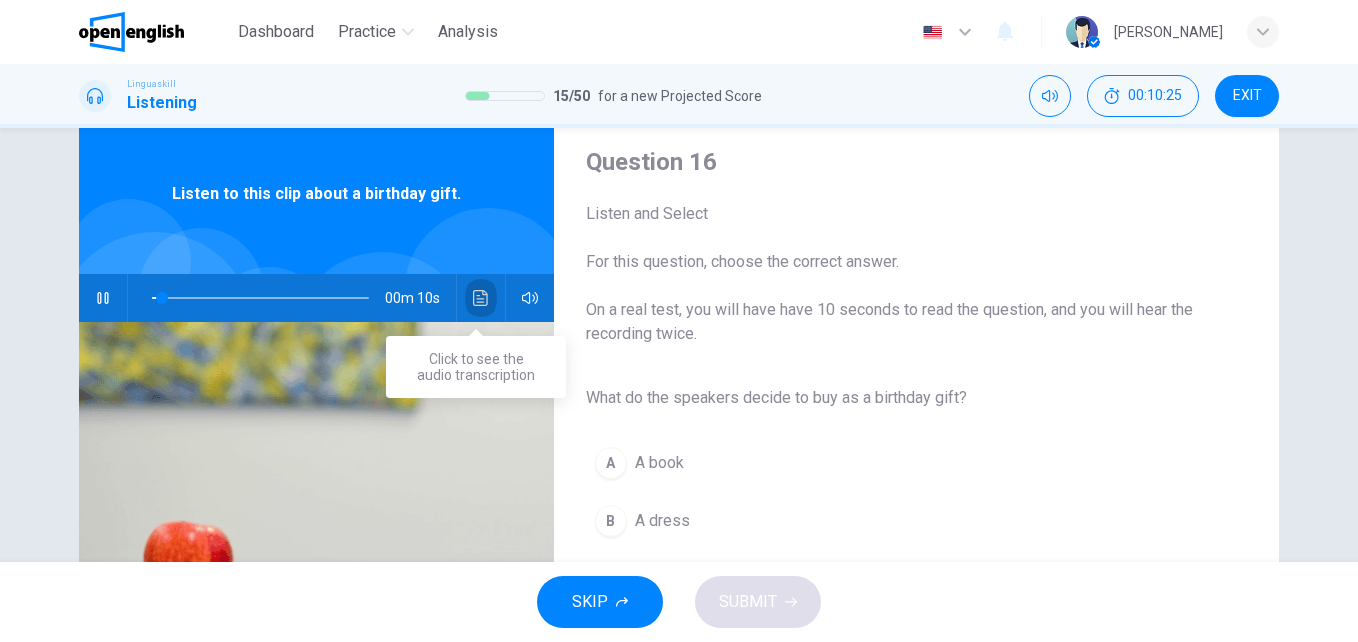 click 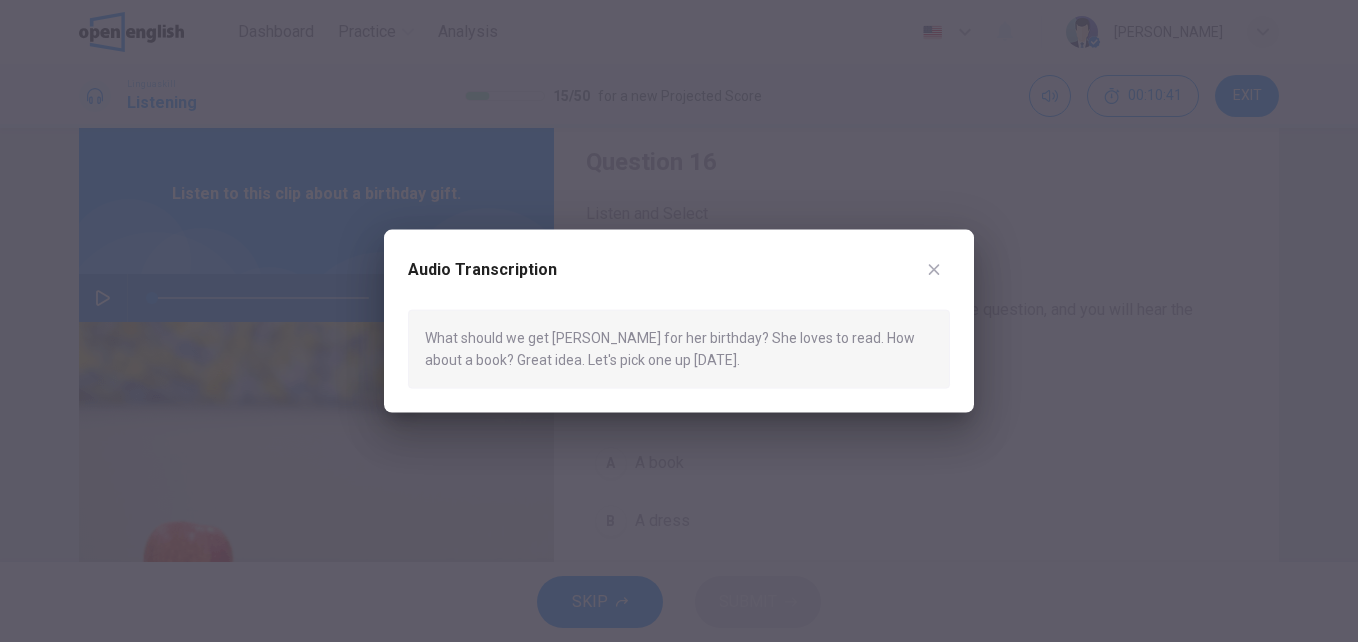 click at bounding box center (679, 321) 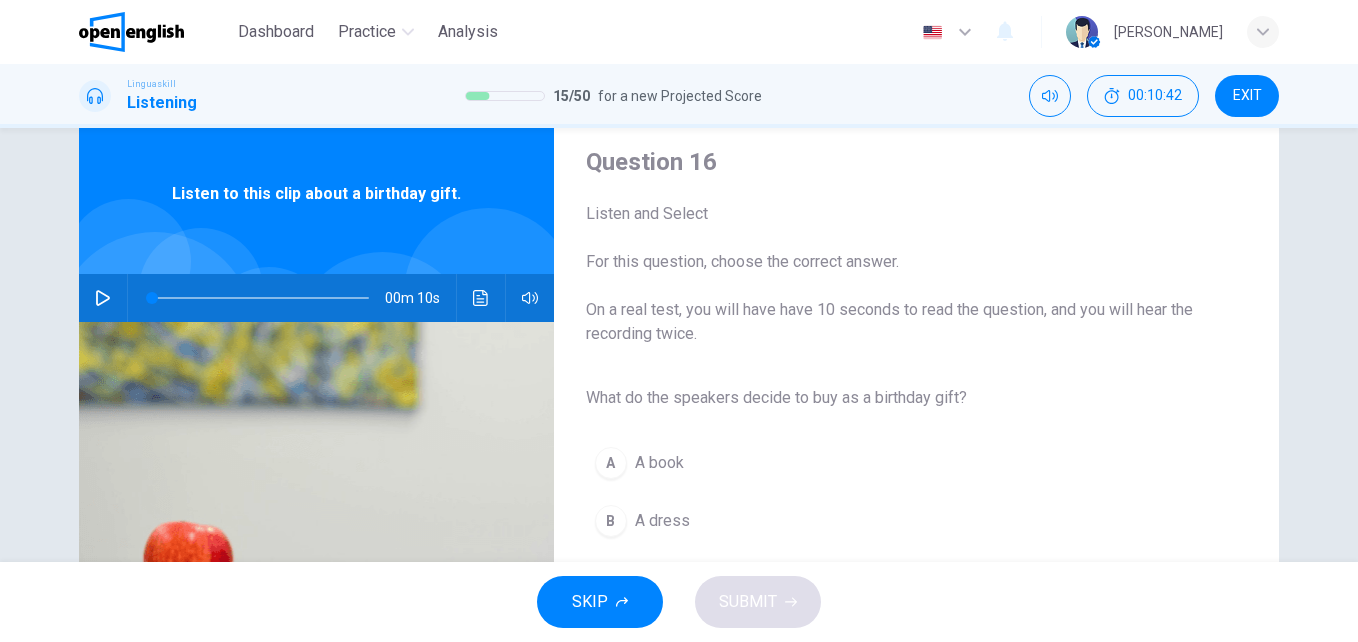 click 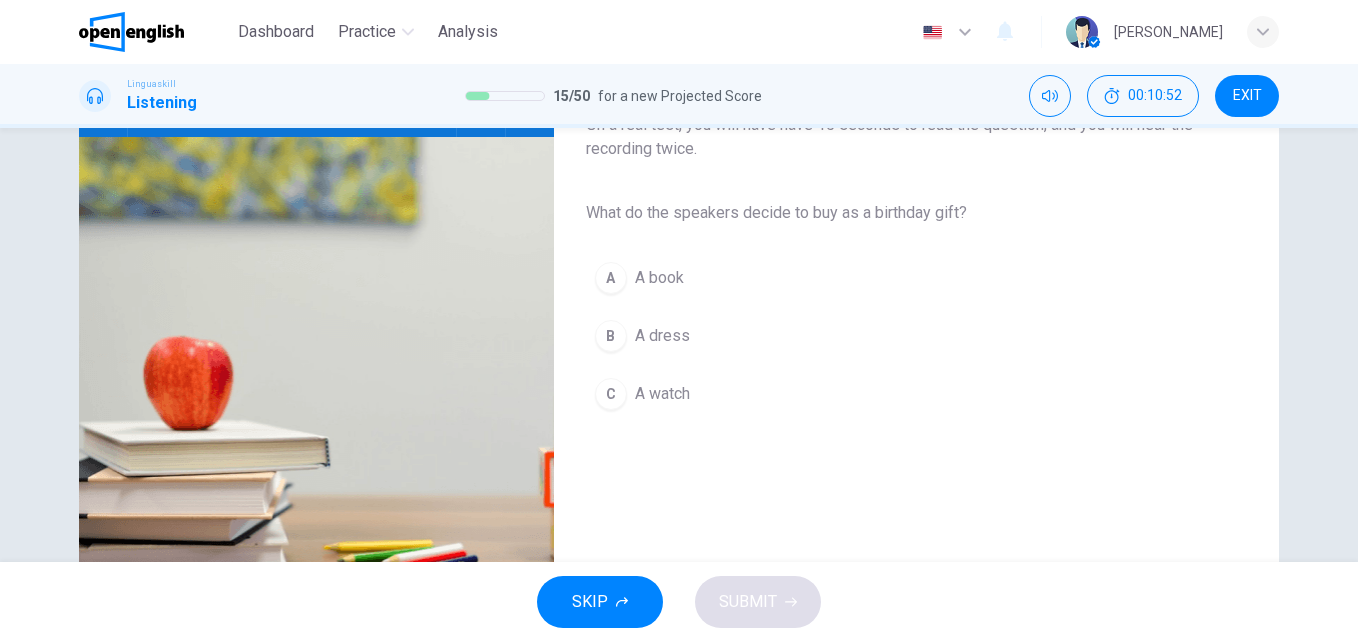 scroll, scrollTop: 234, scrollLeft: 0, axis: vertical 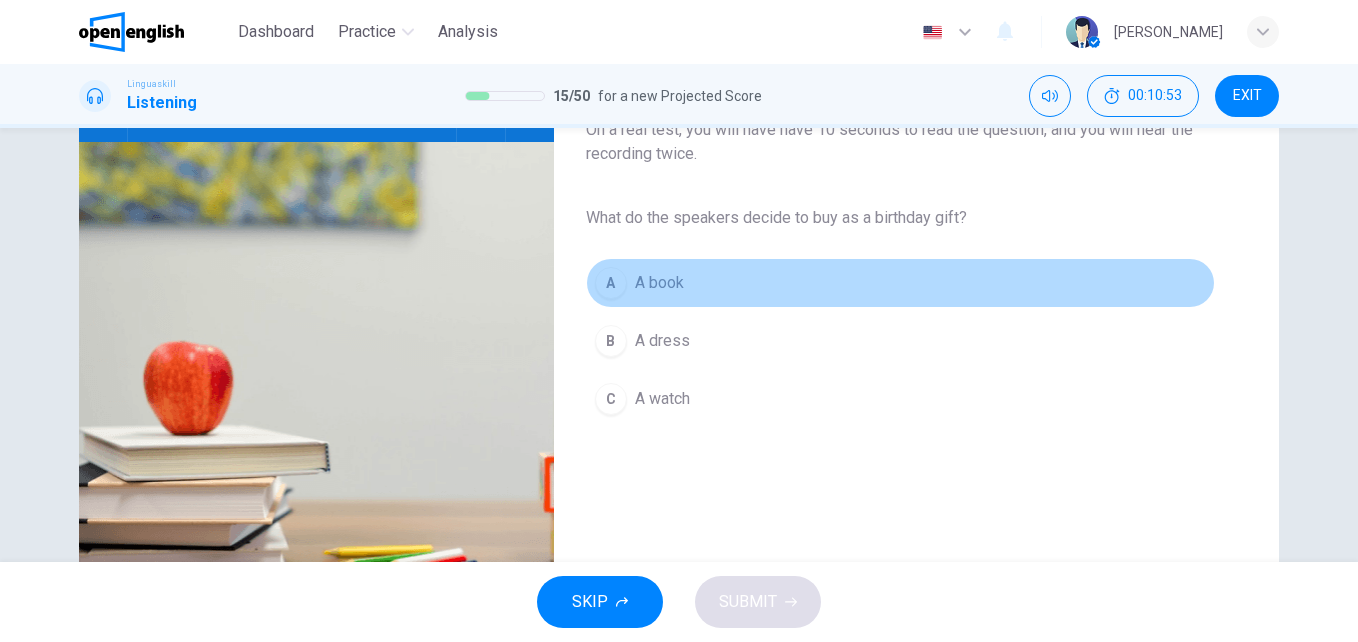 type on "*" 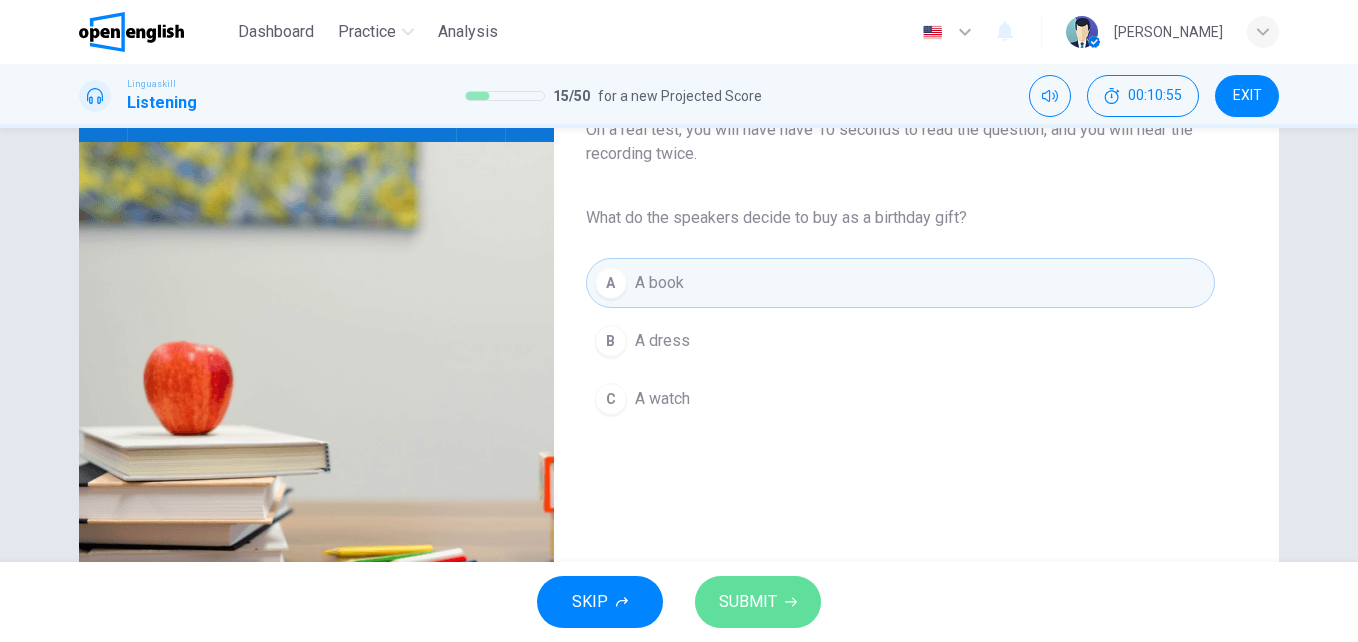 click on "SUBMIT" at bounding box center [748, 602] 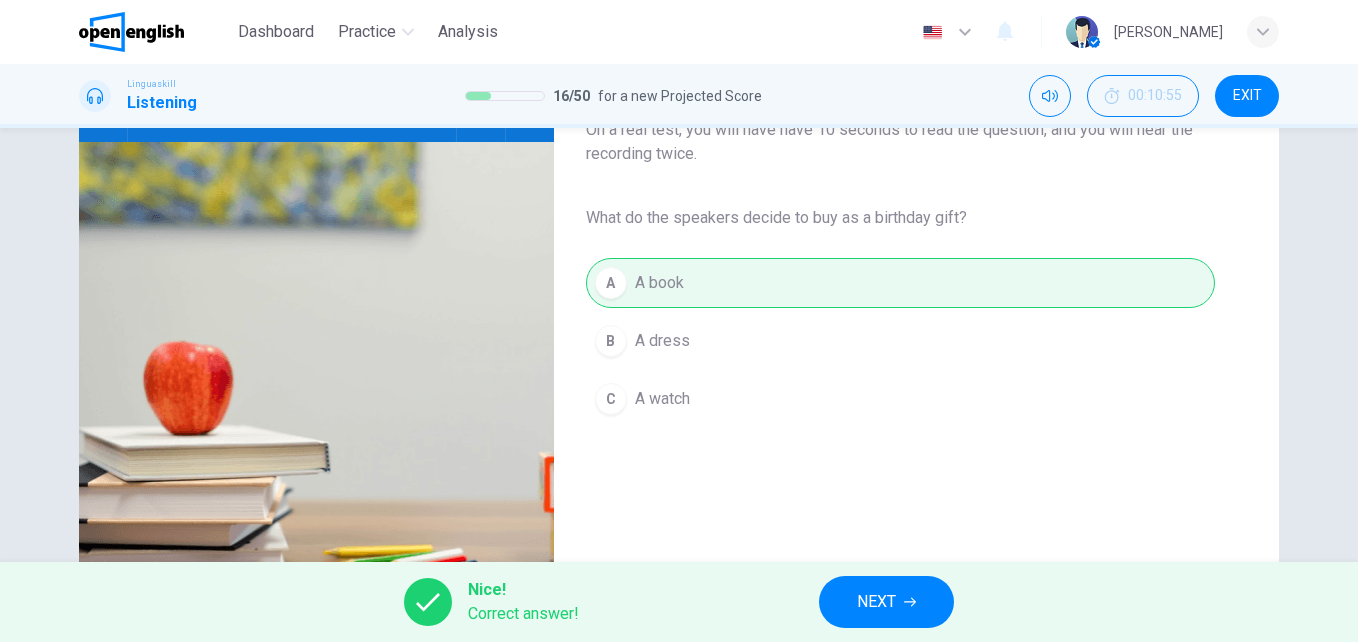 click on "NEXT" at bounding box center [876, 602] 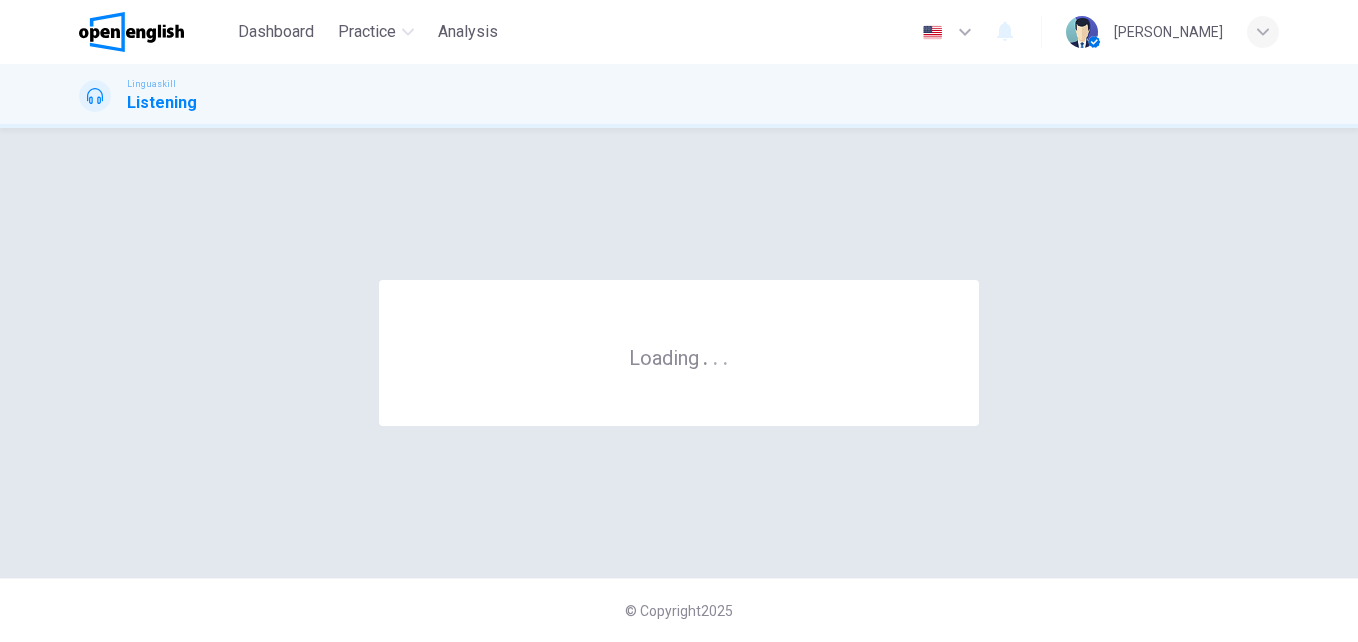 scroll, scrollTop: 0, scrollLeft: 0, axis: both 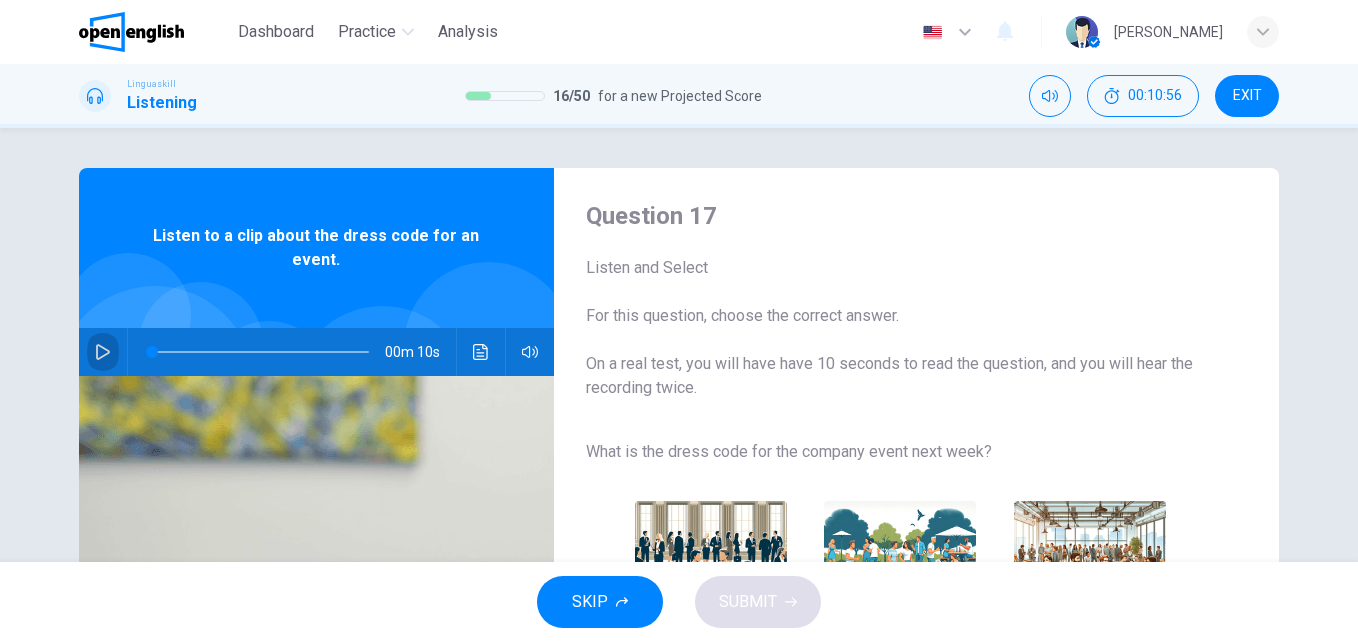 click 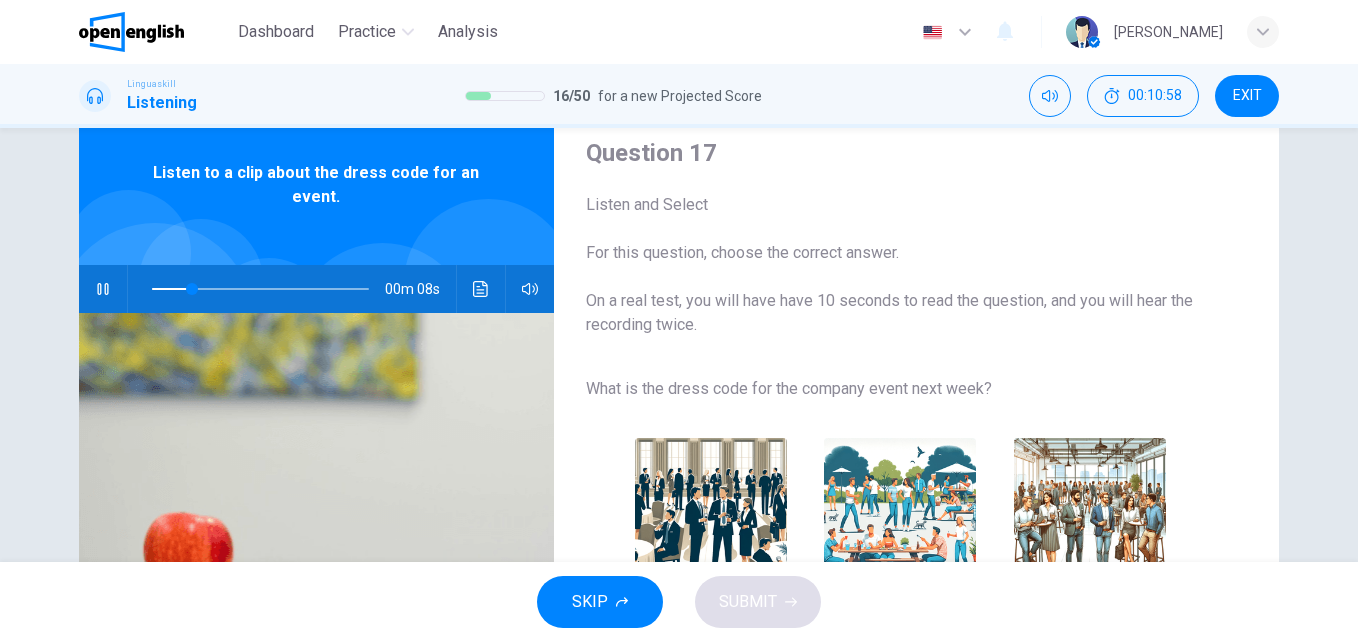 scroll, scrollTop: 82, scrollLeft: 0, axis: vertical 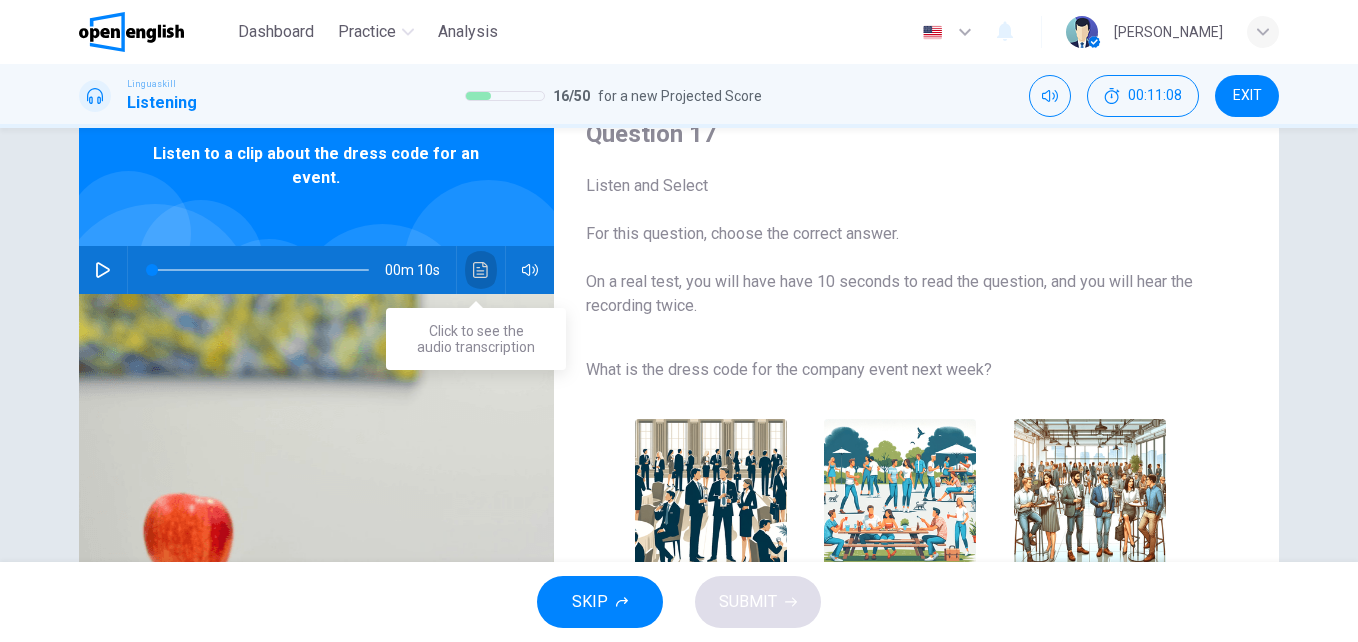 click at bounding box center (481, 270) 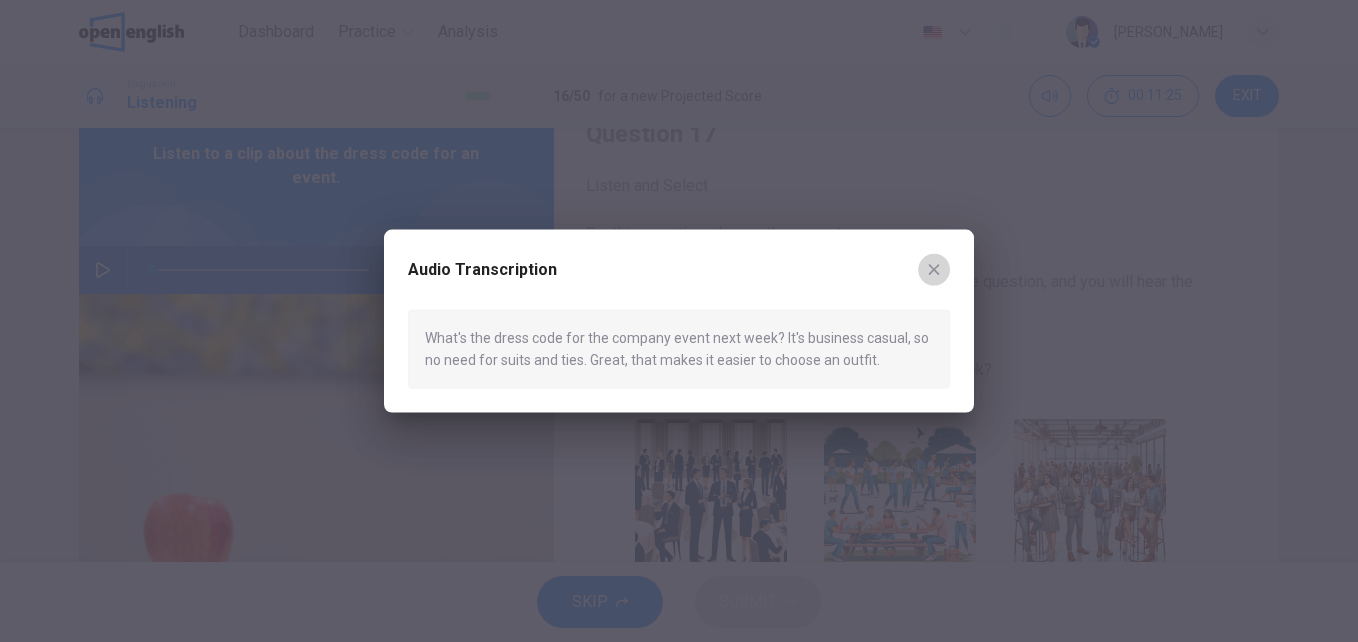 click at bounding box center [934, 270] 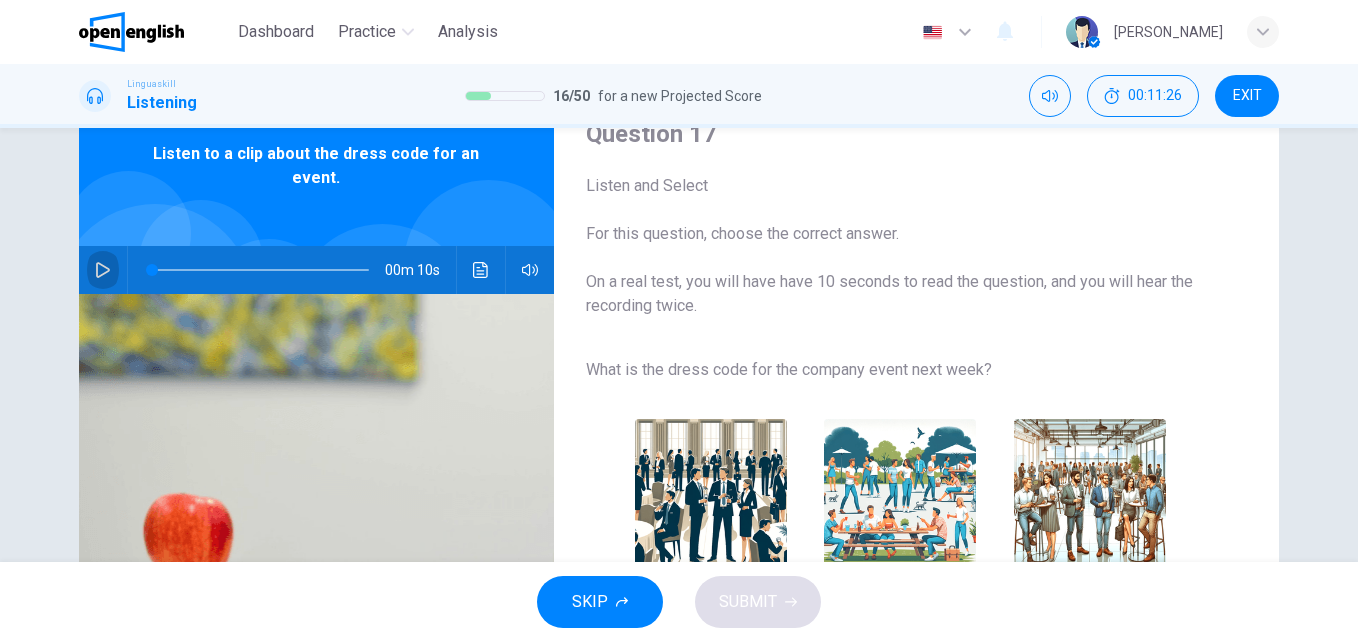 click 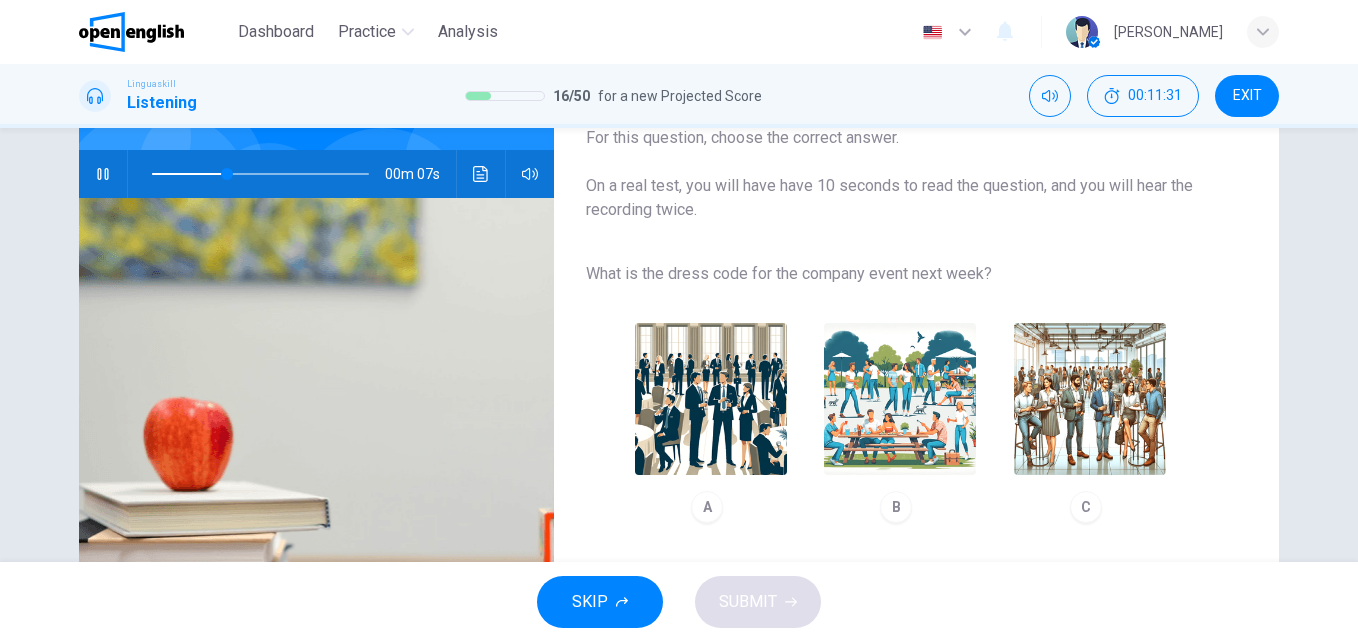 scroll, scrollTop: 232, scrollLeft: 0, axis: vertical 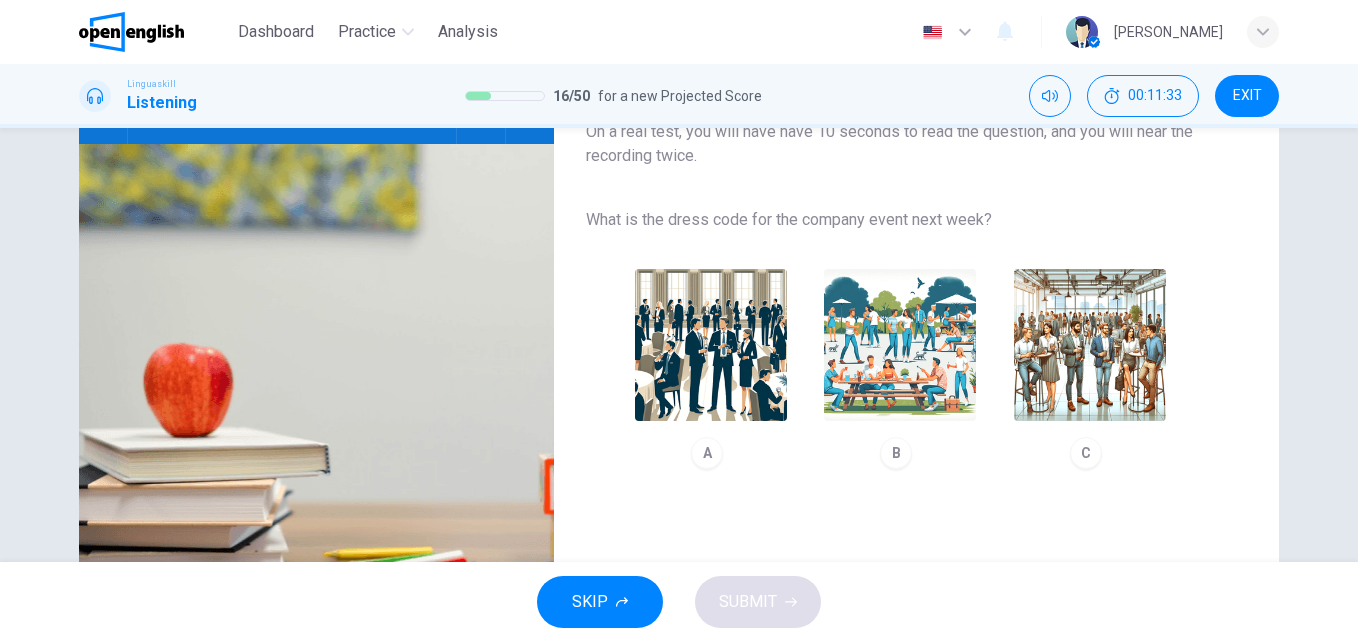 click at bounding box center [1090, 345] 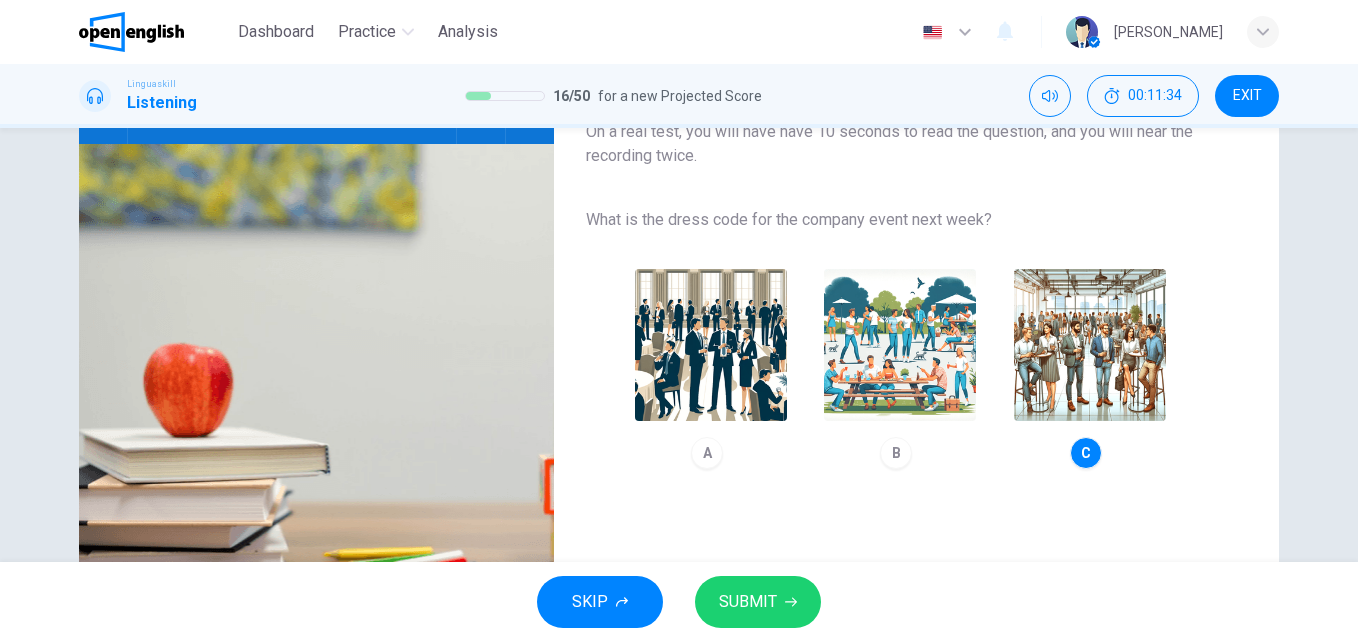 click on "SUBMIT" at bounding box center [758, 602] 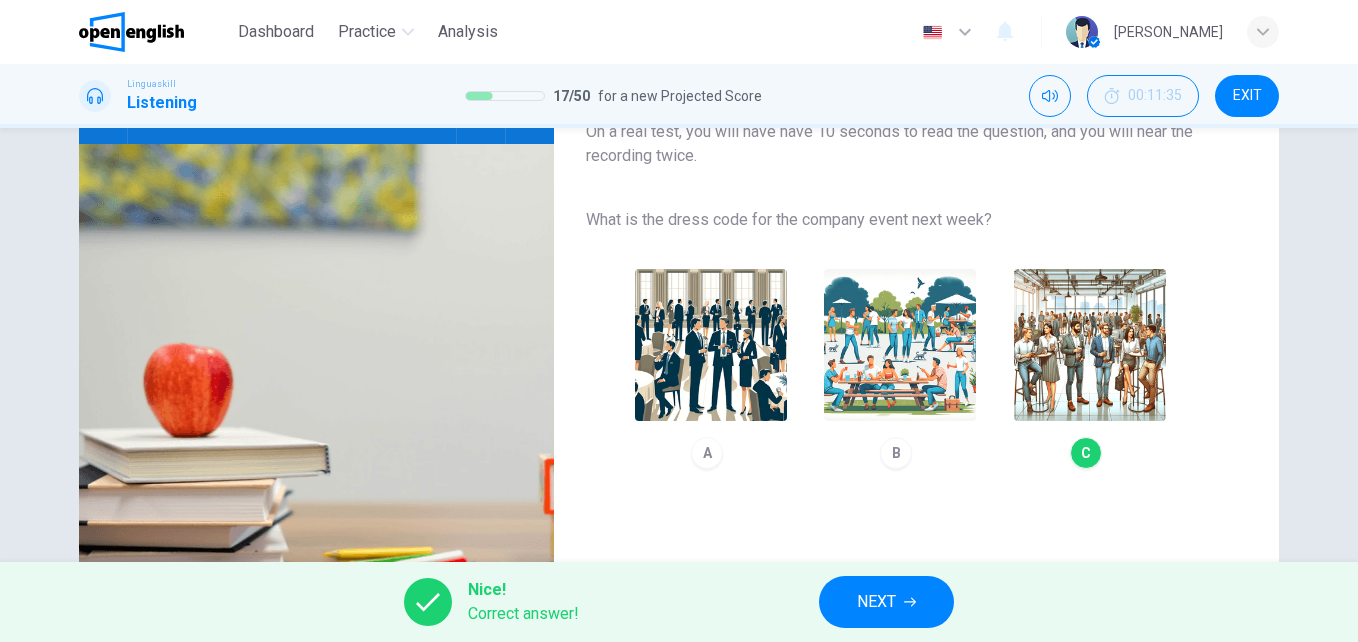 type on "**" 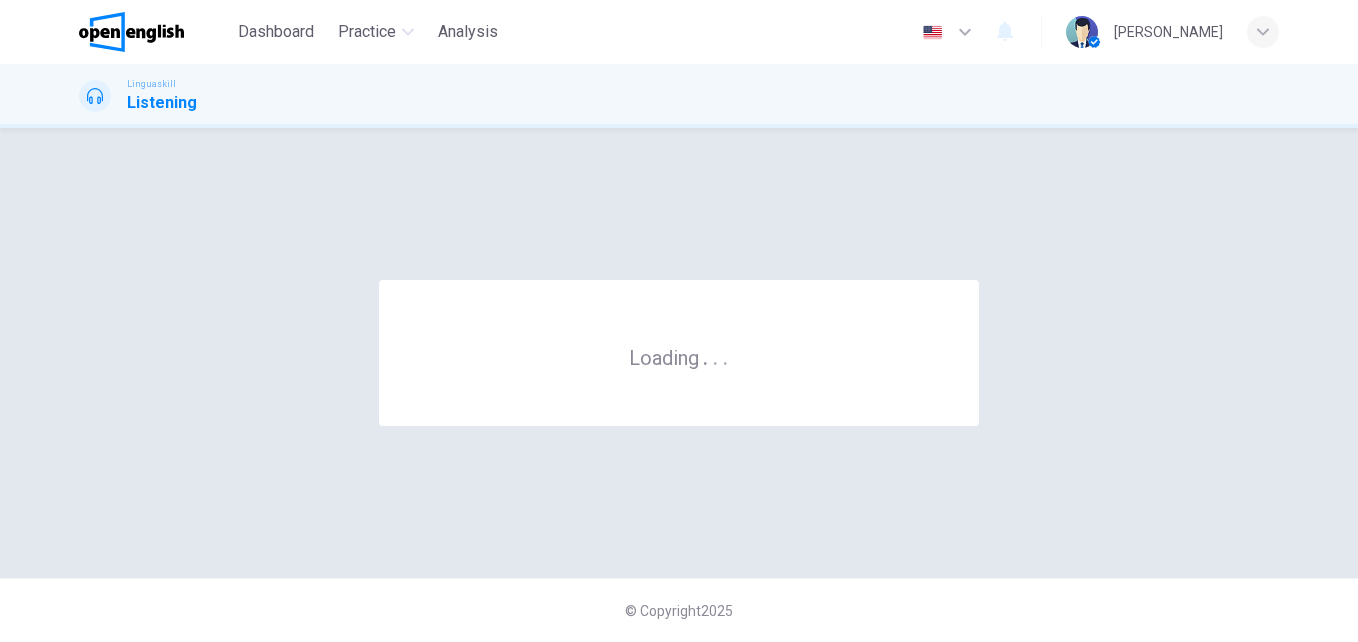 scroll, scrollTop: 0, scrollLeft: 0, axis: both 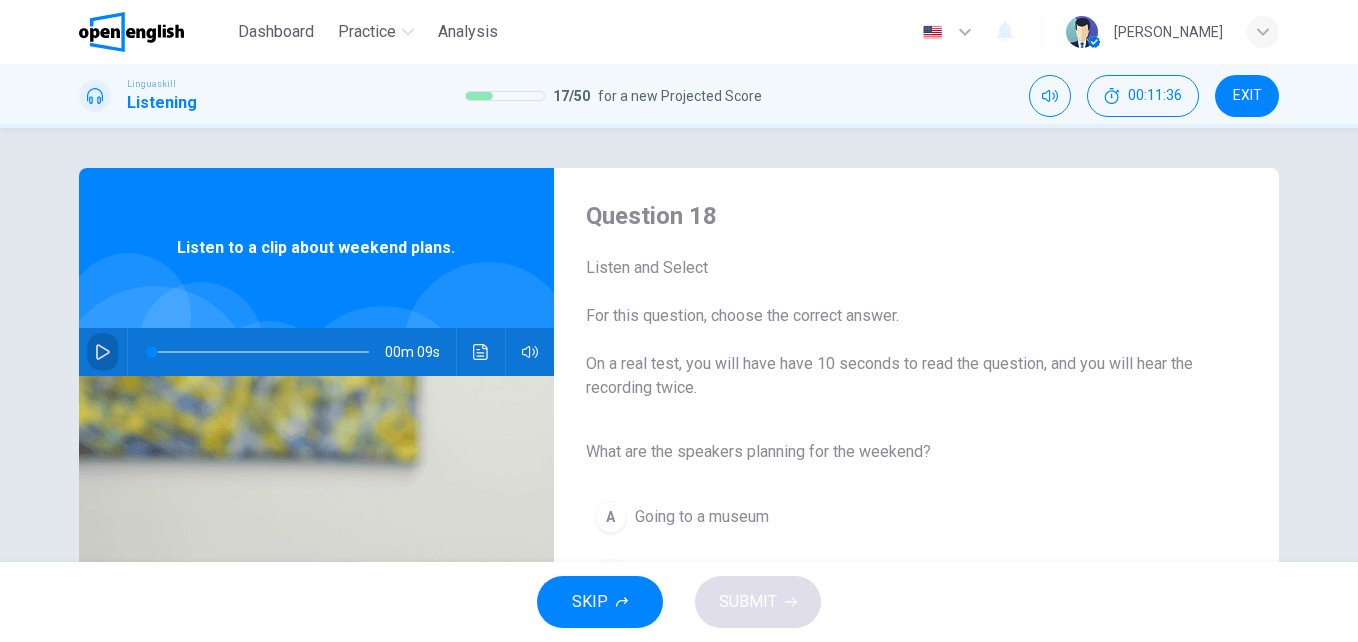 click 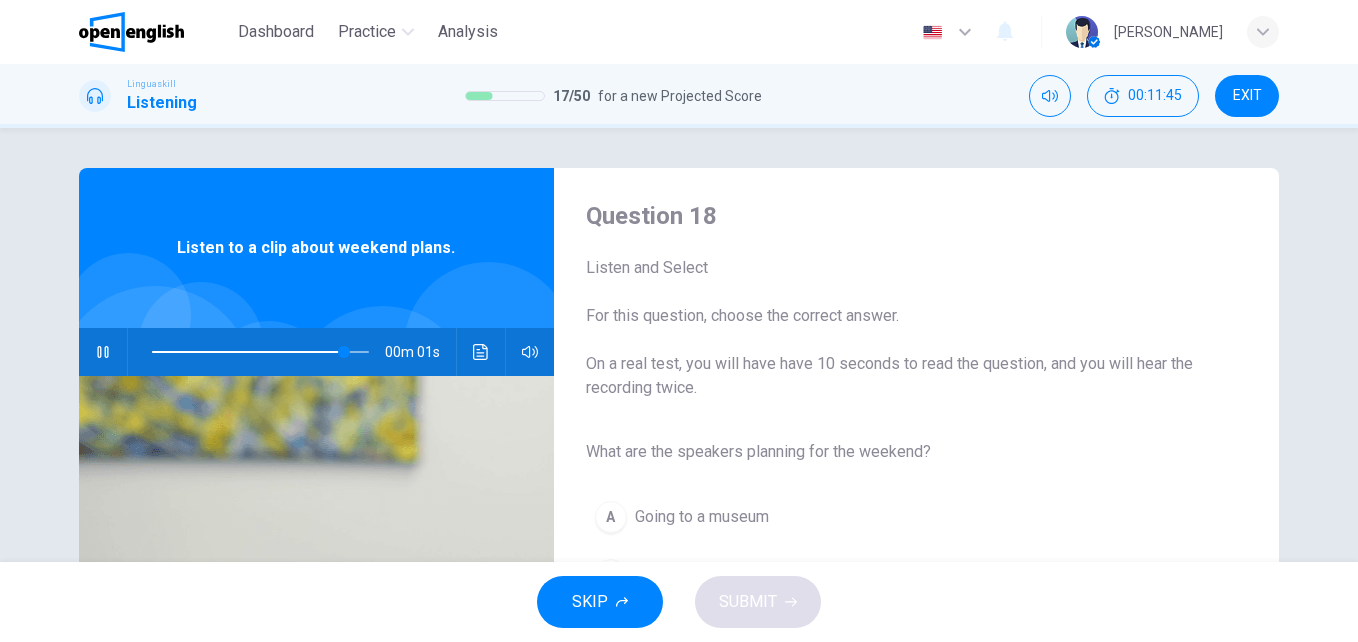 type on "*" 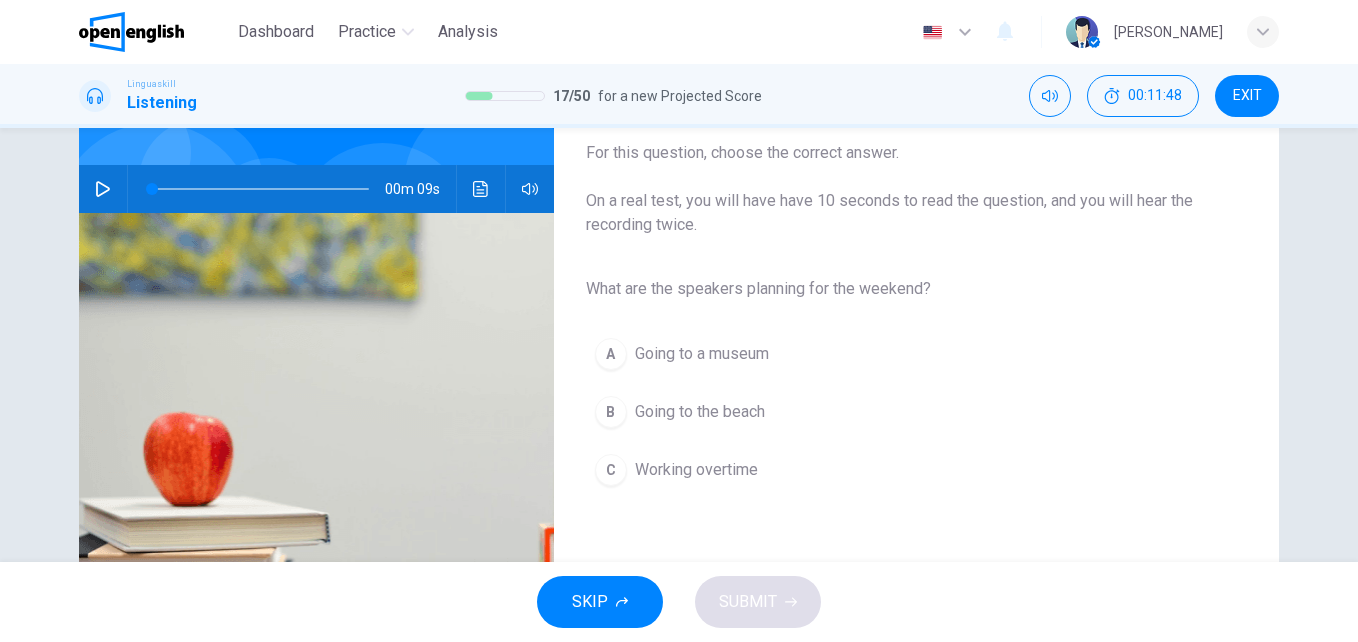 scroll, scrollTop: 167, scrollLeft: 0, axis: vertical 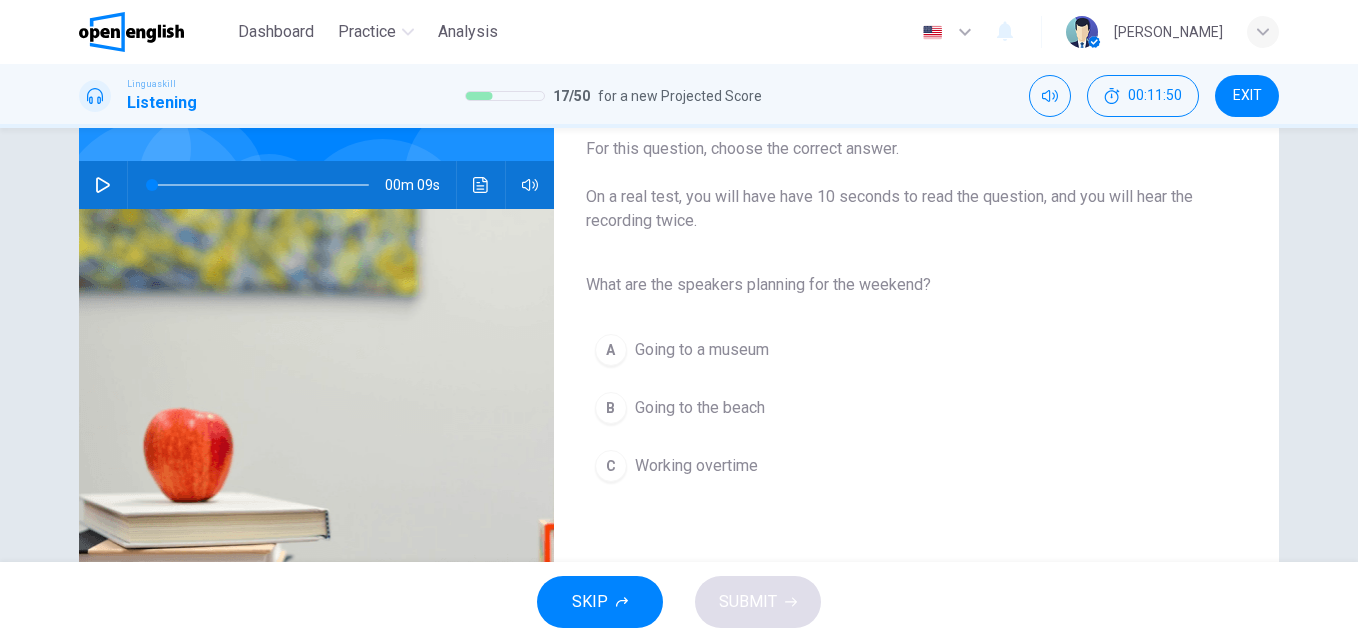 click on "Going to the beach" at bounding box center [700, 408] 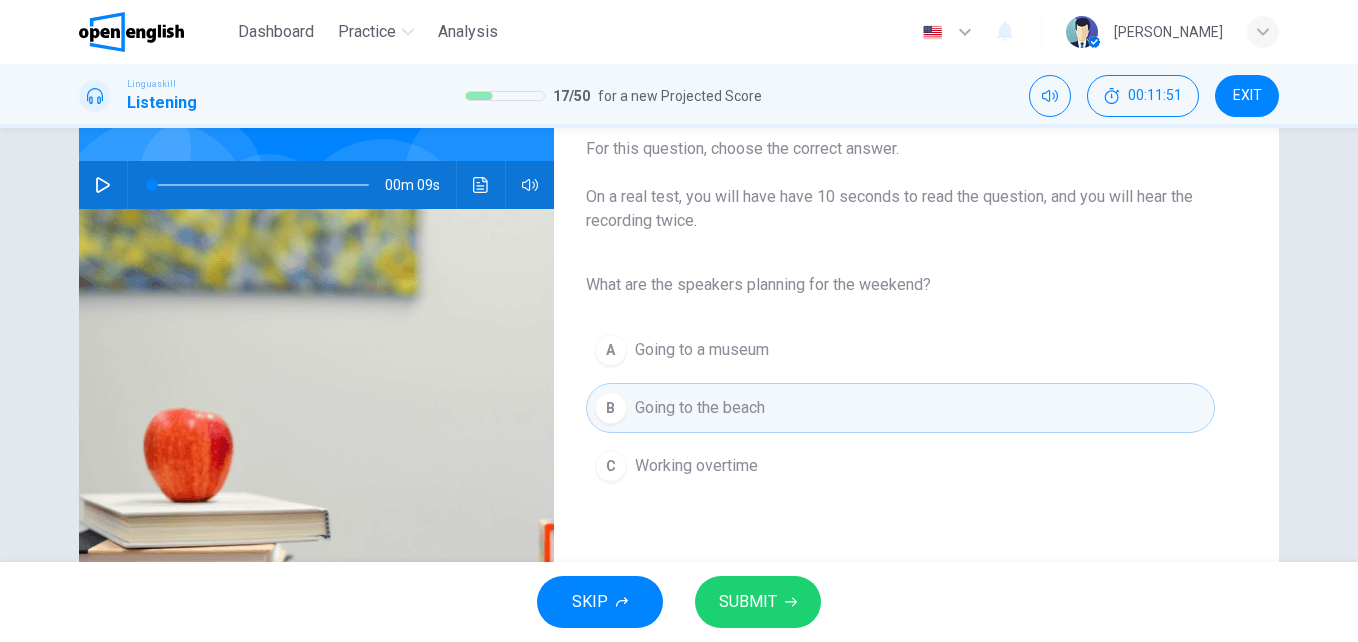 click on "SUBMIT" at bounding box center (758, 602) 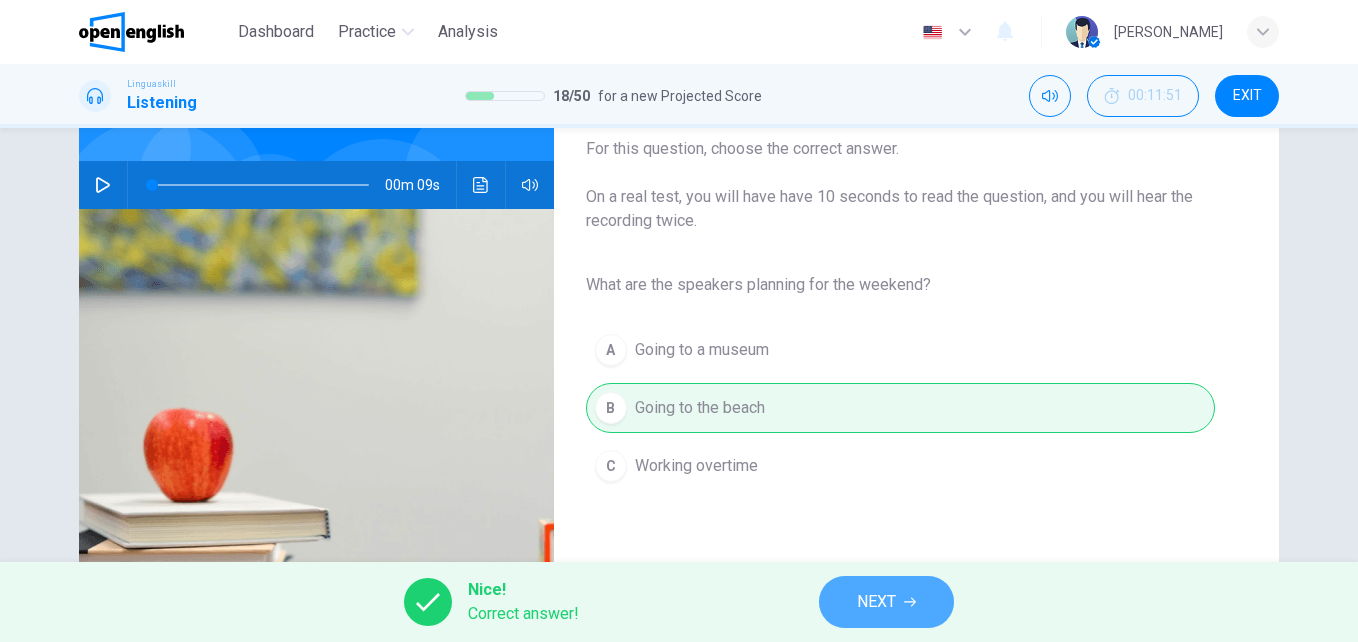 click on "NEXT" at bounding box center (876, 602) 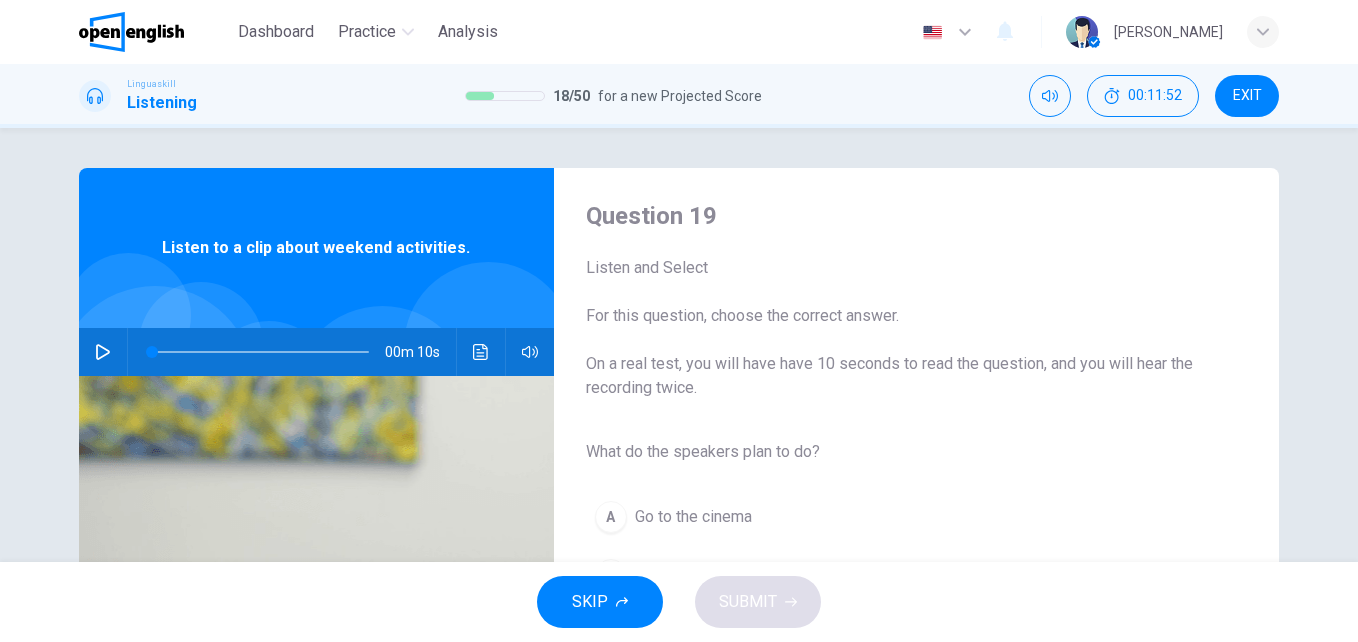 click 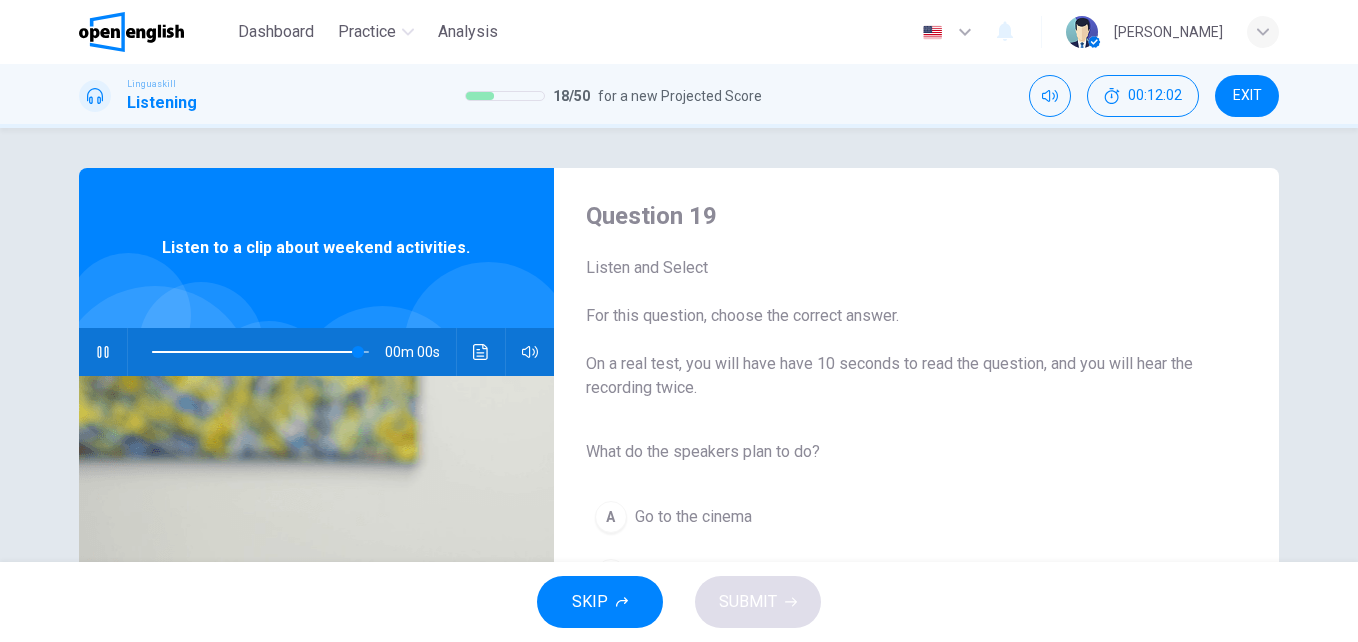 type on "*" 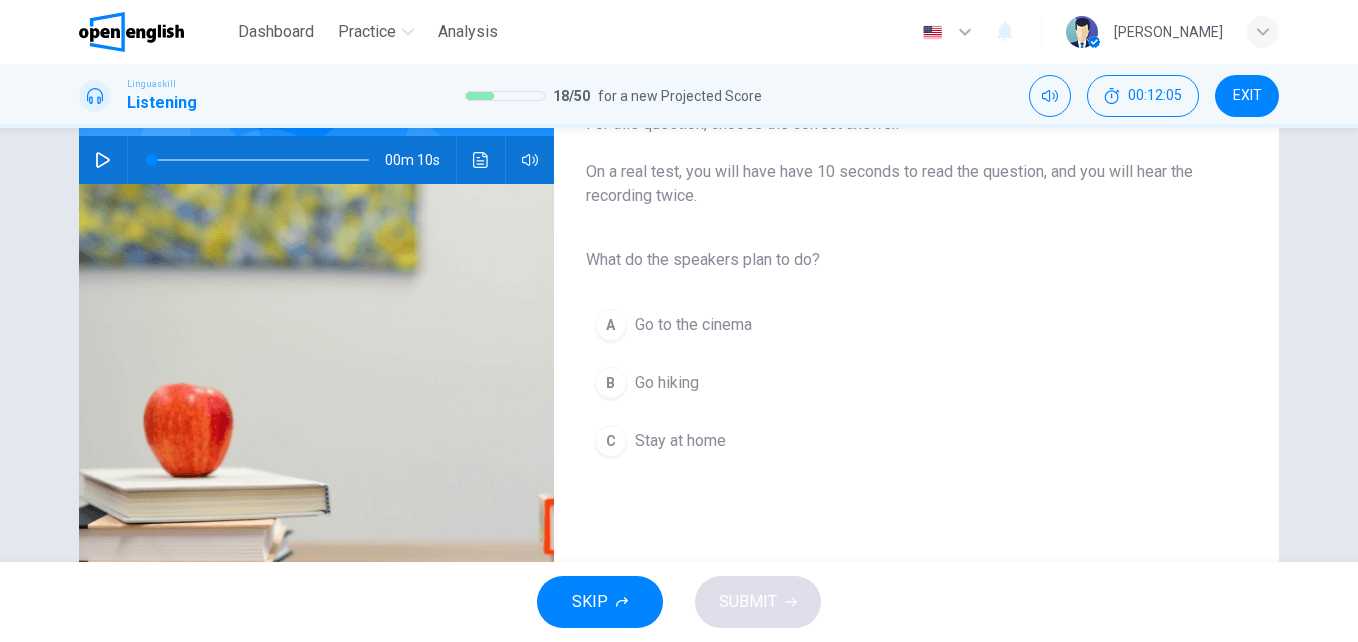 scroll, scrollTop: 220, scrollLeft: 0, axis: vertical 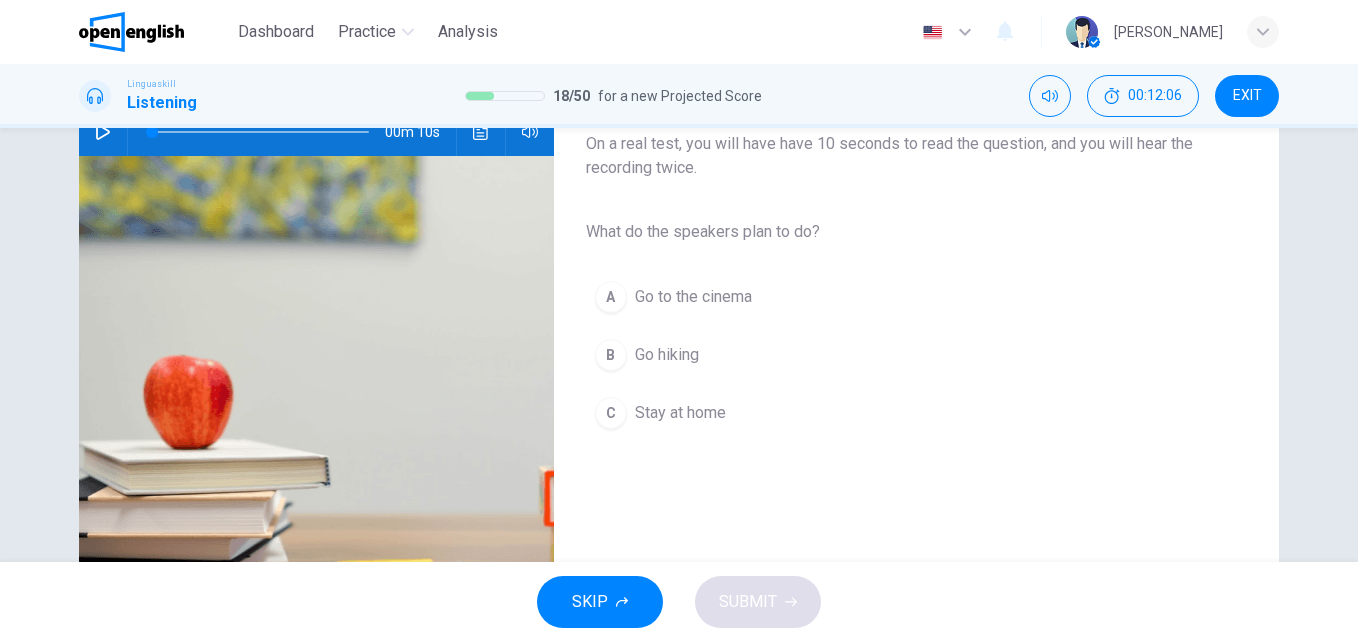 click on "B Go hiking" at bounding box center (900, 355) 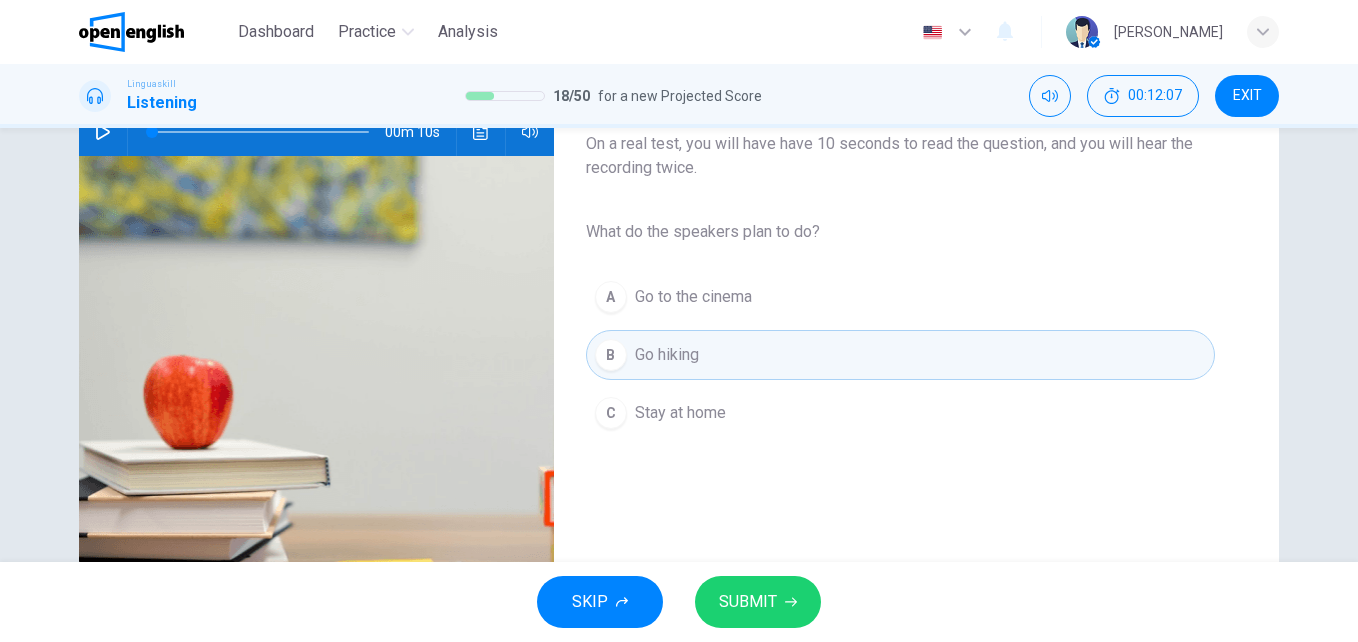 click on "SUBMIT" at bounding box center [758, 602] 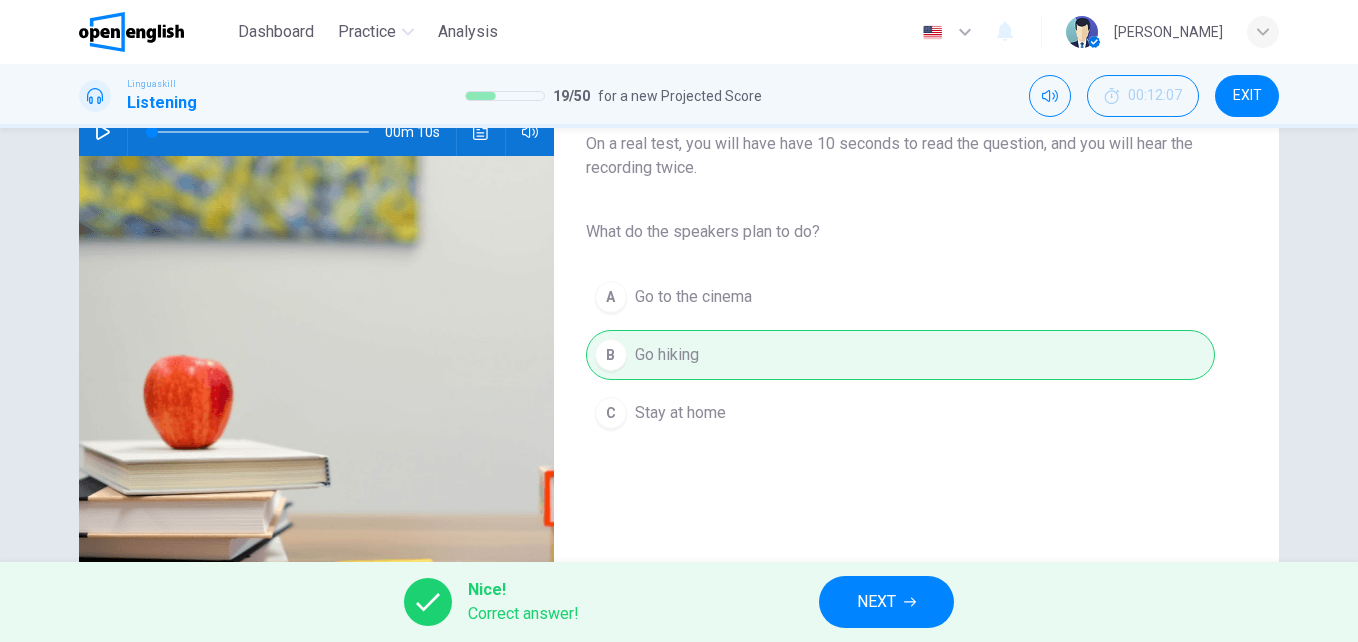 click on "NEXT" at bounding box center [876, 602] 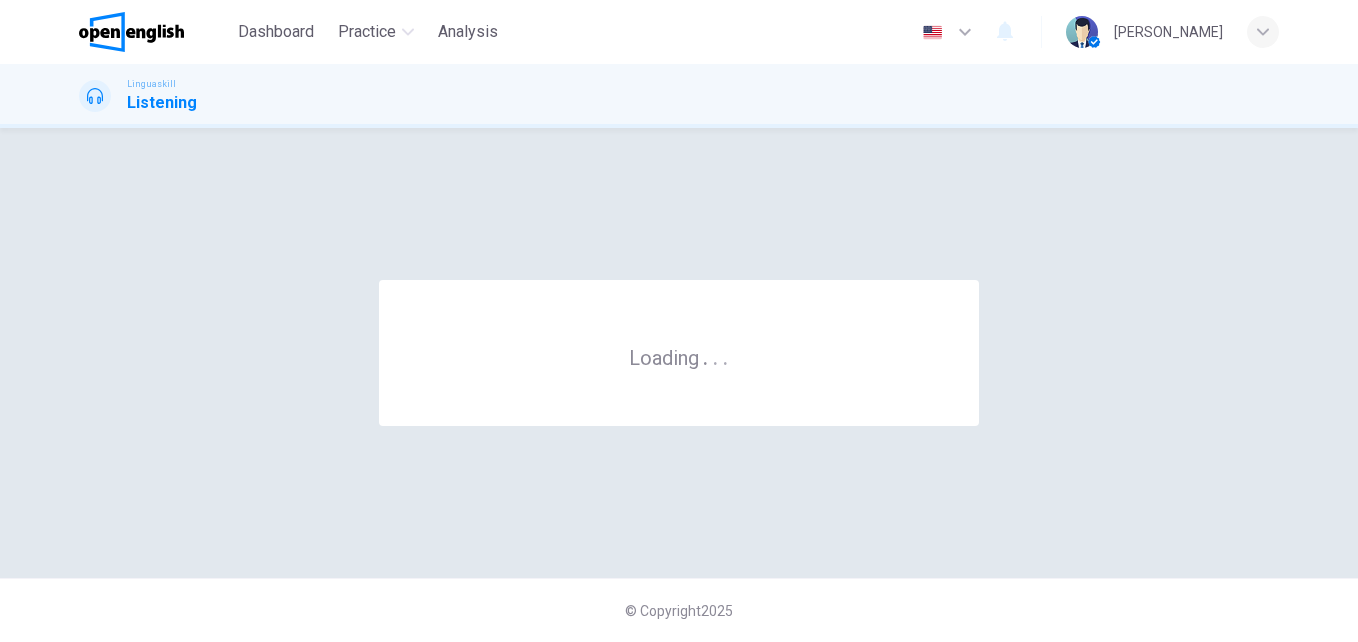 scroll, scrollTop: 0, scrollLeft: 0, axis: both 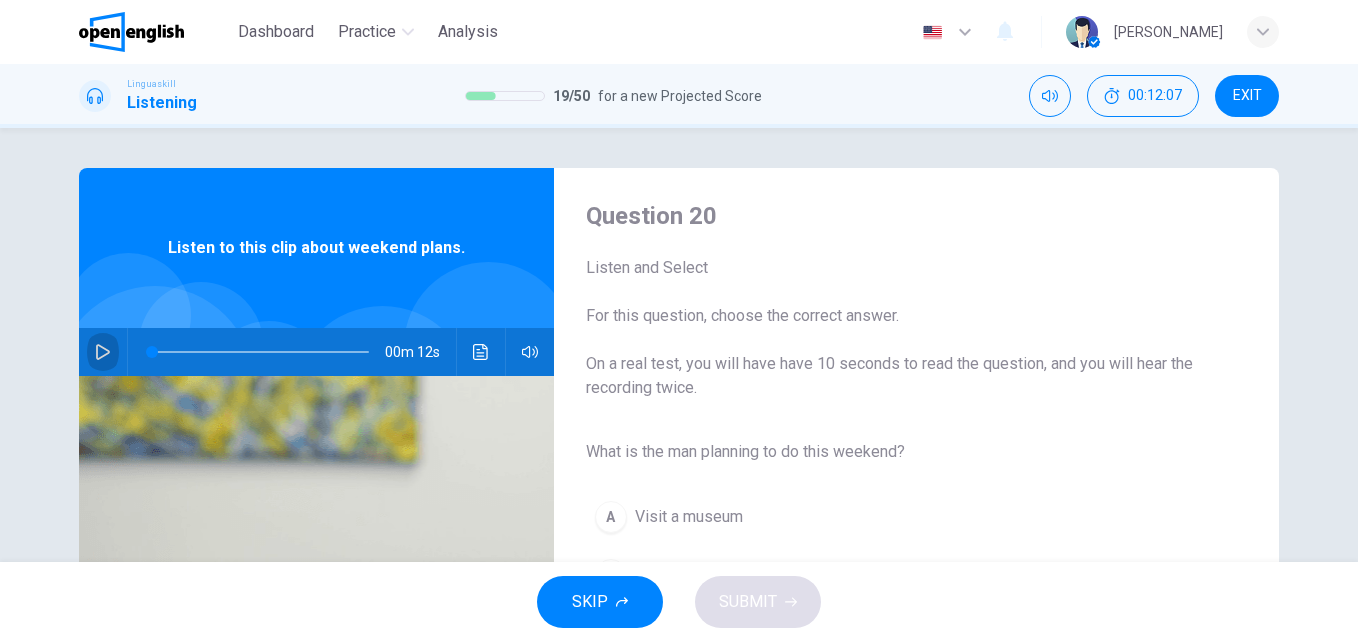 click 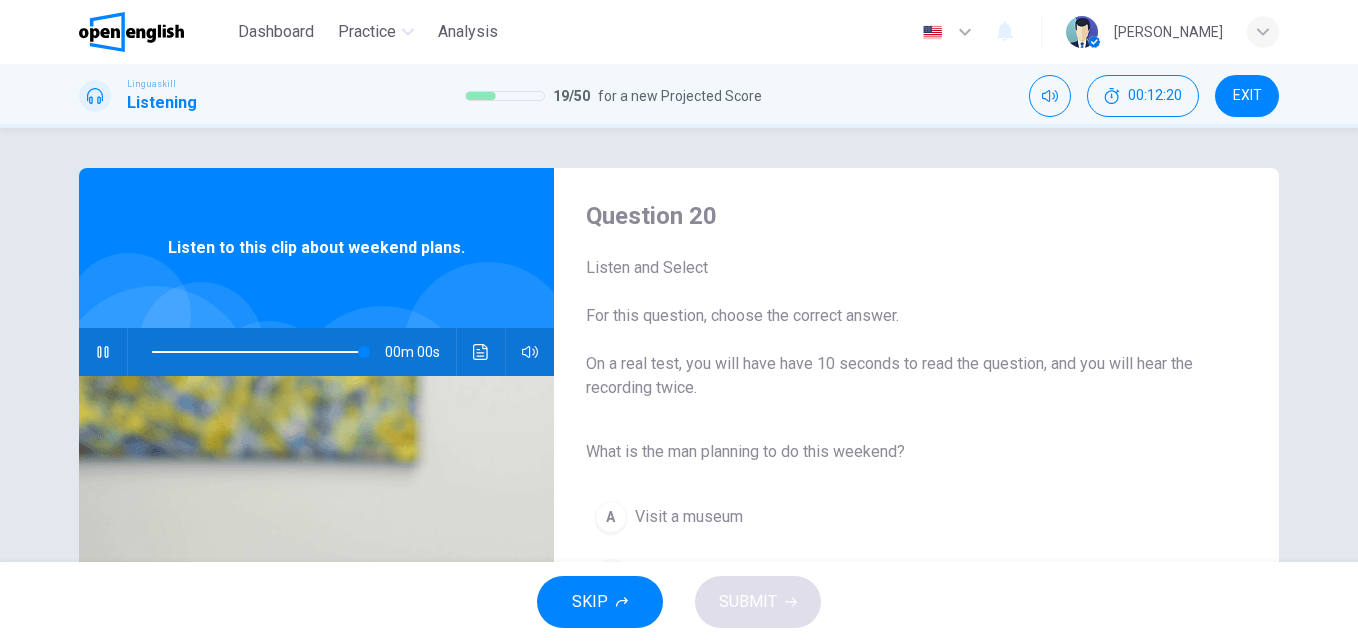 type on "*" 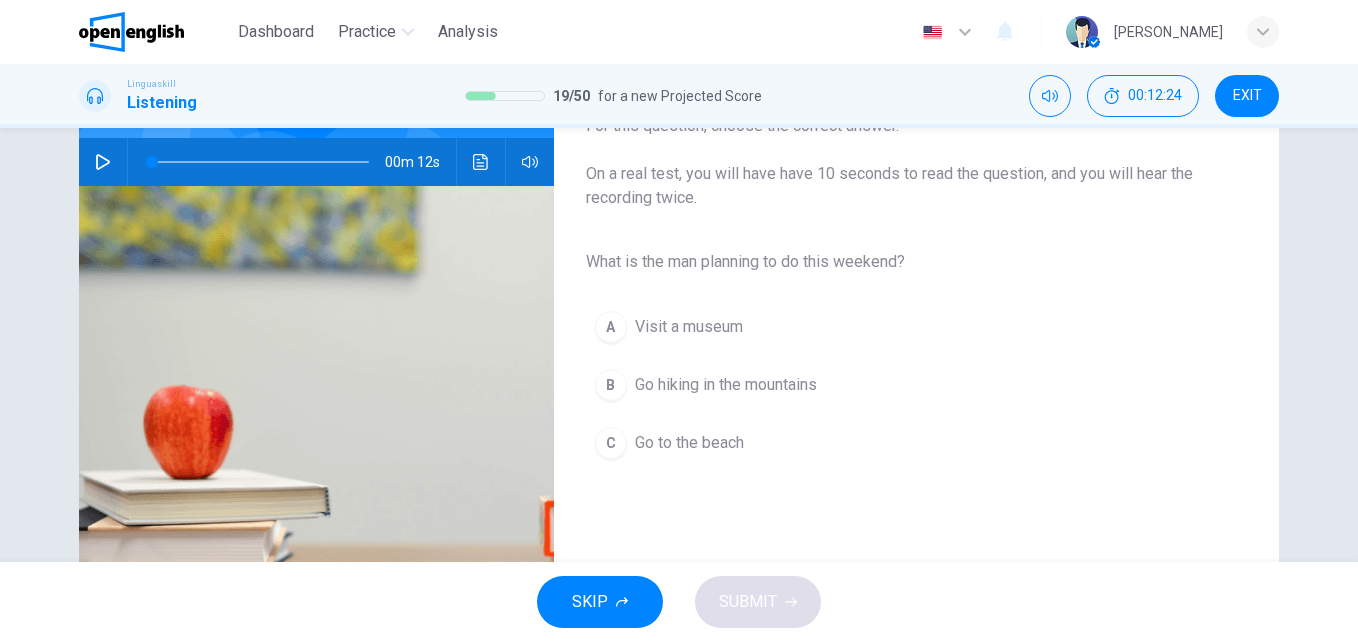 scroll, scrollTop: 236, scrollLeft: 0, axis: vertical 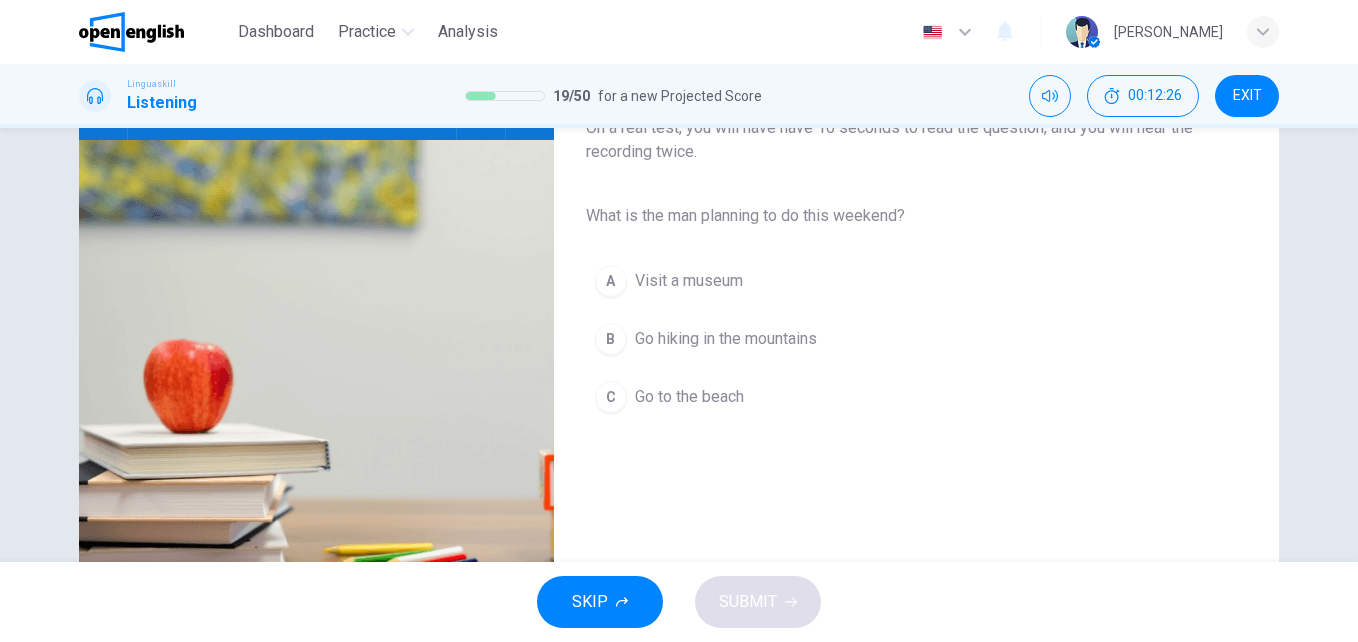 click on "Go hiking in the mountains" at bounding box center (726, 339) 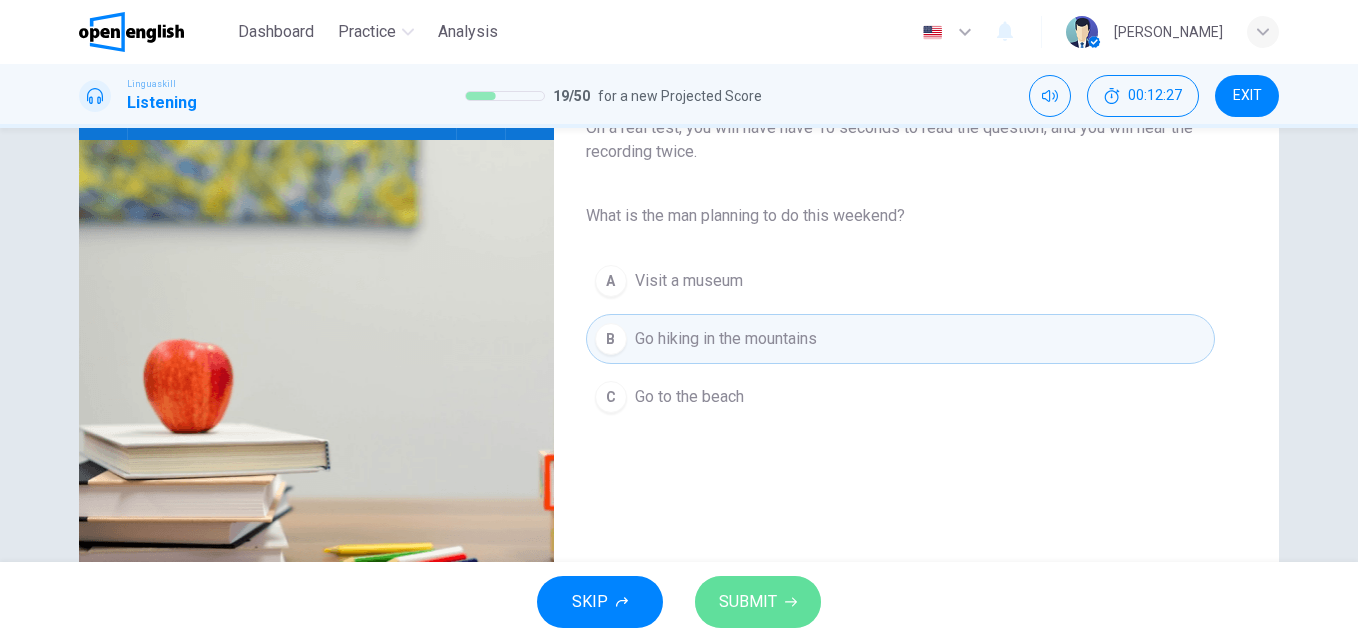 click on "SUBMIT" at bounding box center (758, 602) 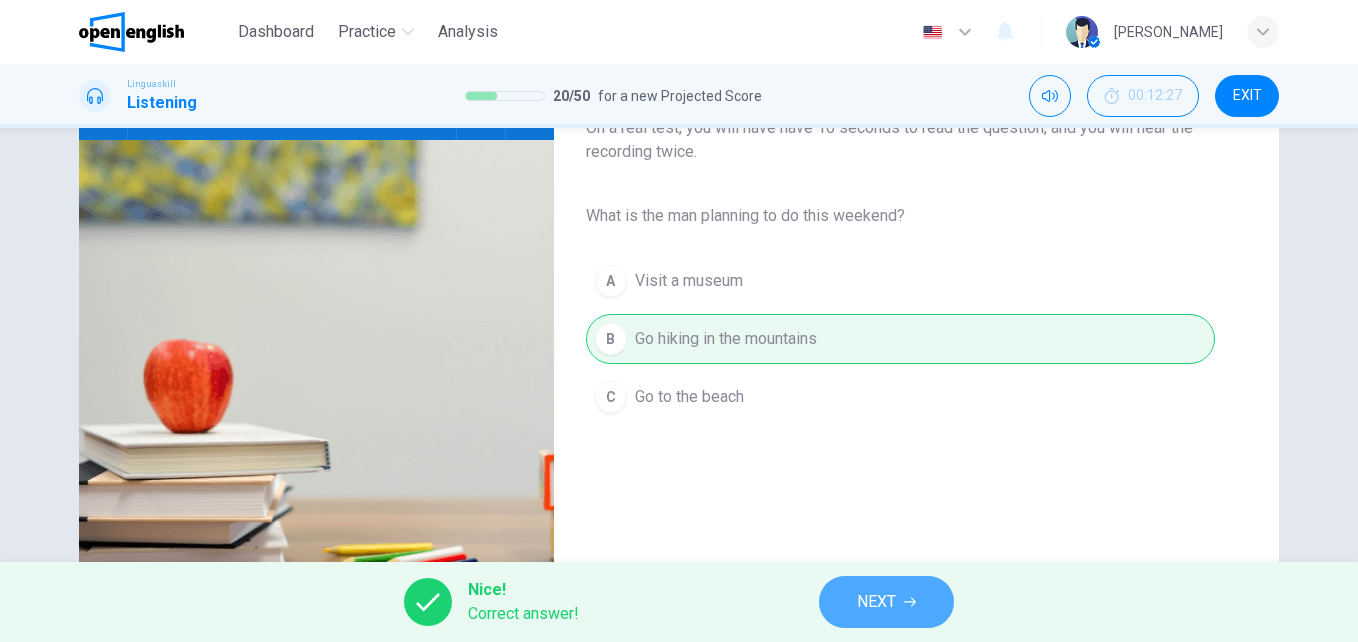 click on "NEXT" at bounding box center [876, 602] 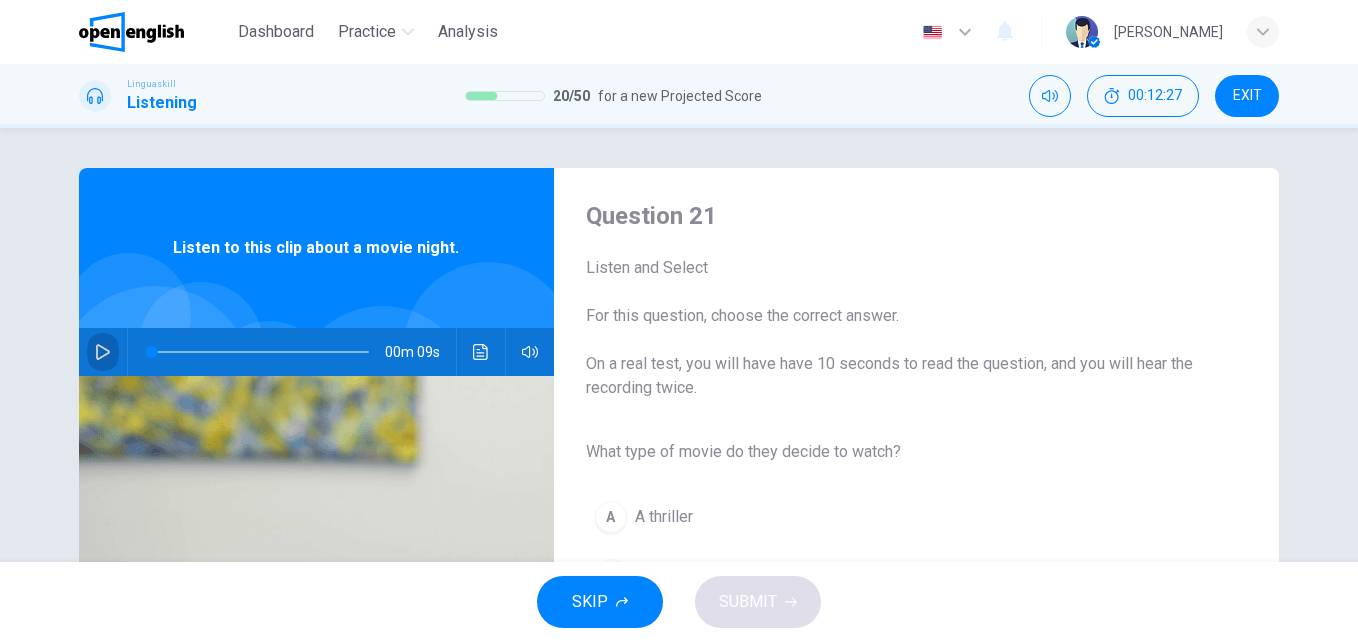 click at bounding box center (103, 352) 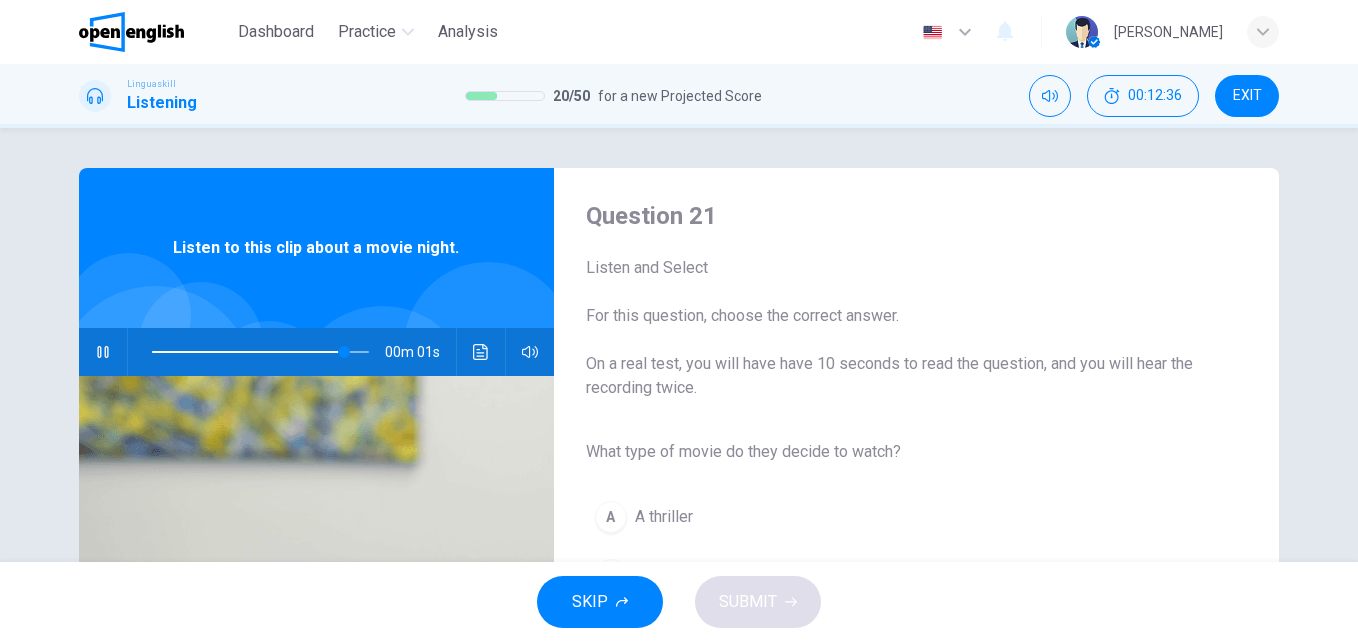 type on "*" 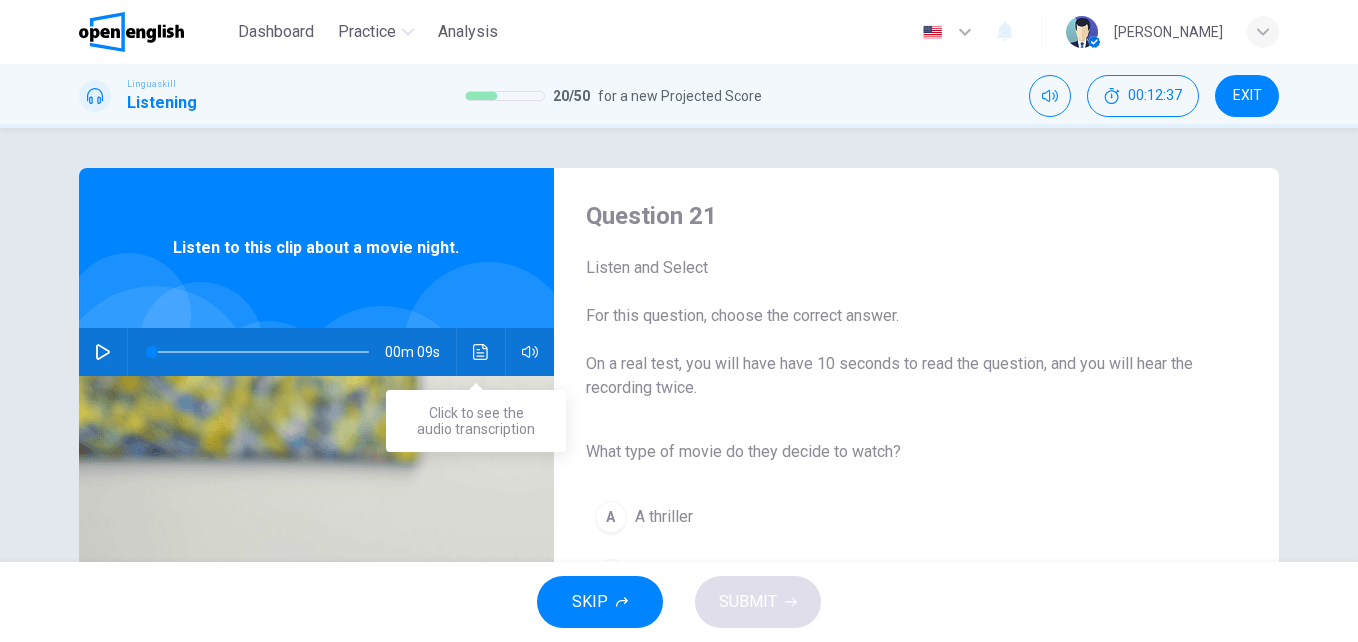 click at bounding box center [481, 352] 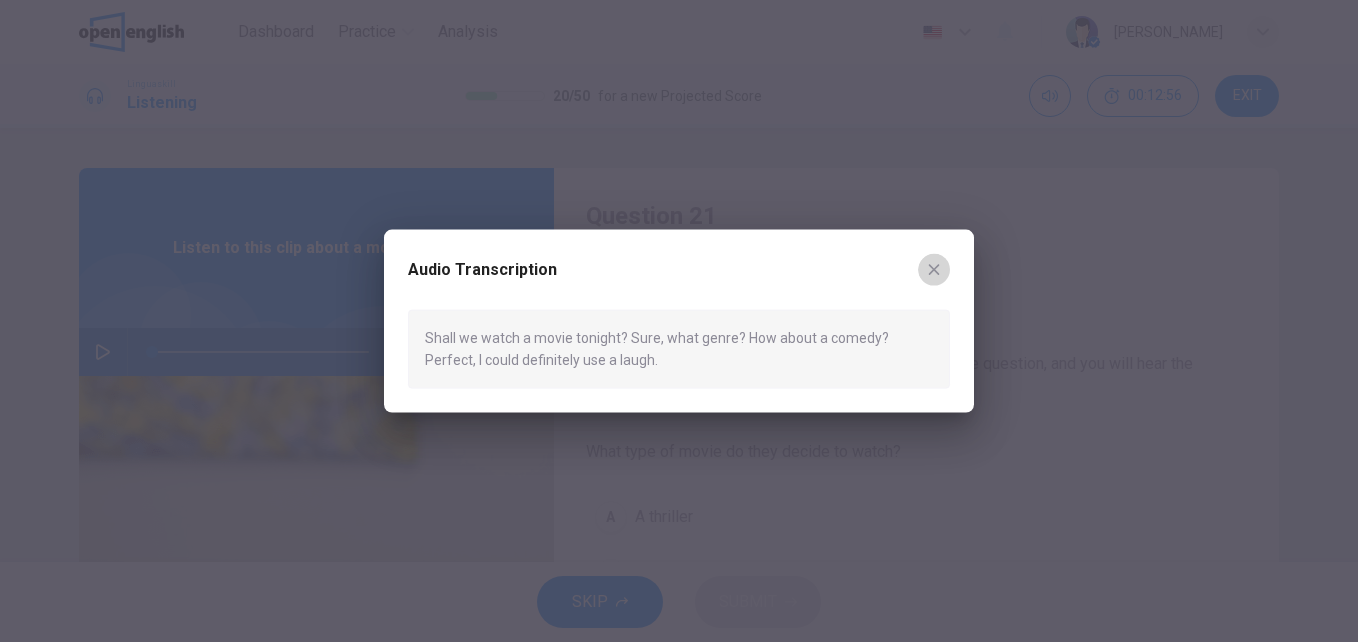 click 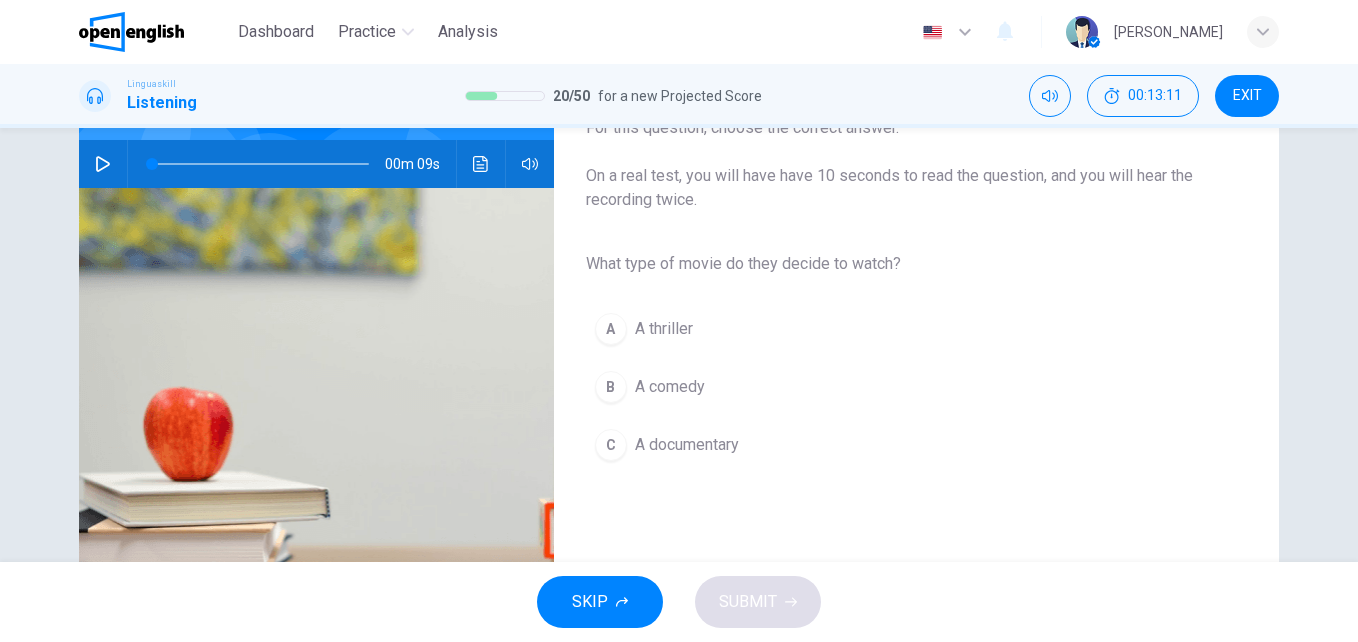 scroll, scrollTop: 249, scrollLeft: 0, axis: vertical 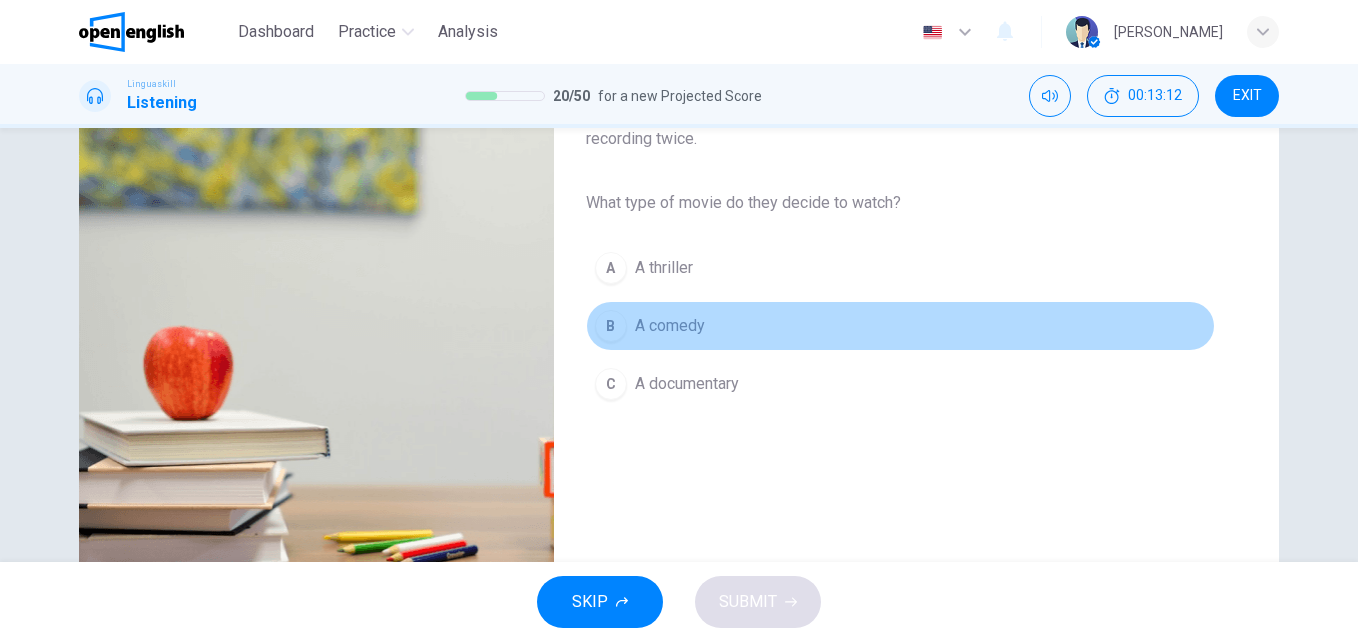 click on "A comedy" at bounding box center (670, 326) 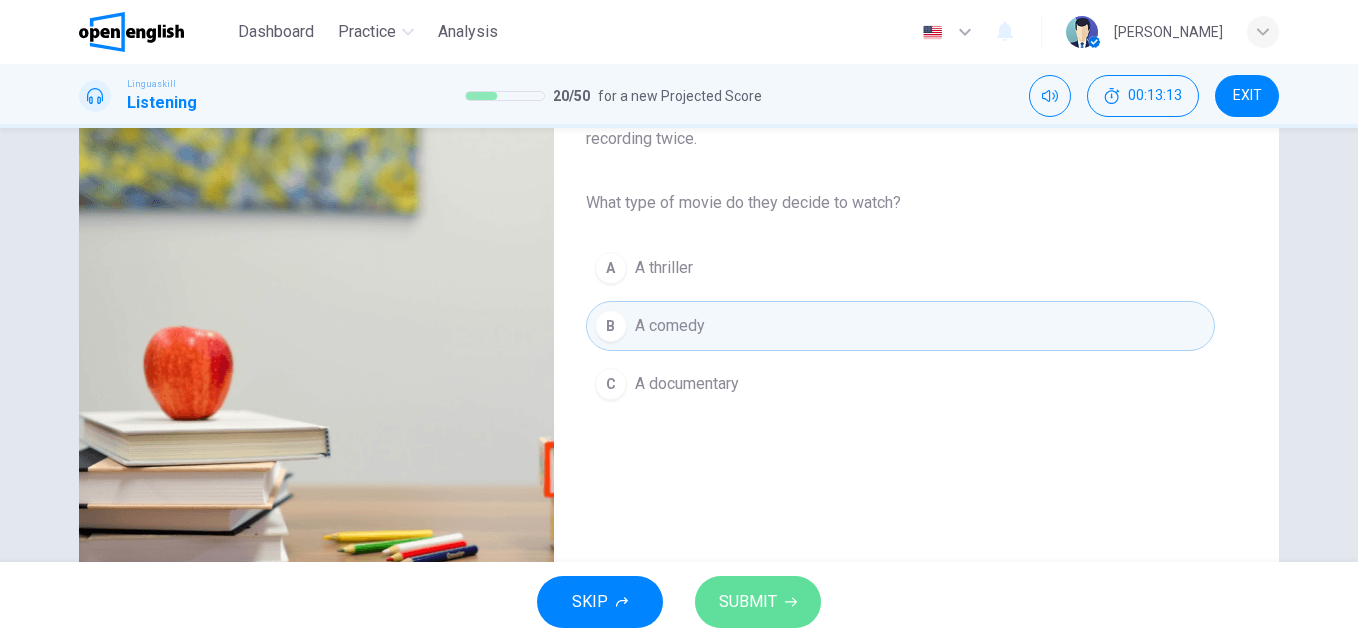 click on "SUBMIT" at bounding box center (748, 602) 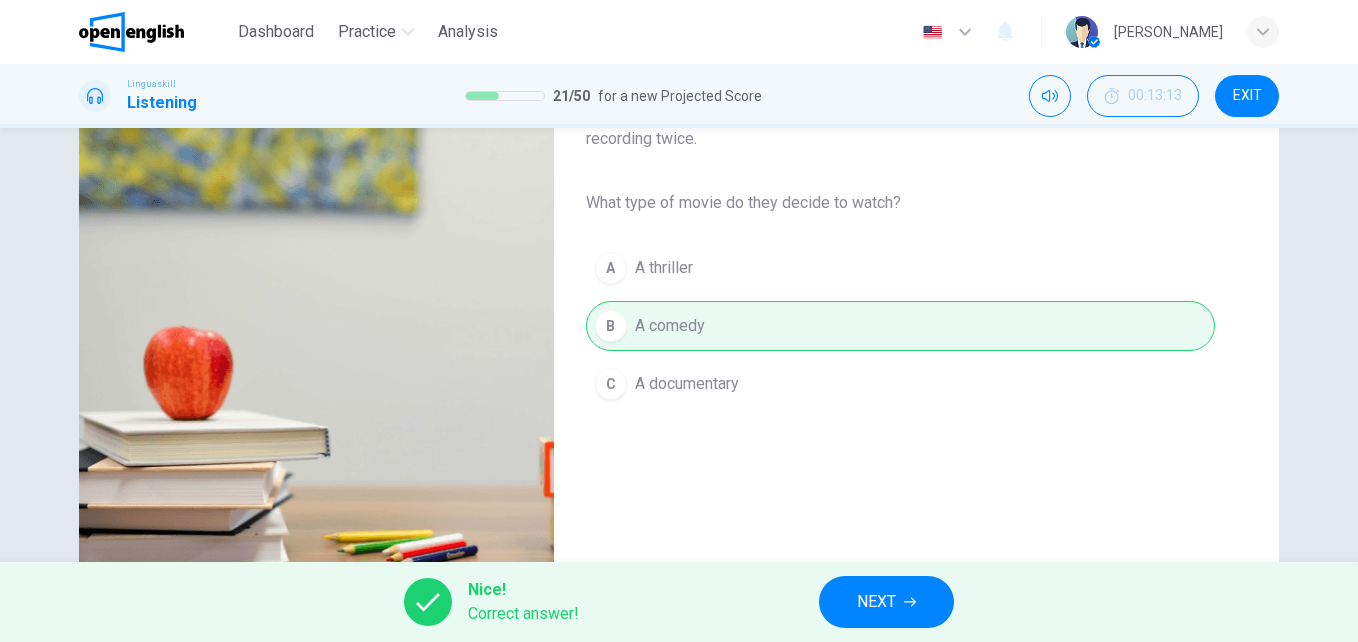 click on "NEXT" at bounding box center [876, 602] 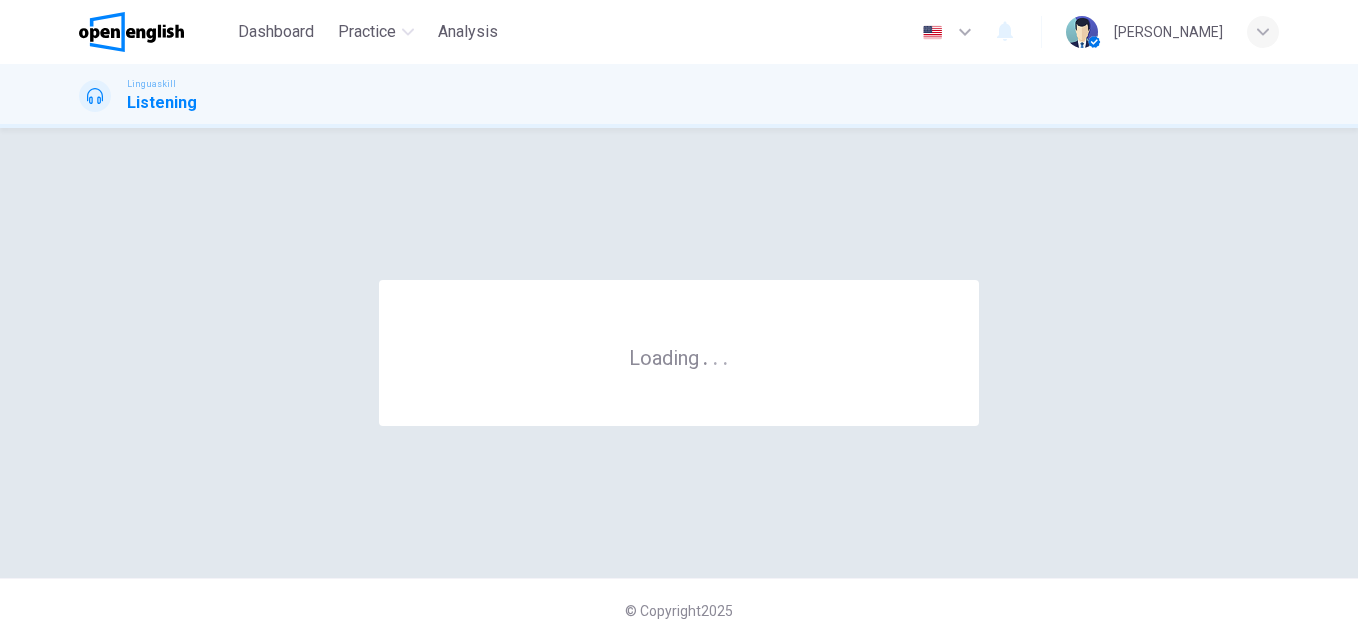 scroll, scrollTop: 0, scrollLeft: 0, axis: both 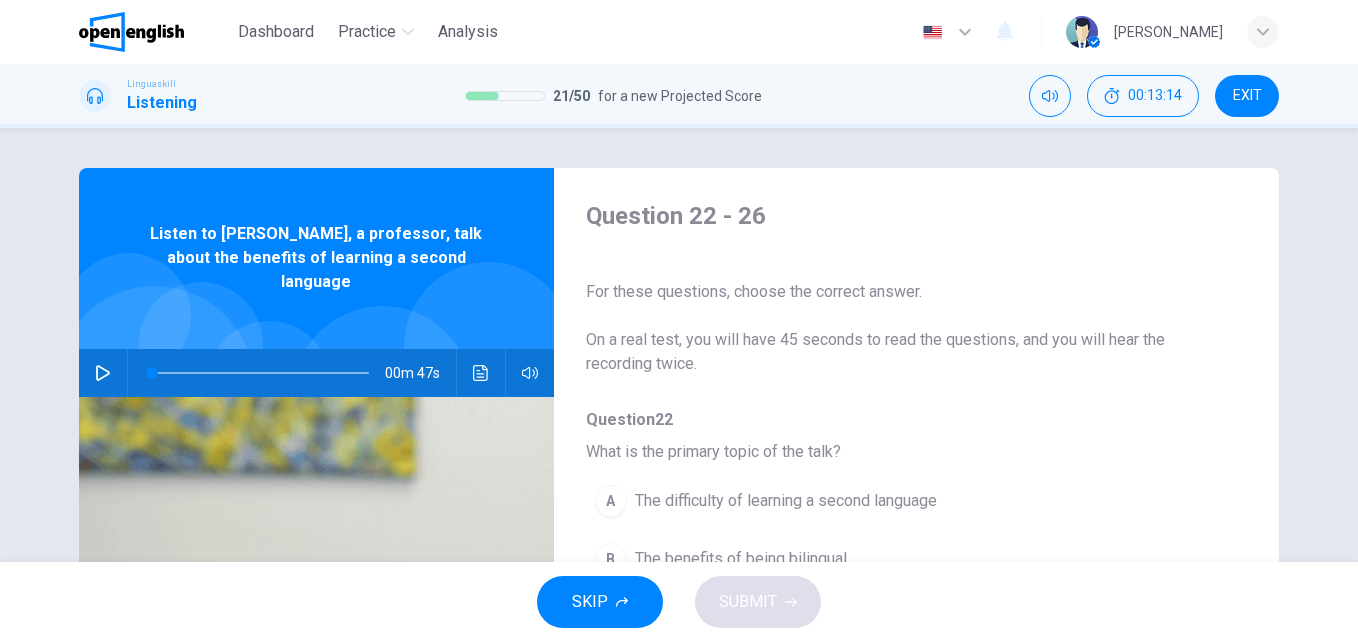 click 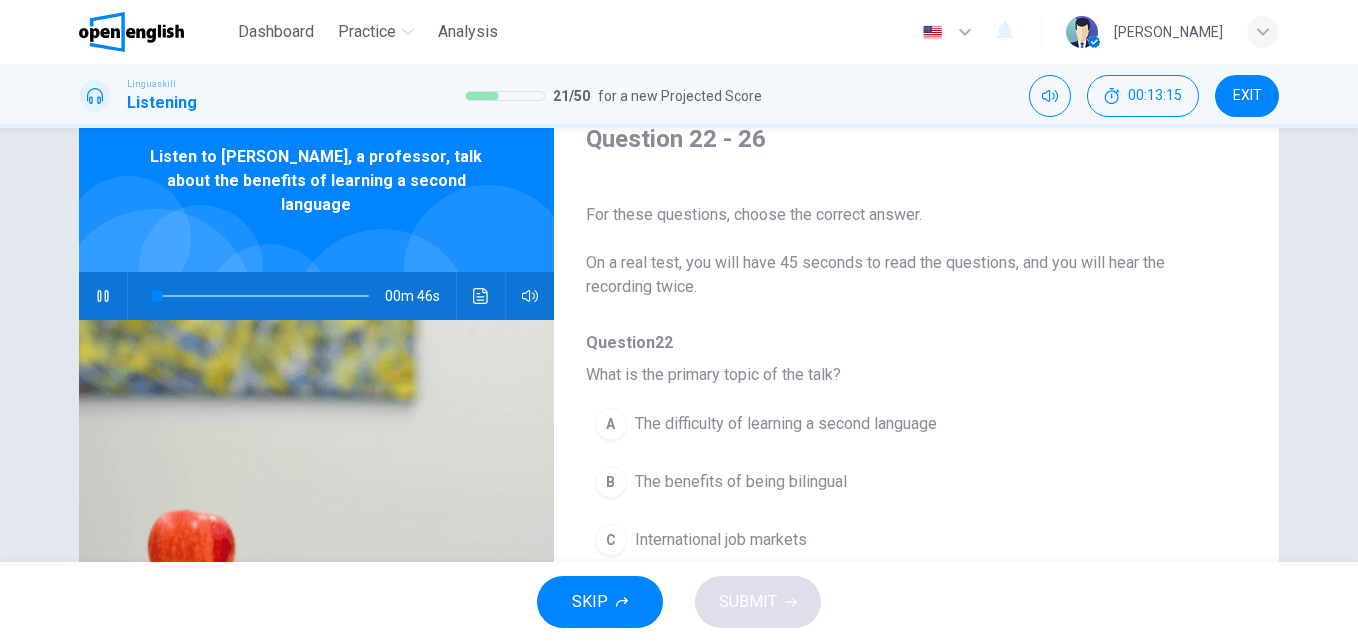 scroll, scrollTop: 188, scrollLeft: 0, axis: vertical 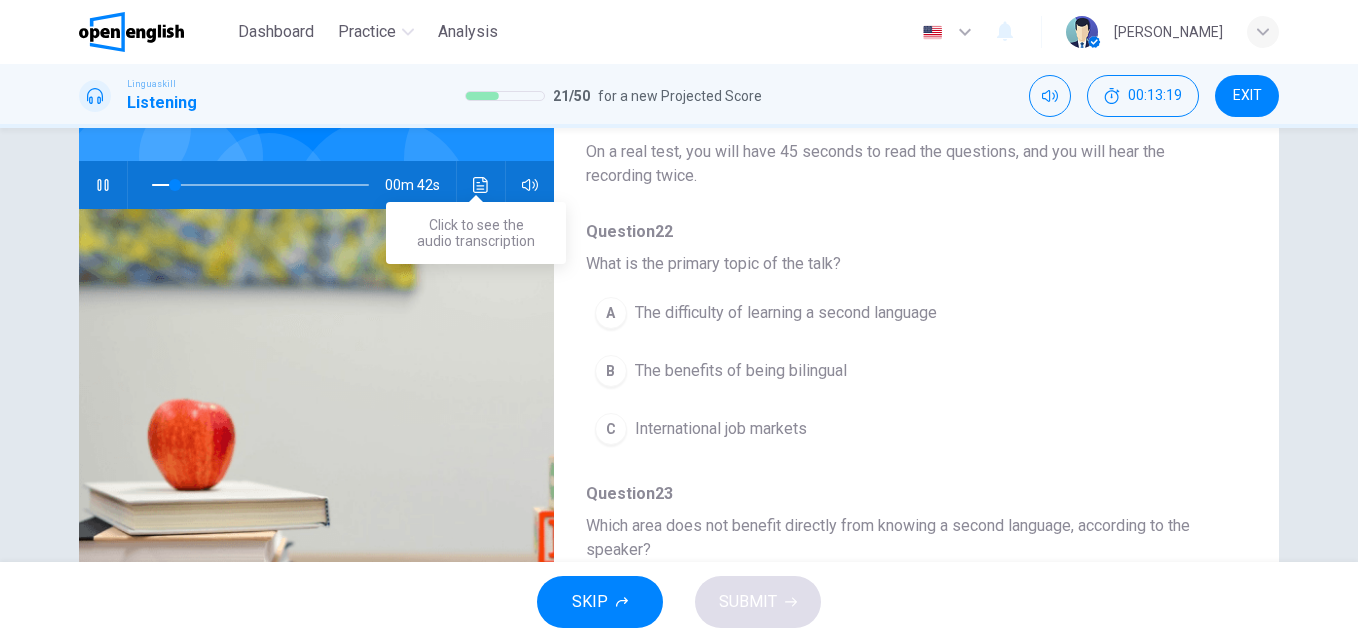 click 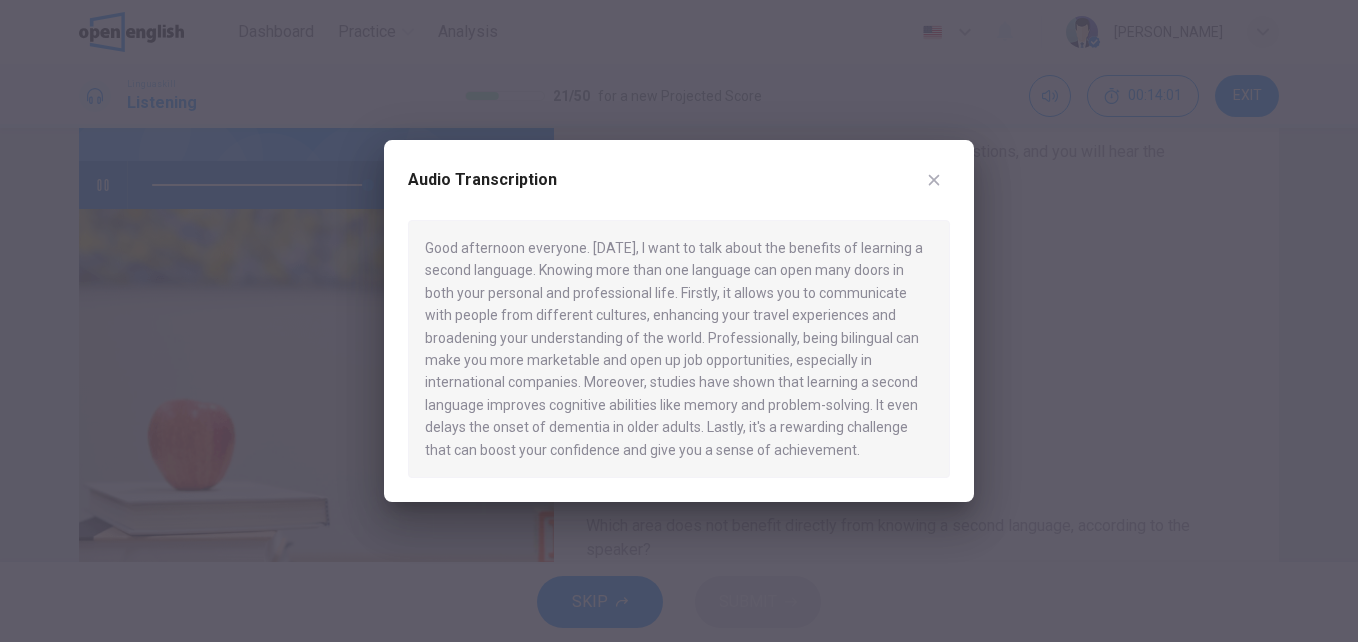 type on "*" 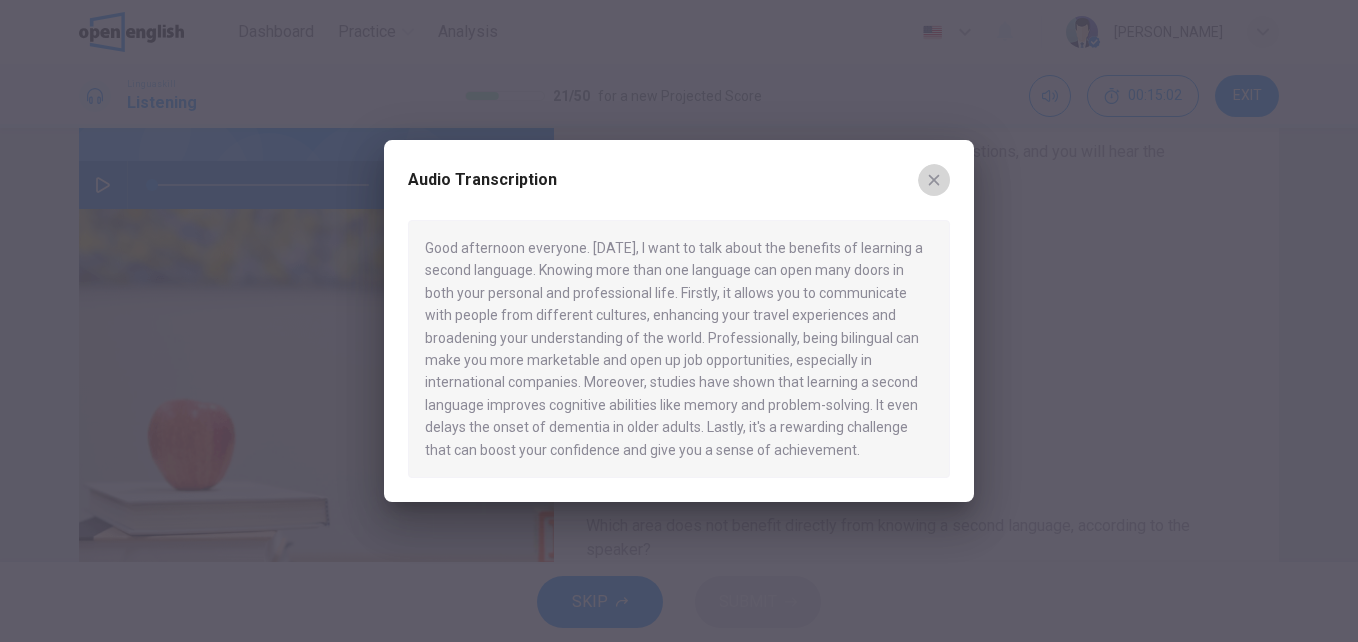 click 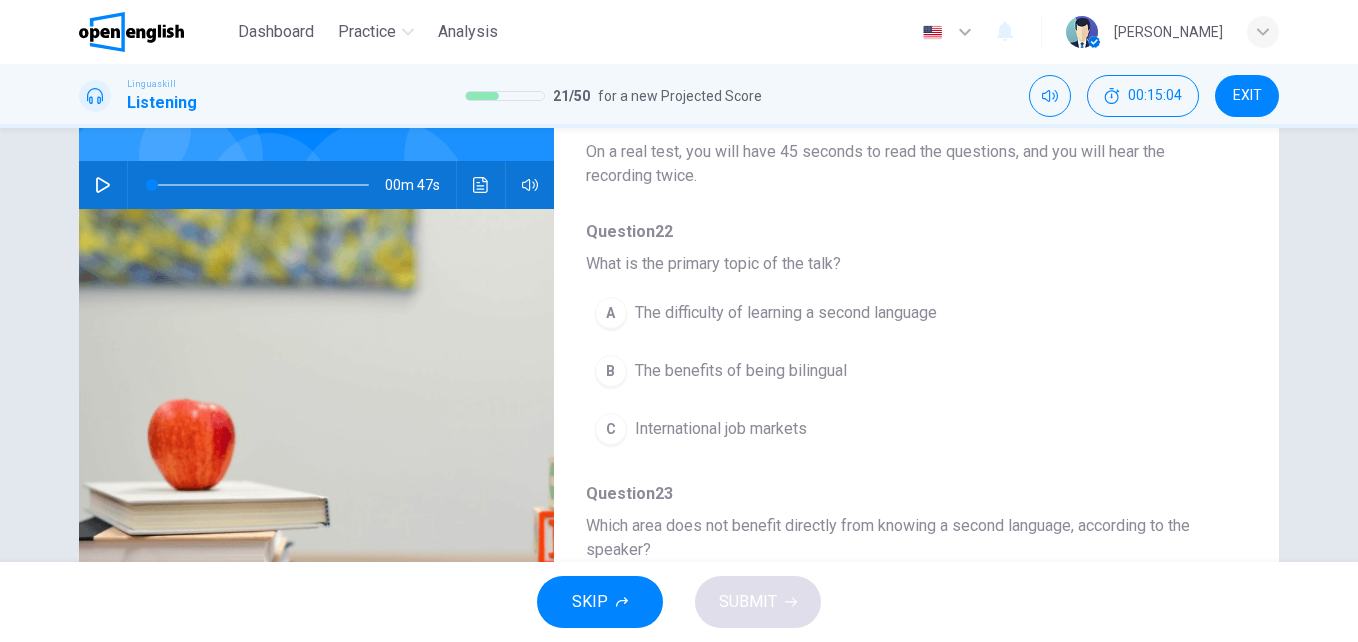scroll, scrollTop: 3, scrollLeft: 0, axis: vertical 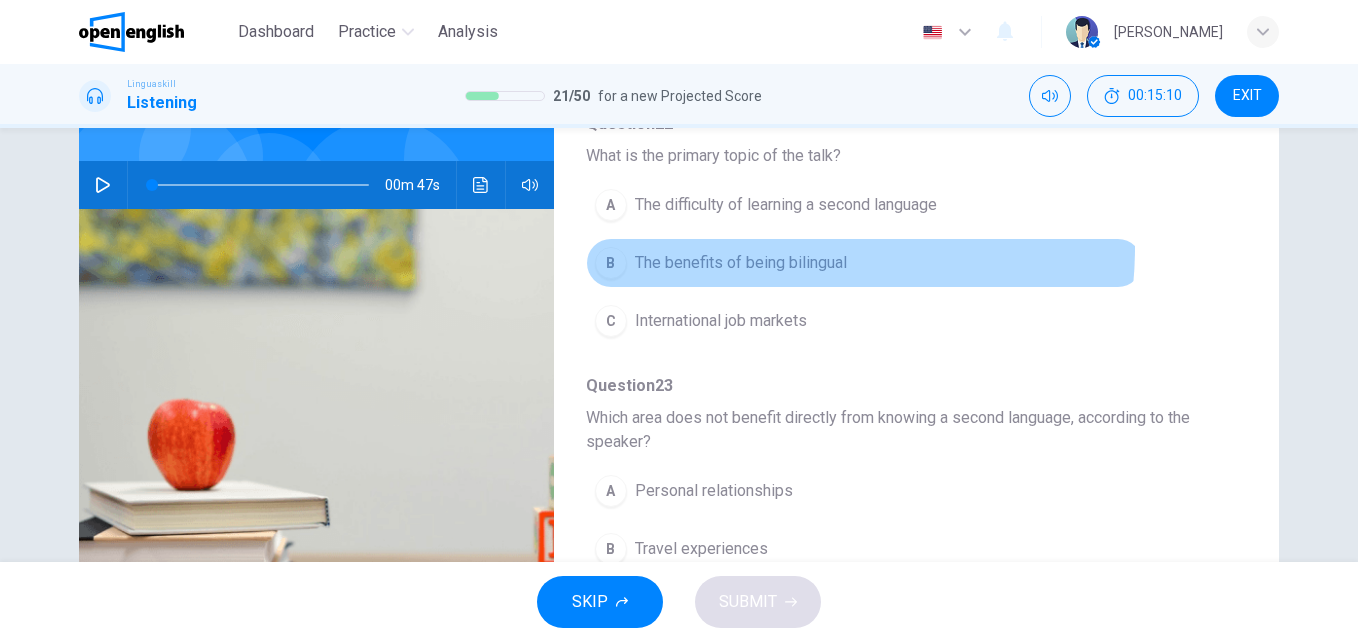 click on "B The benefits of being bilingual" at bounding box center [864, 263] 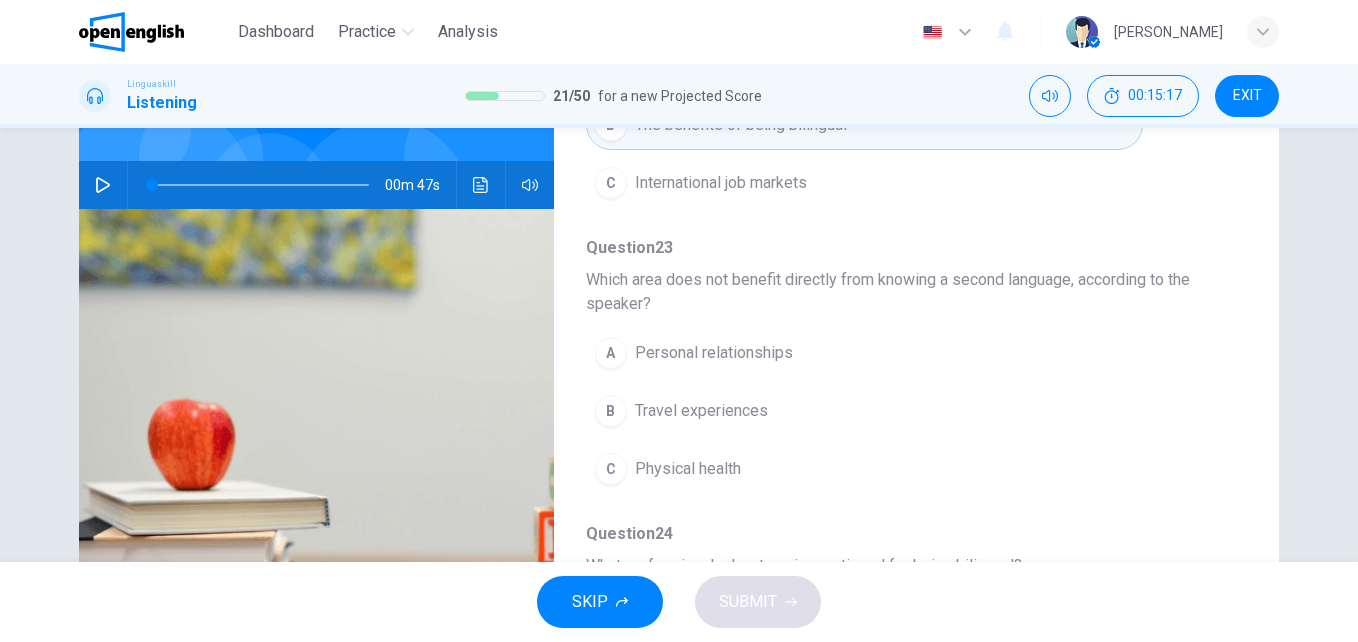 scroll, scrollTop: 305, scrollLeft: 0, axis: vertical 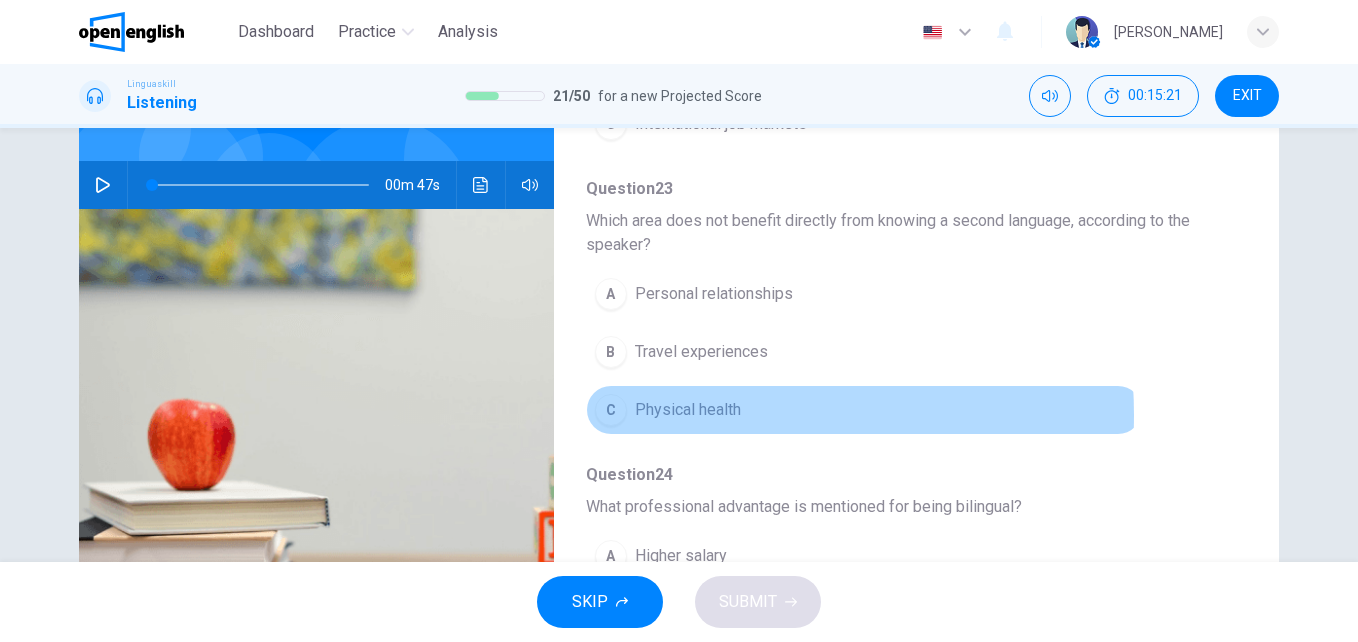 click on "Physical health" at bounding box center (688, 410) 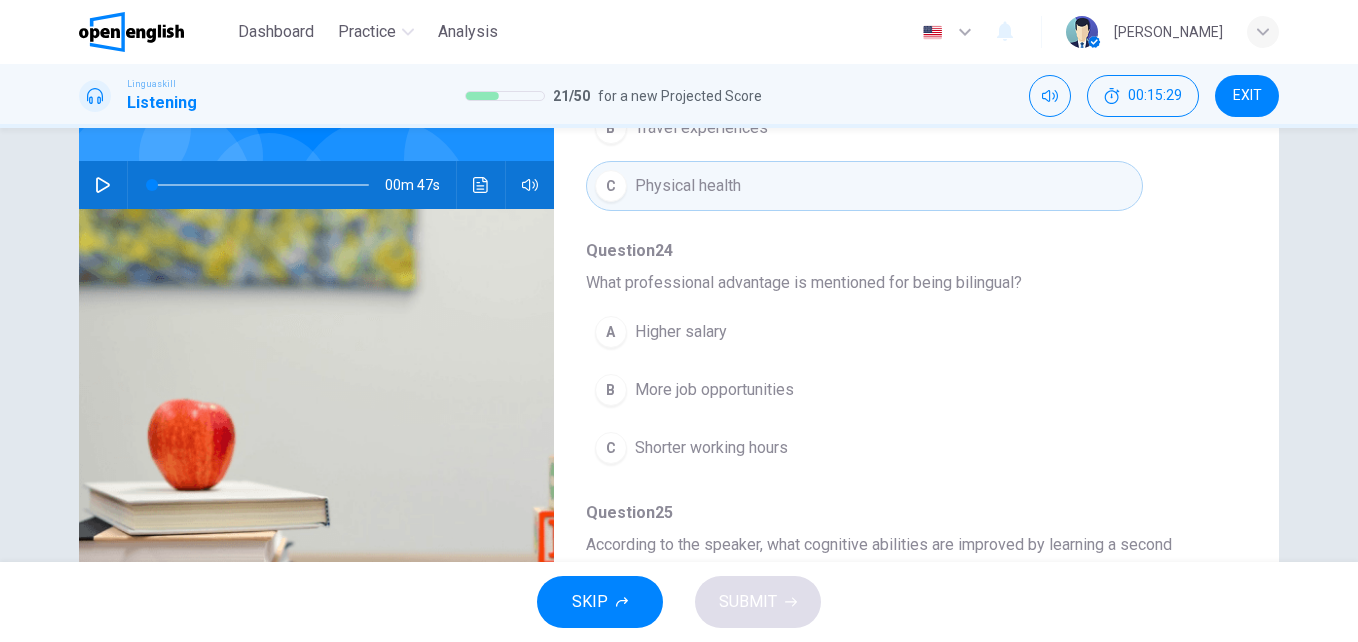 scroll, scrollTop: 565, scrollLeft: 0, axis: vertical 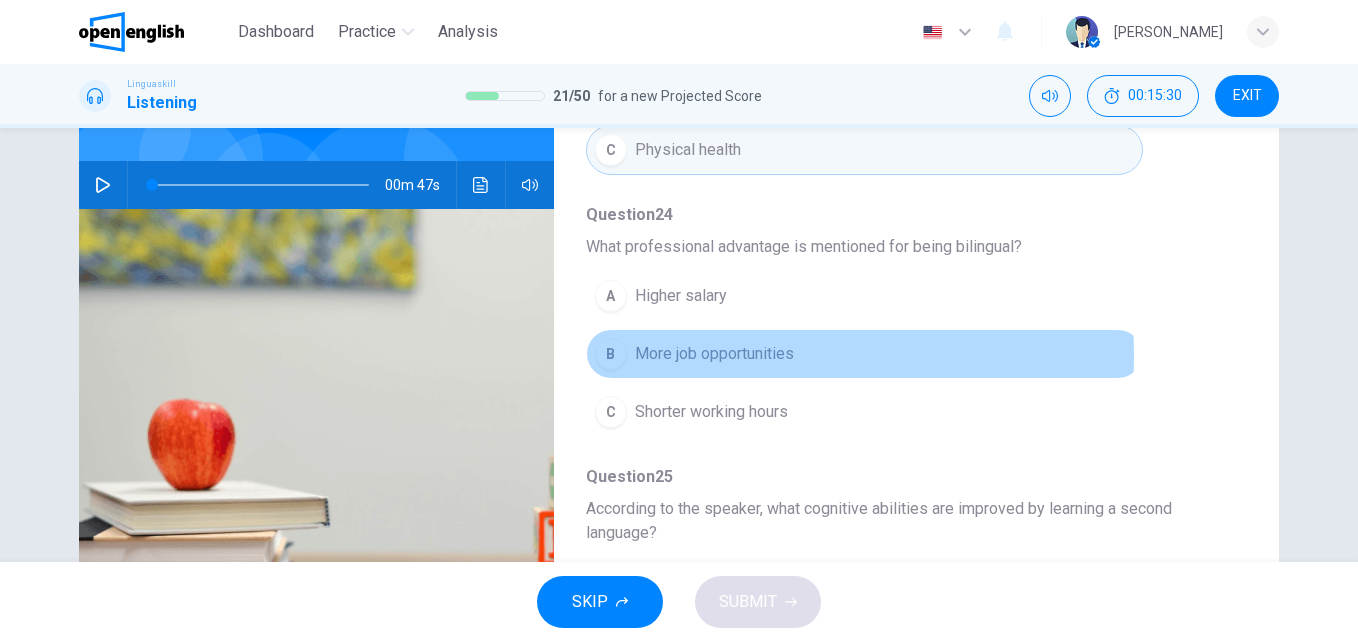 click on "More job opportunities" at bounding box center (714, 354) 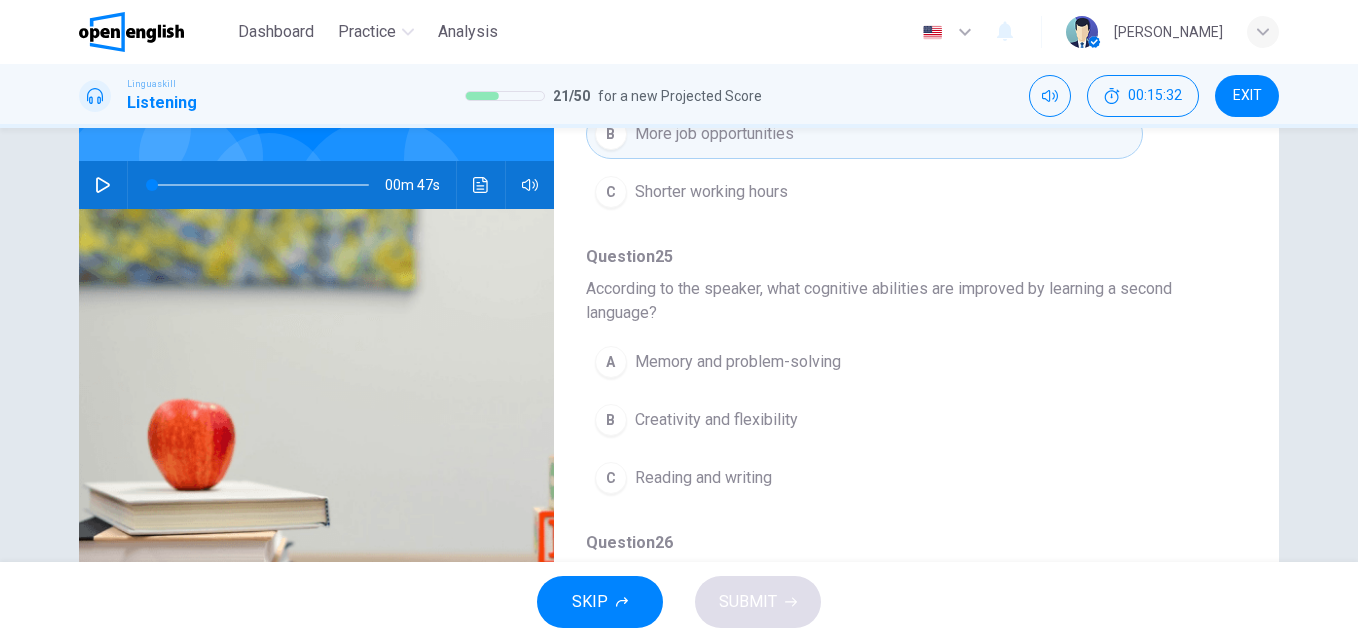 scroll, scrollTop: 798, scrollLeft: 0, axis: vertical 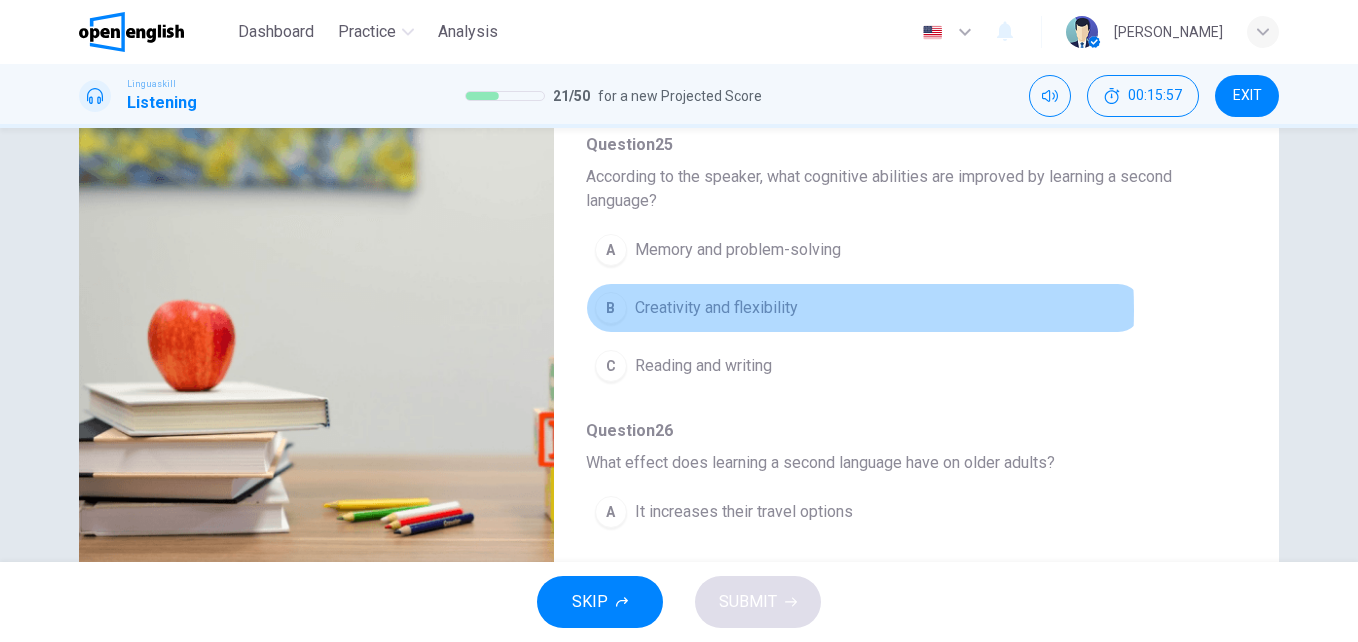 click on "Creativity and flexibility" at bounding box center (716, 308) 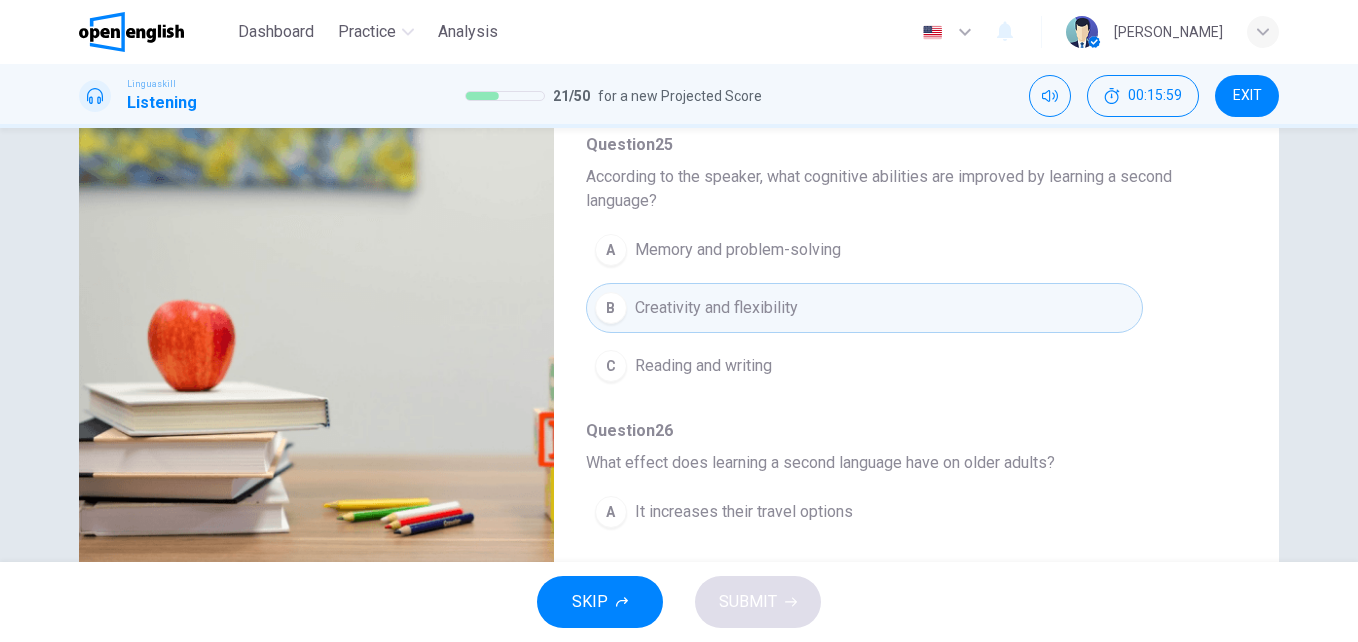 scroll, scrollTop: 911, scrollLeft: 0, axis: vertical 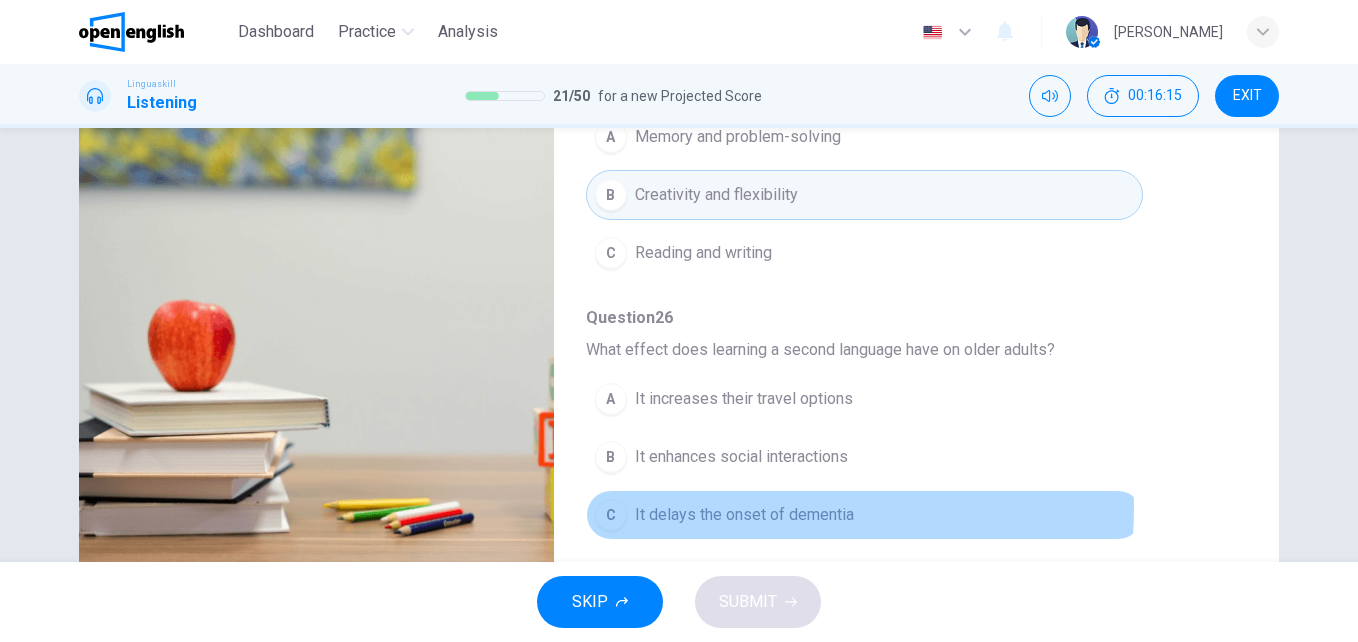 click on "It delays the onset of dementia" at bounding box center (744, 515) 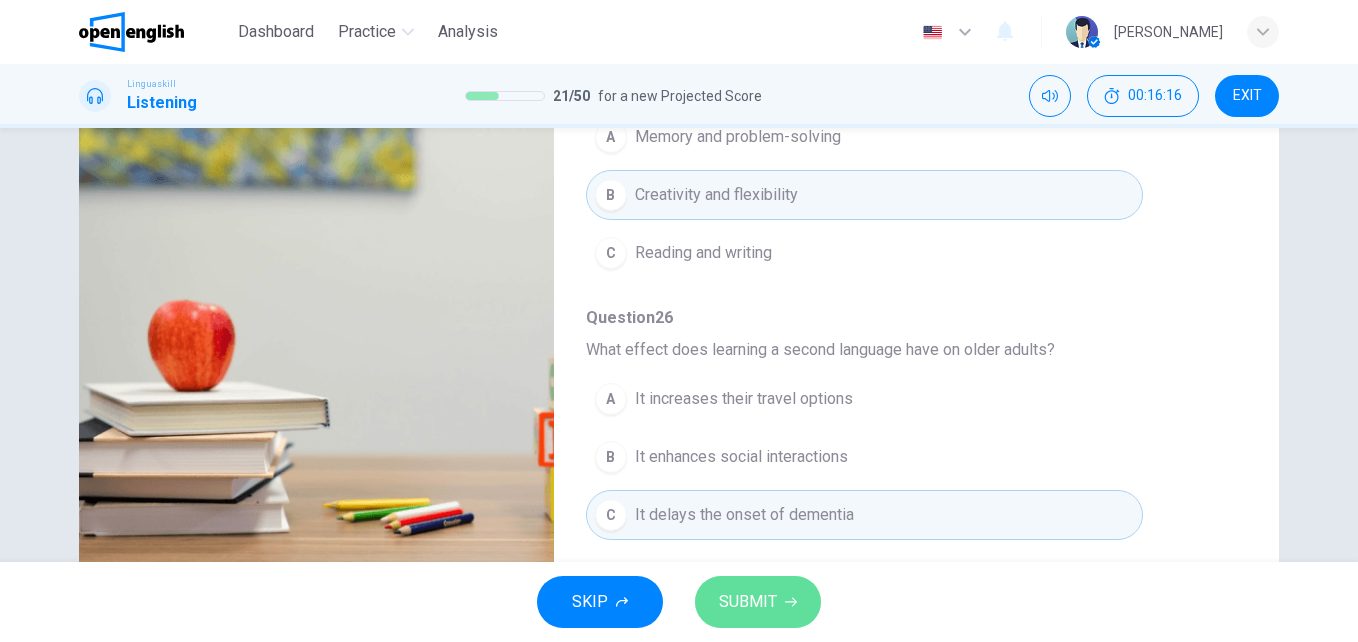 click on "SUBMIT" at bounding box center [748, 602] 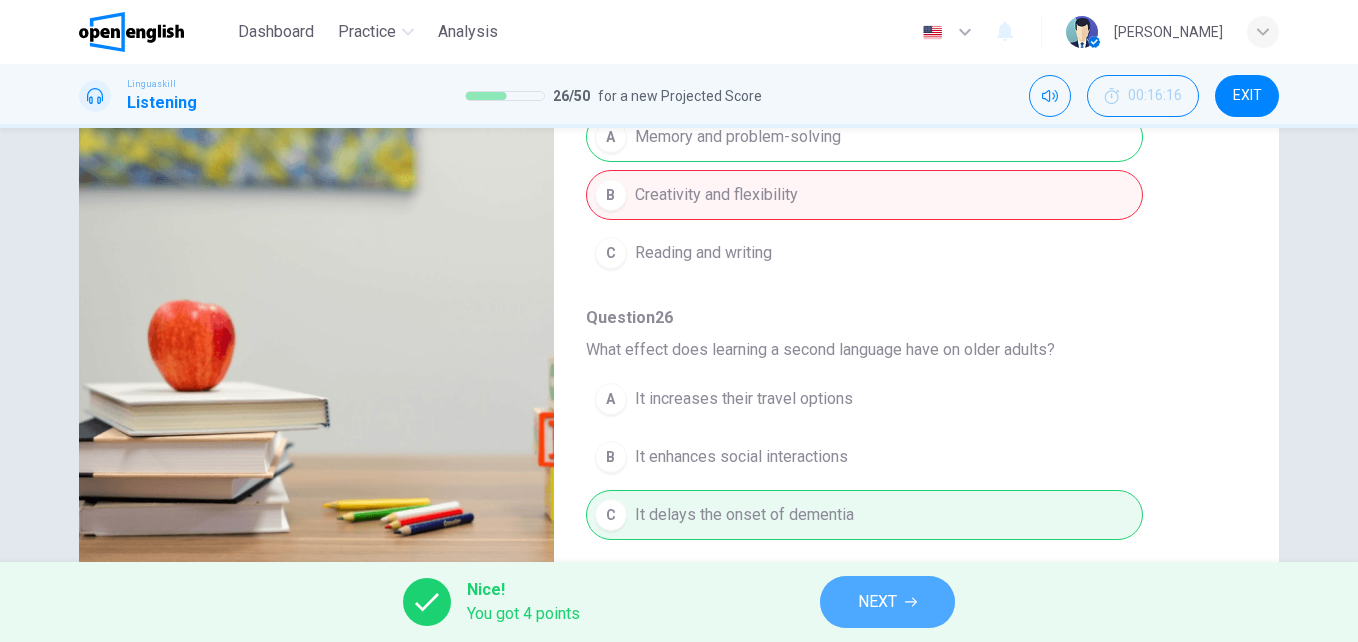 click on "NEXT" at bounding box center [887, 602] 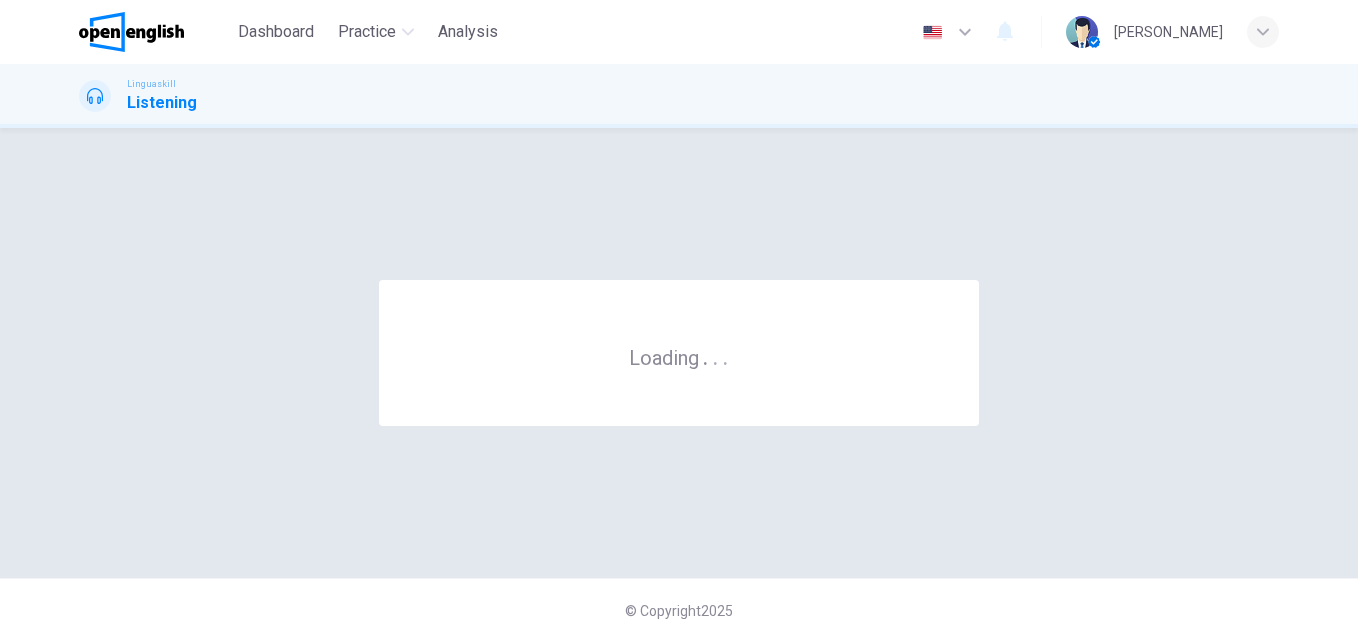 scroll, scrollTop: 0, scrollLeft: 0, axis: both 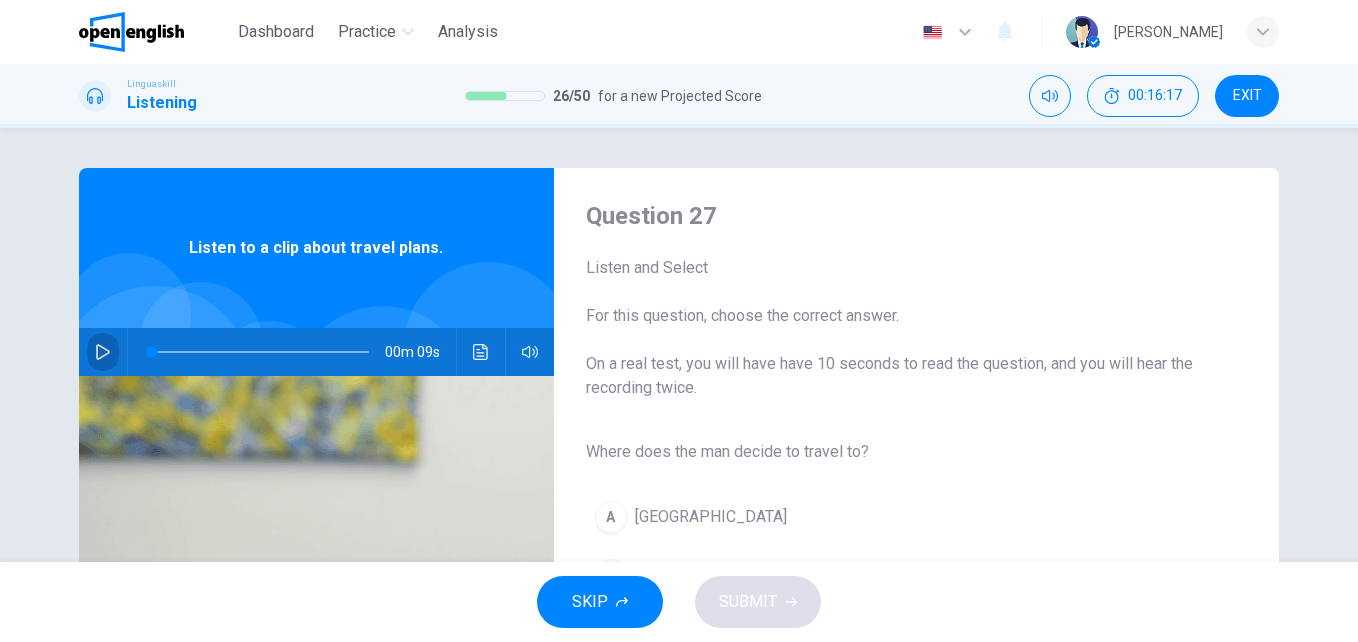 click 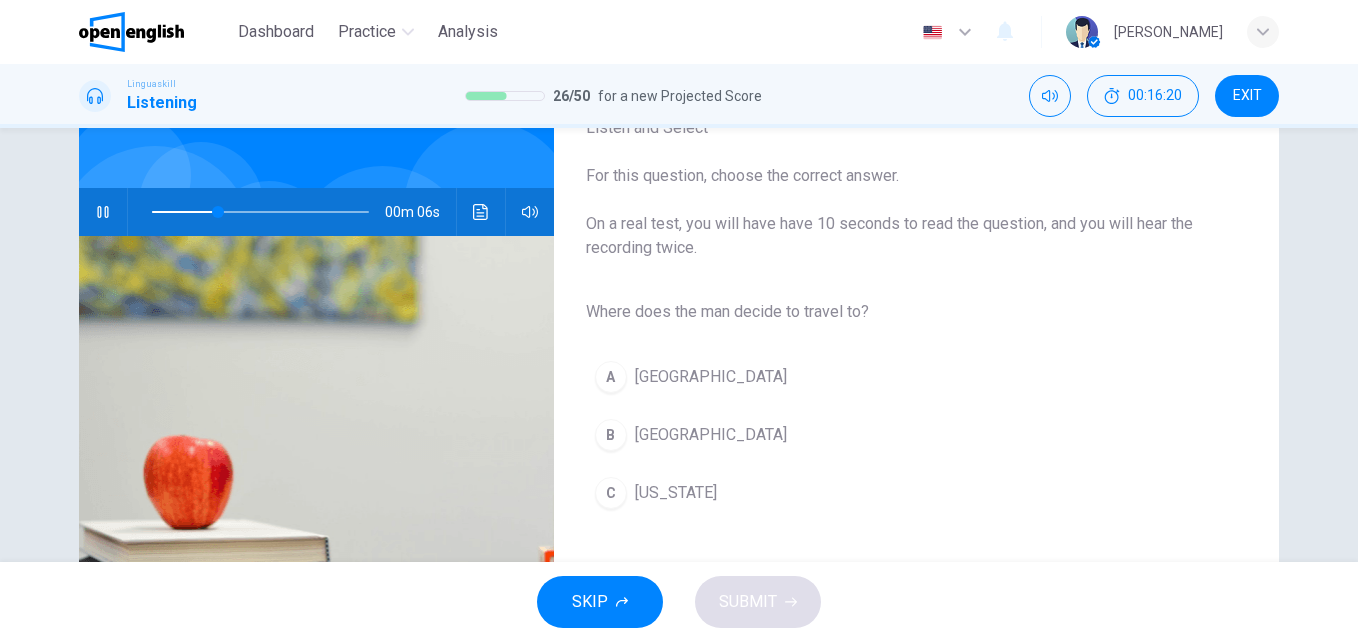 scroll, scrollTop: 195, scrollLeft: 0, axis: vertical 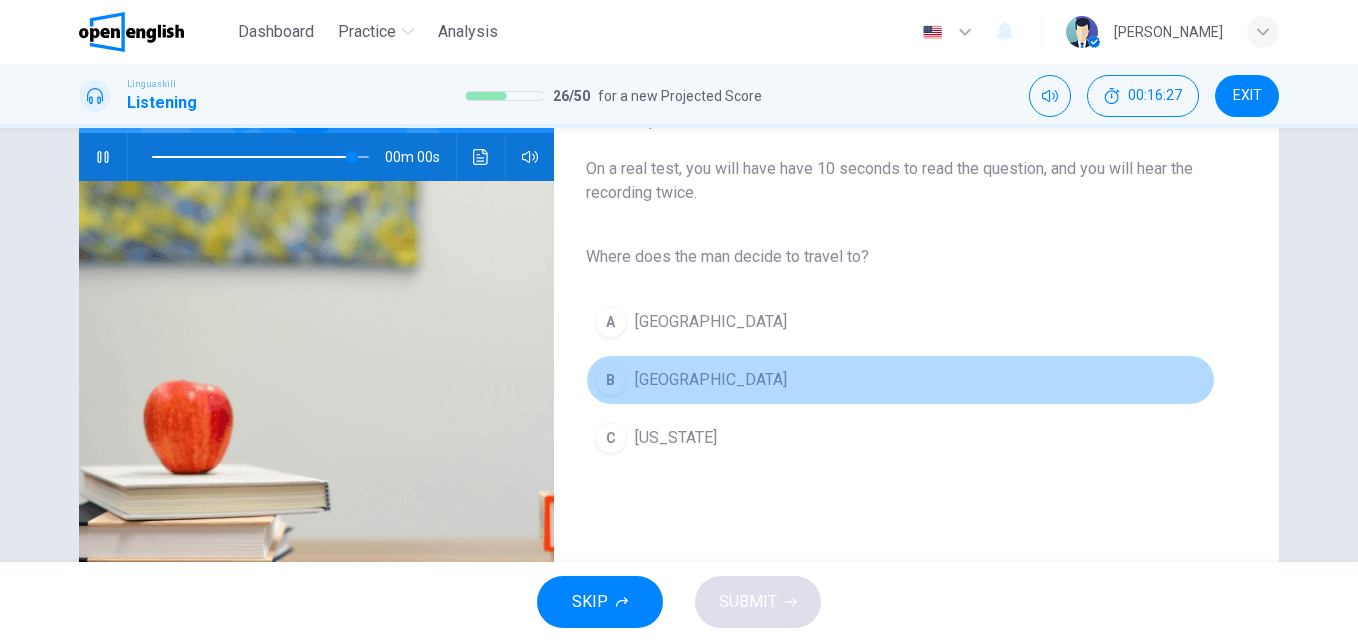 type on "*" 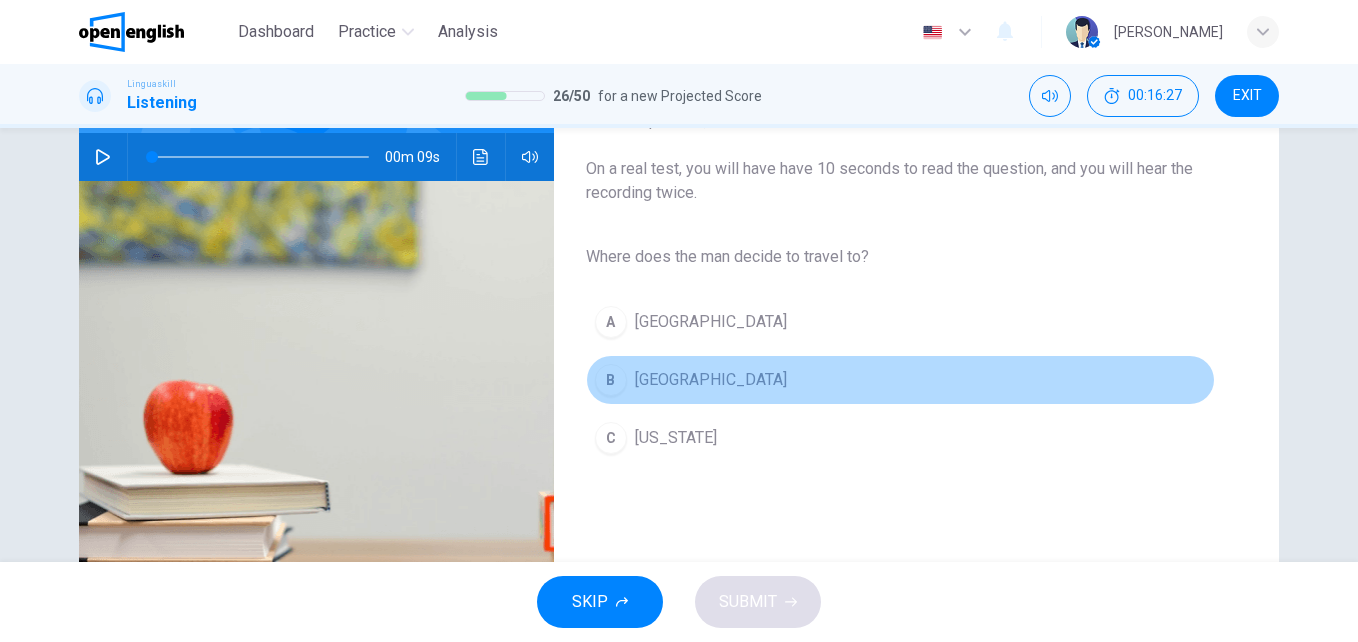 click on "[GEOGRAPHIC_DATA]" at bounding box center [711, 380] 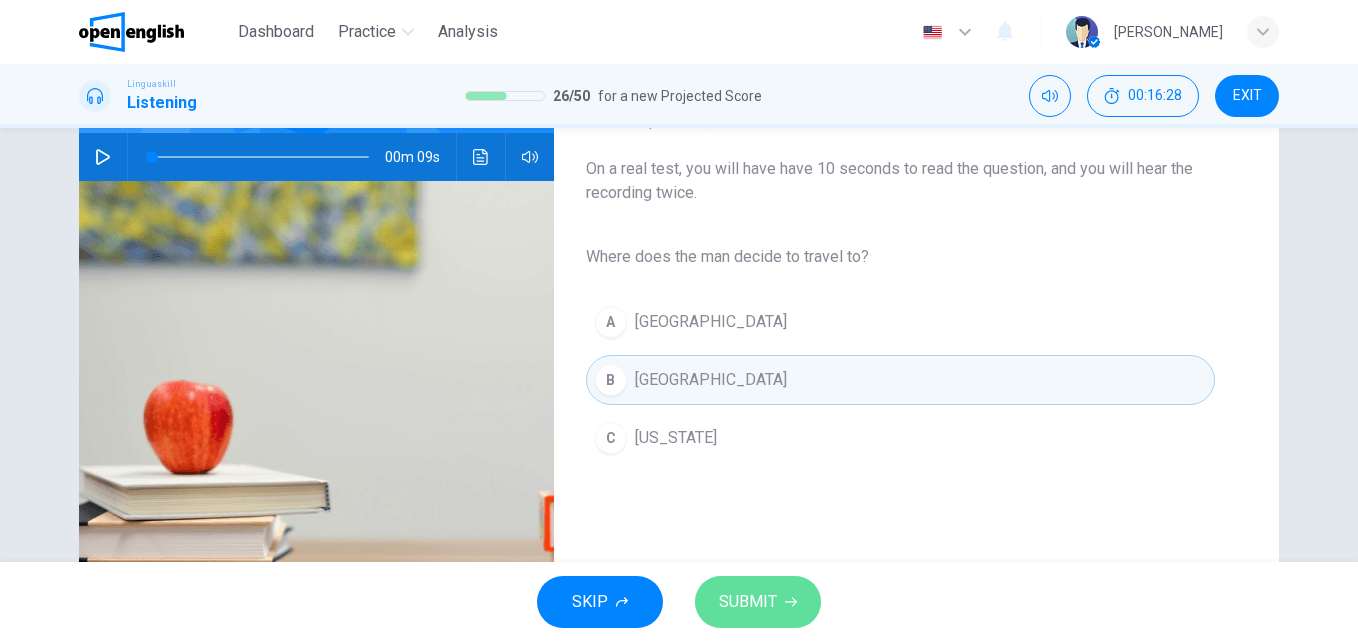 click on "SUBMIT" at bounding box center (748, 602) 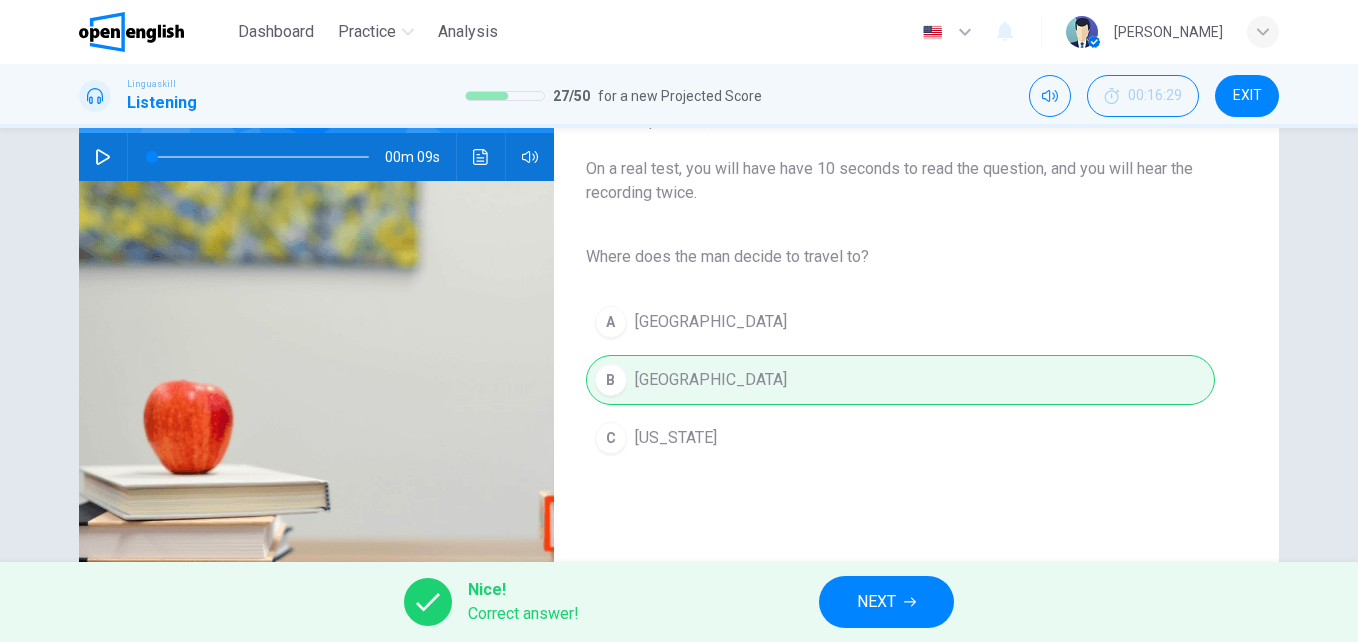 click on "NEXT" at bounding box center (876, 602) 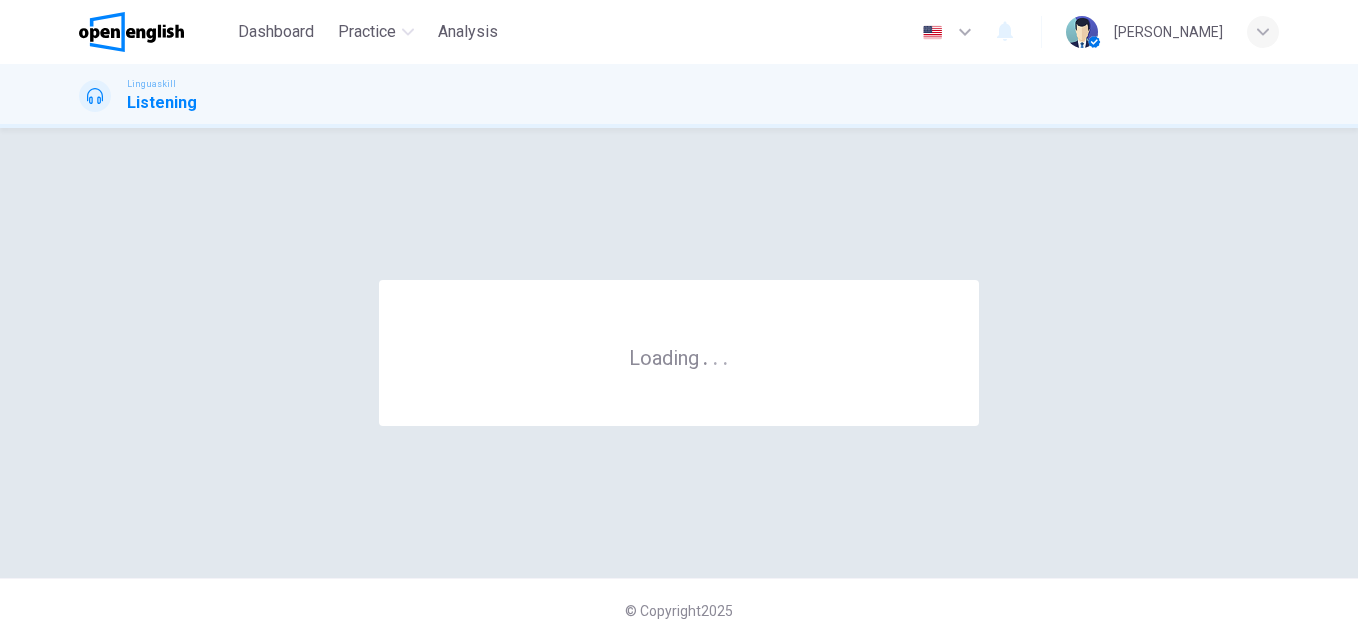 scroll, scrollTop: 0, scrollLeft: 0, axis: both 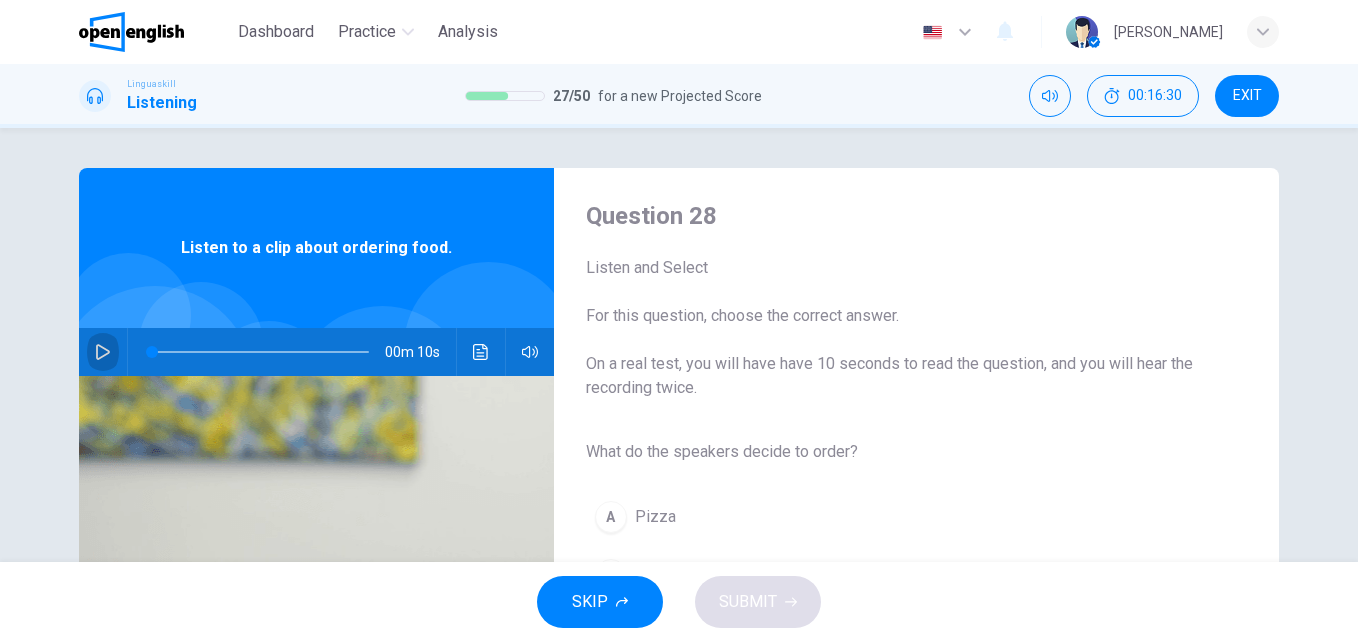 click 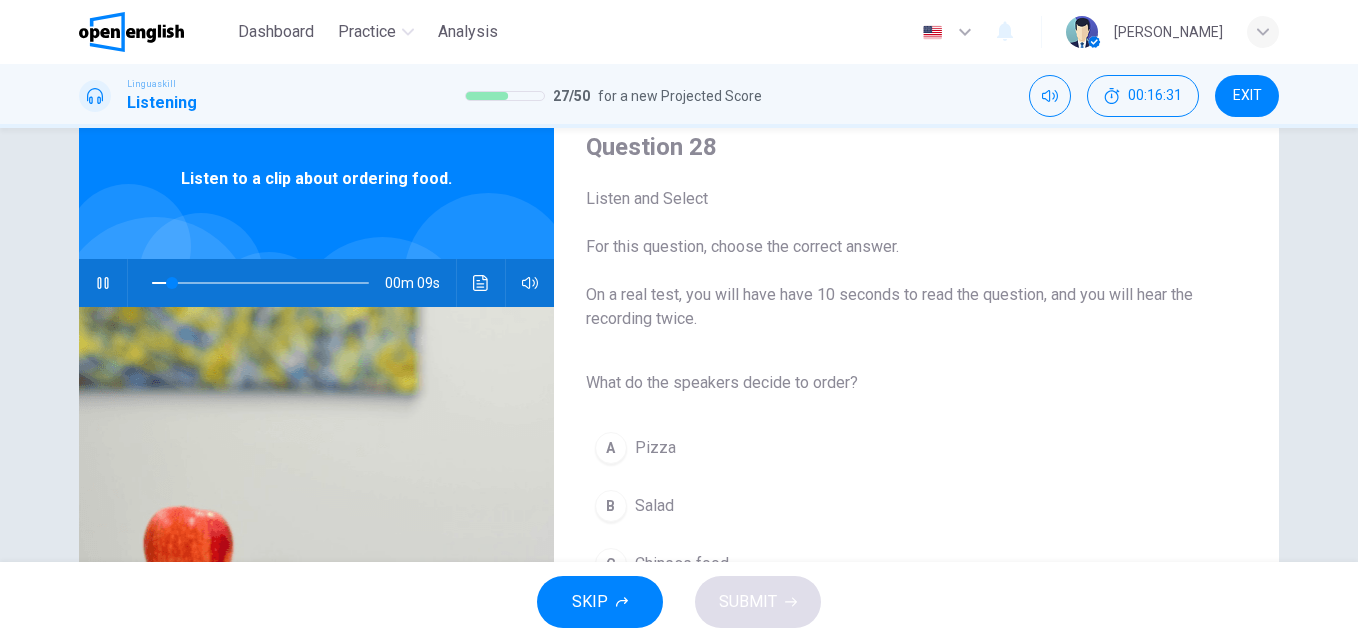 scroll, scrollTop: 138, scrollLeft: 0, axis: vertical 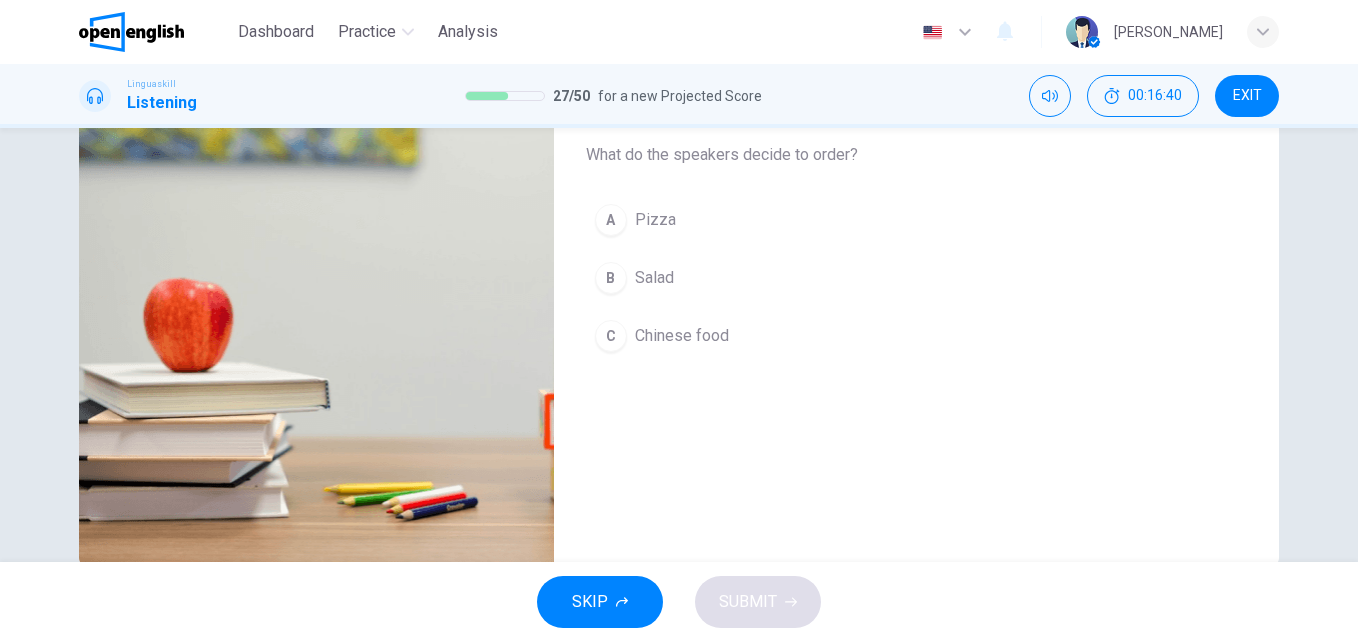 type on "*" 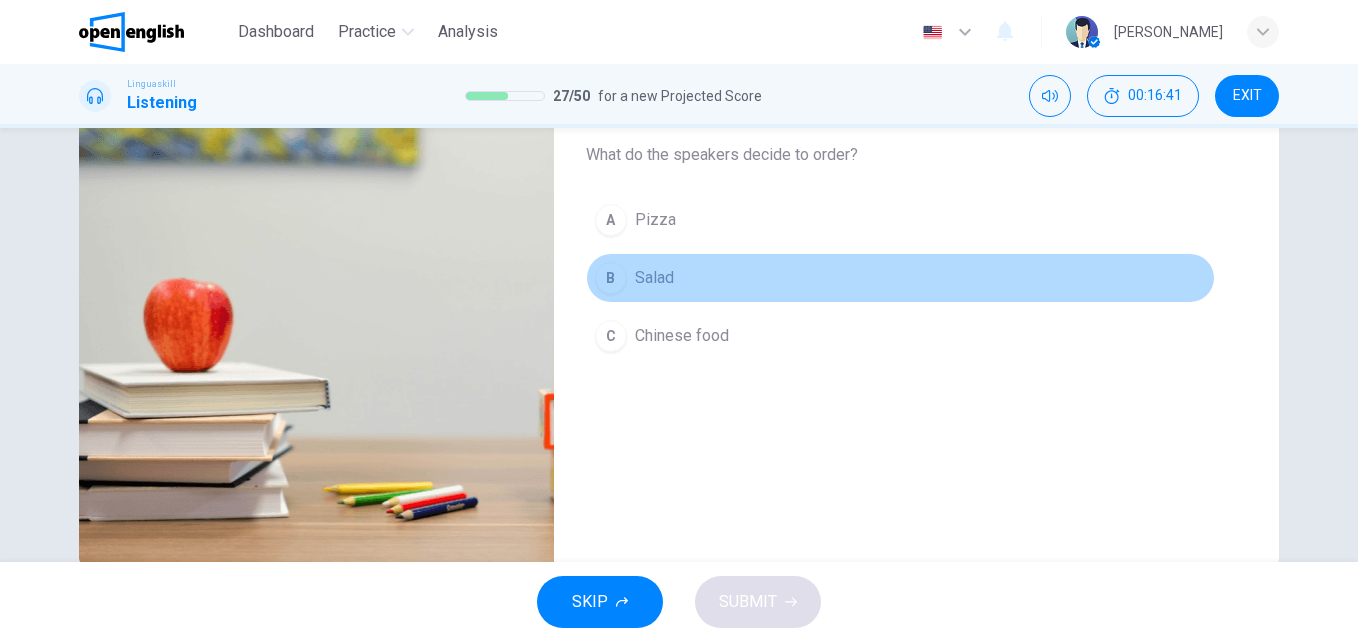 click on "Salad" at bounding box center [654, 278] 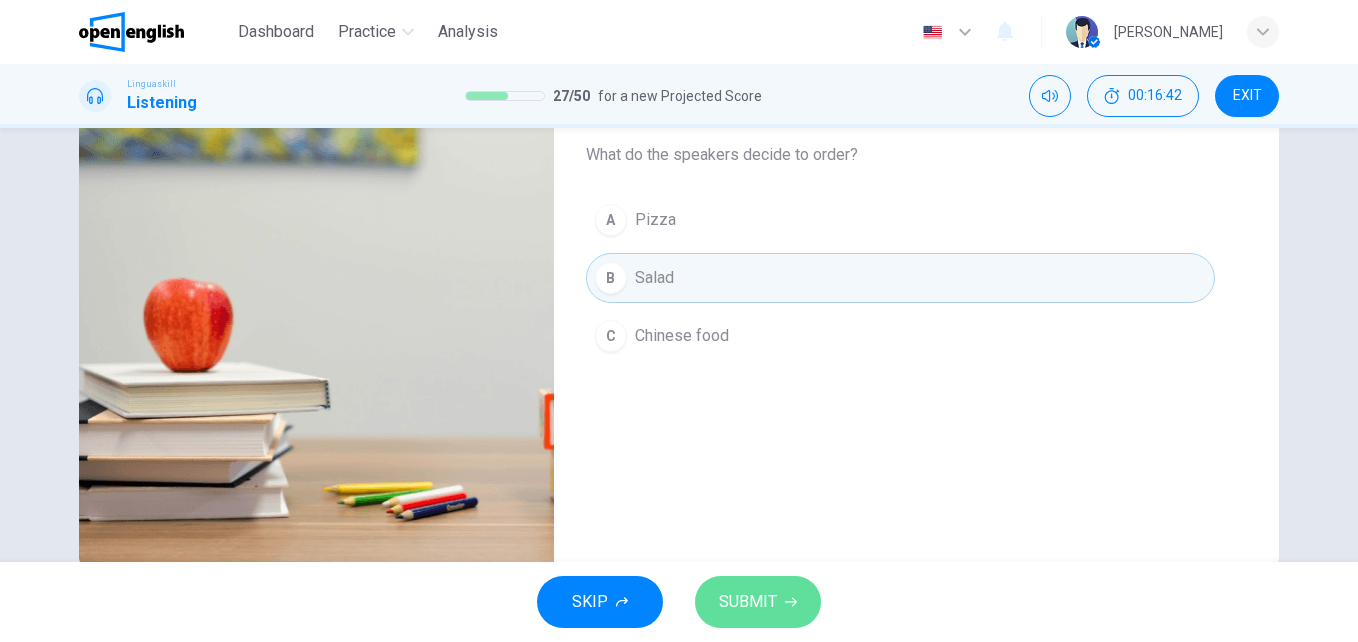 click on "SUBMIT" at bounding box center [748, 602] 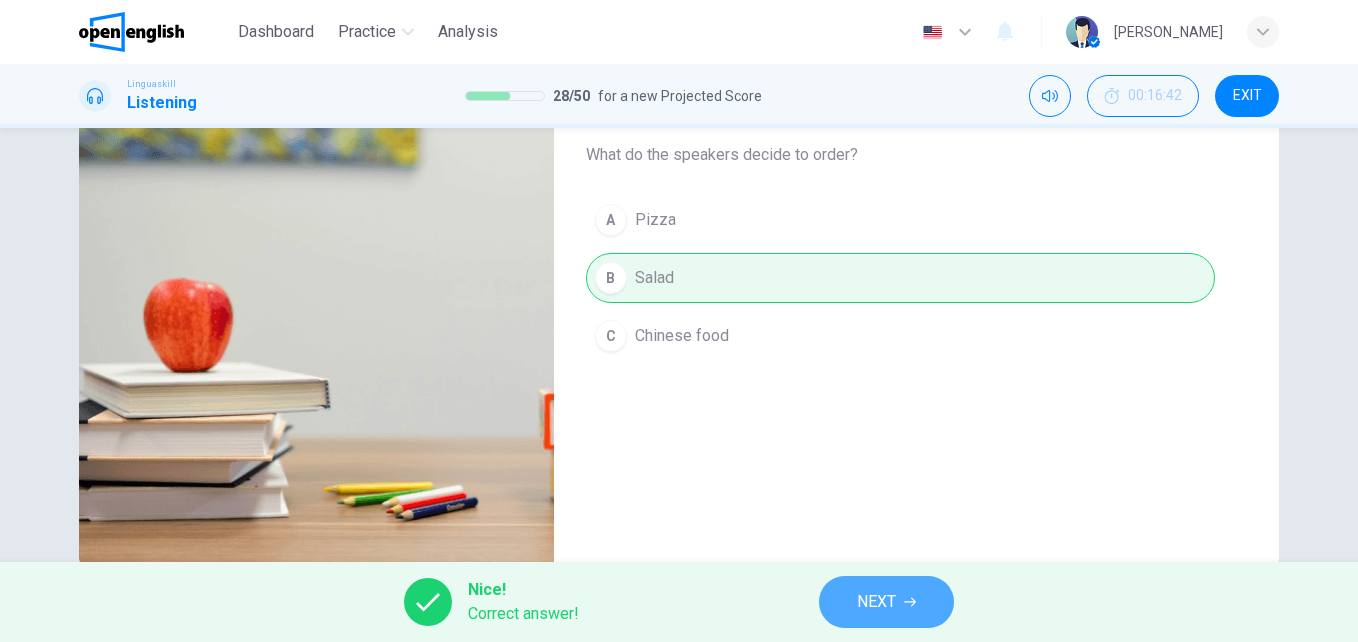 click on "NEXT" at bounding box center (886, 602) 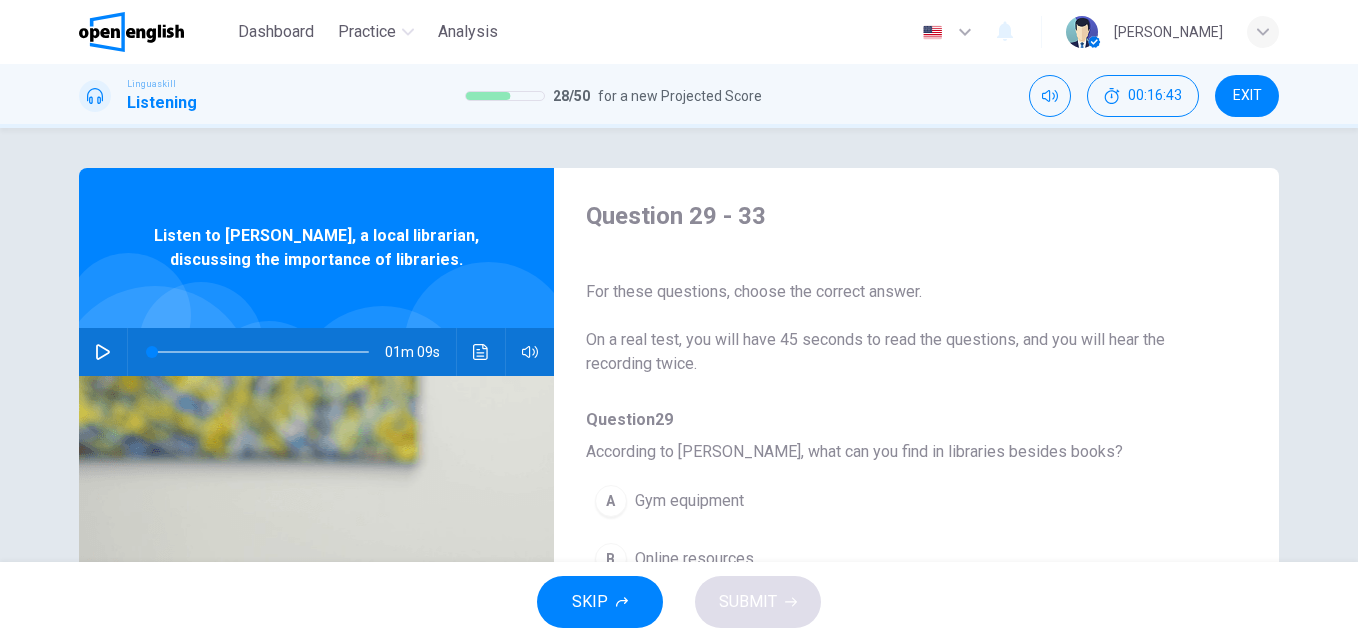 click 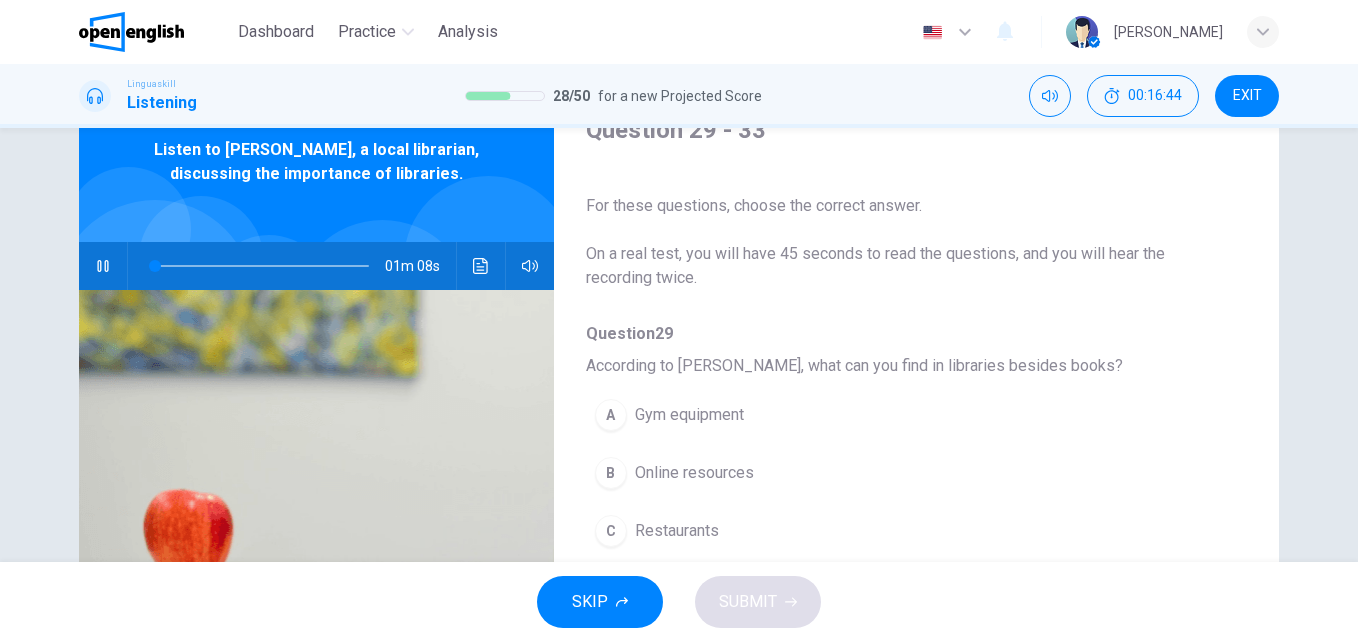 scroll, scrollTop: 109, scrollLeft: 0, axis: vertical 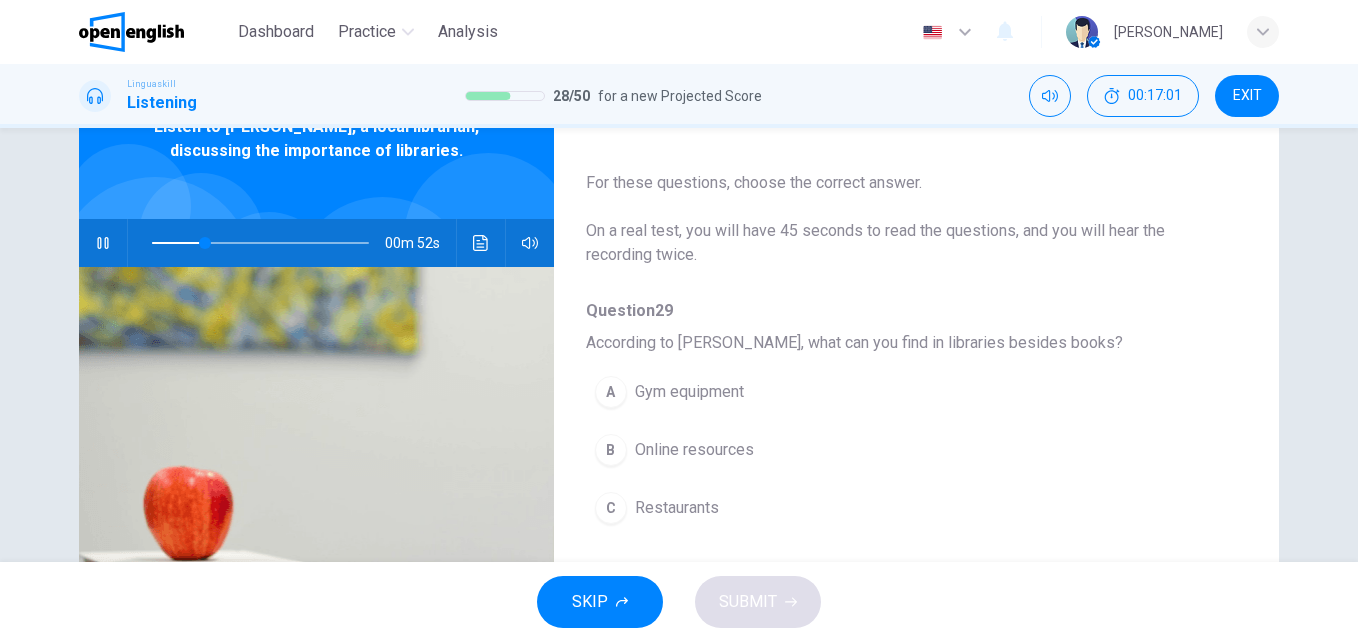 click at bounding box center [260, 243] 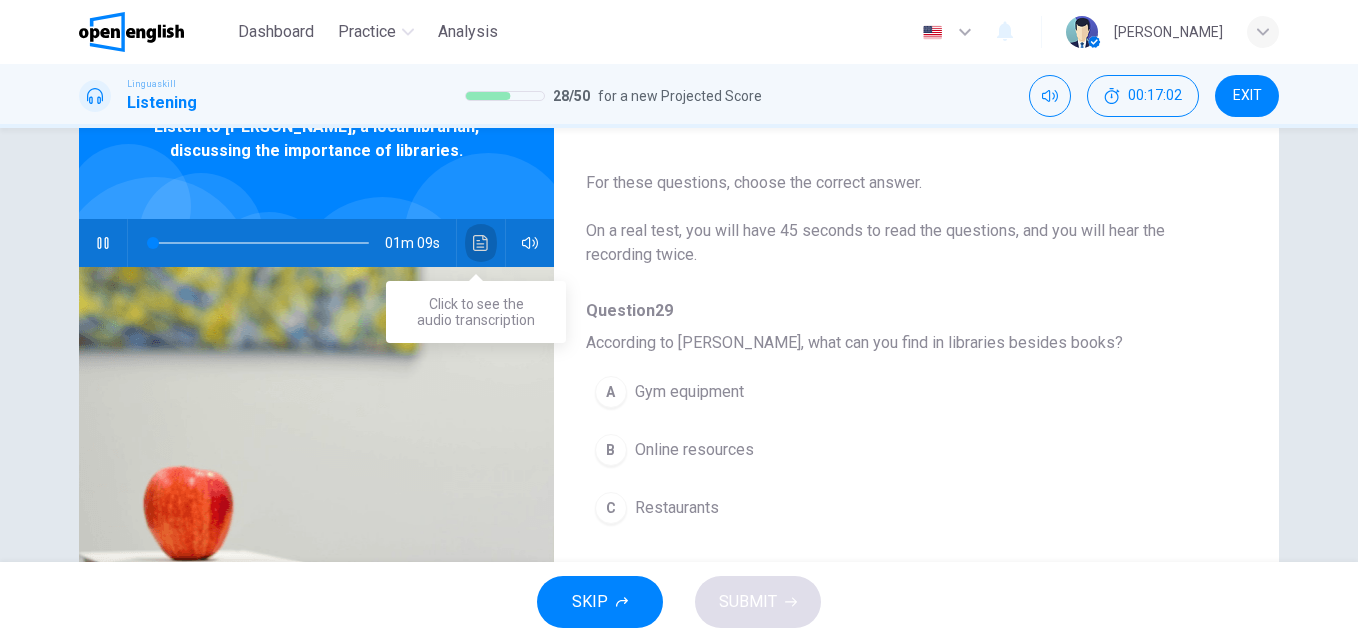 click 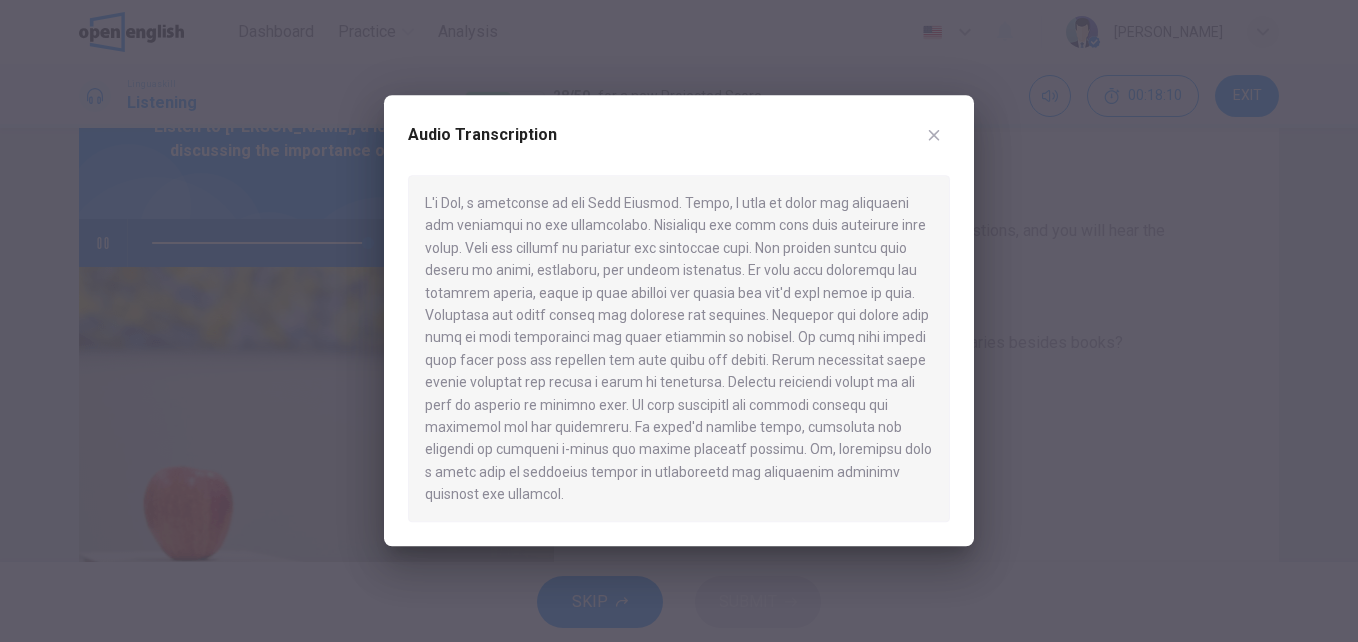 type on "*" 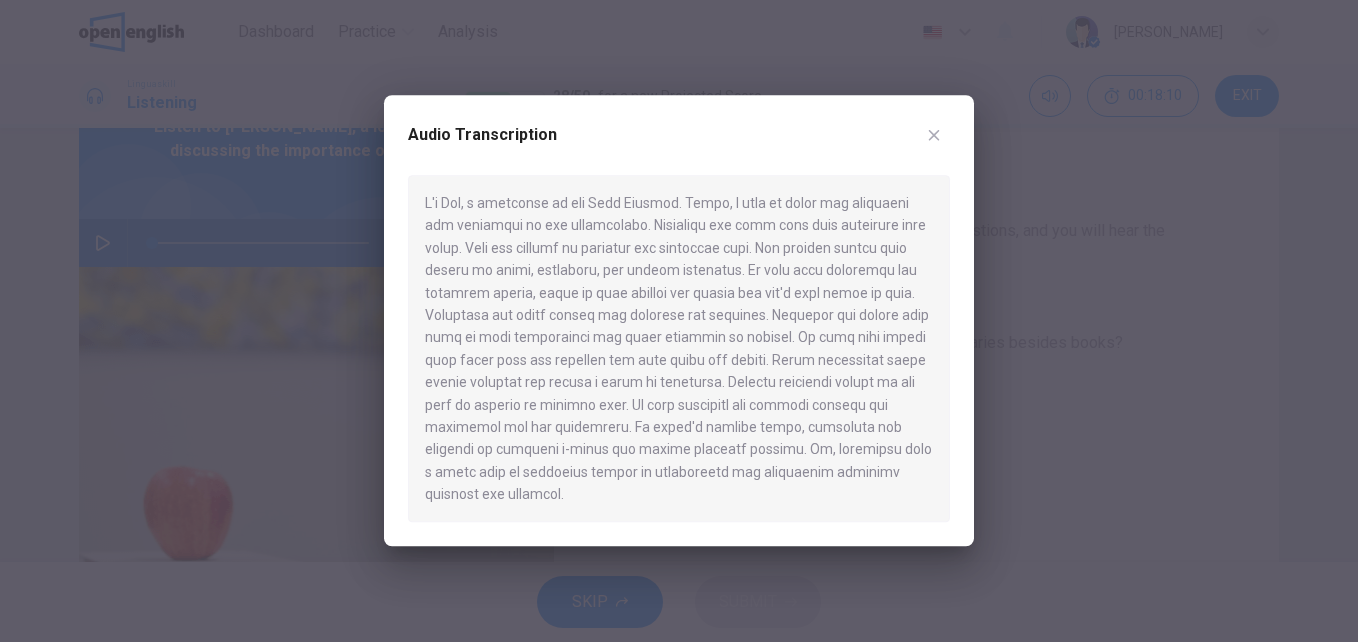 click 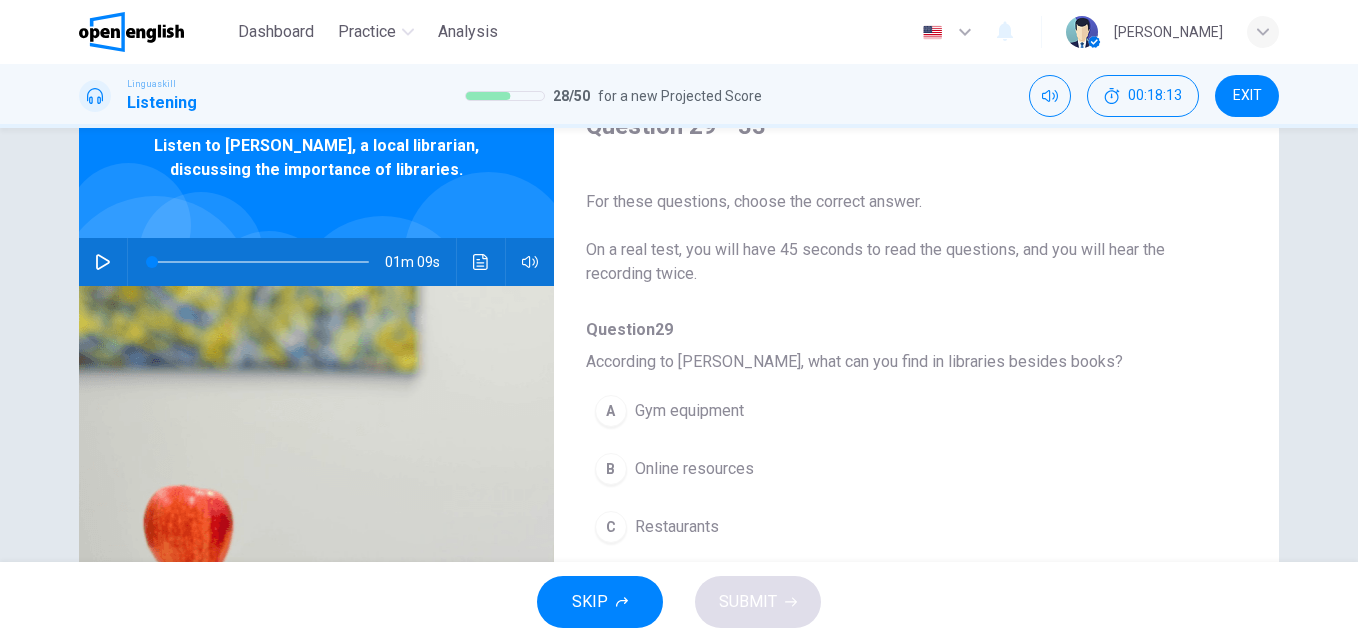 scroll, scrollTop: 171, scrollLeft: 0, axis: vertical 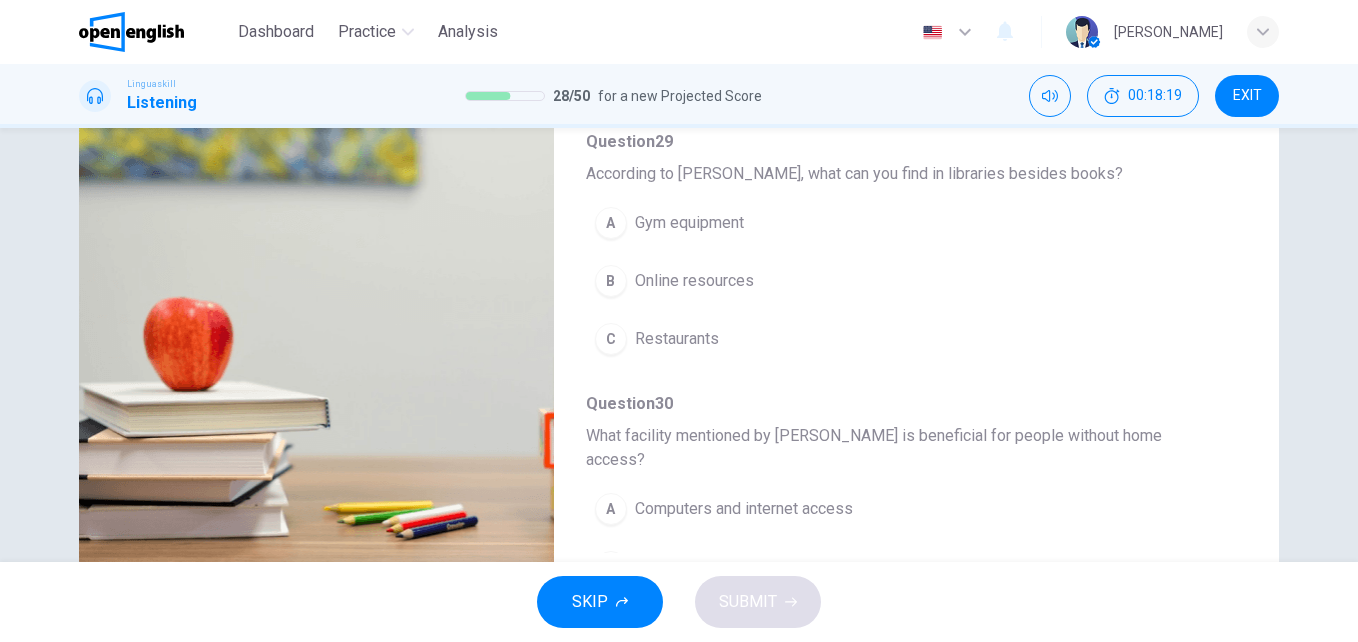 click on "Online resources" at bounding box center [694, 281] 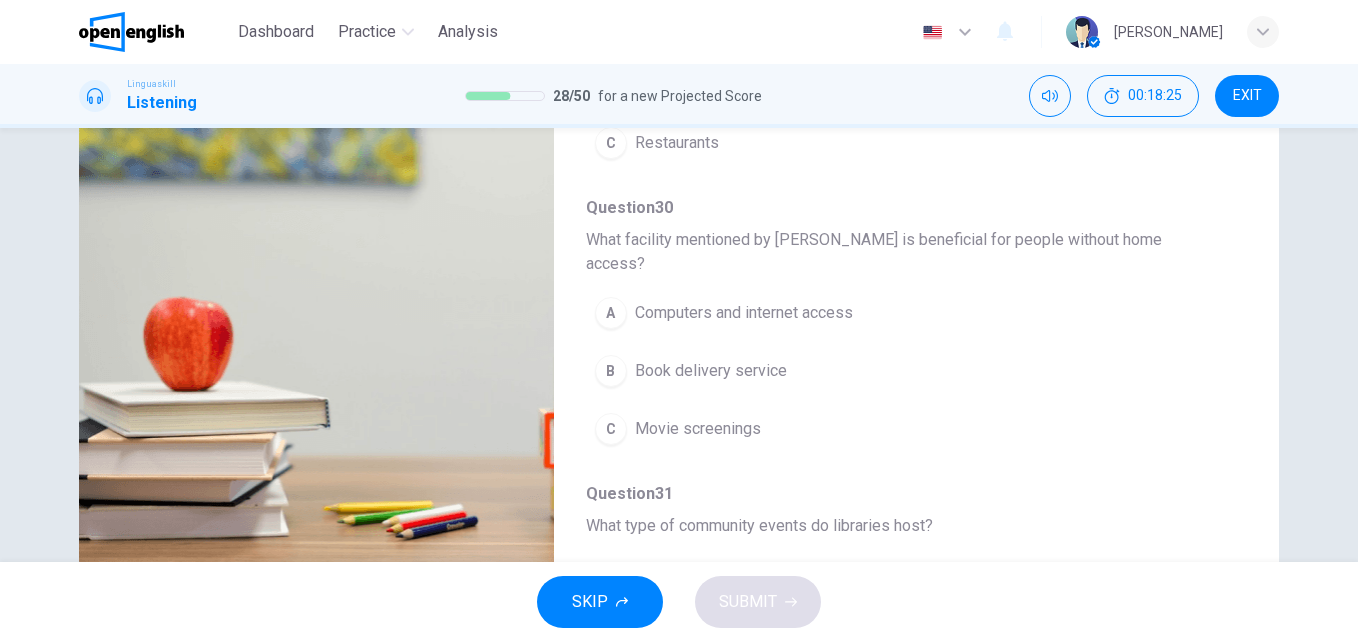scroll, scrollTop: 206, scrollLeft: 0, axis: vertical 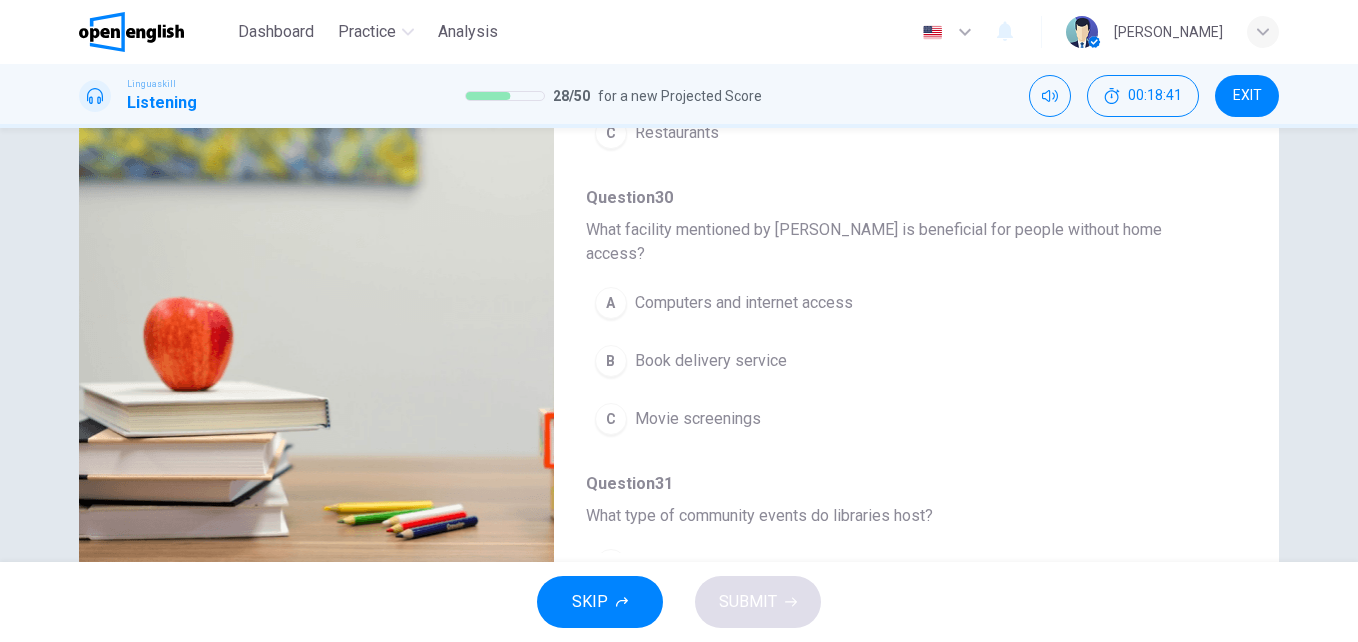 click on "Computers and internet access" at bounding box center [744, 303] 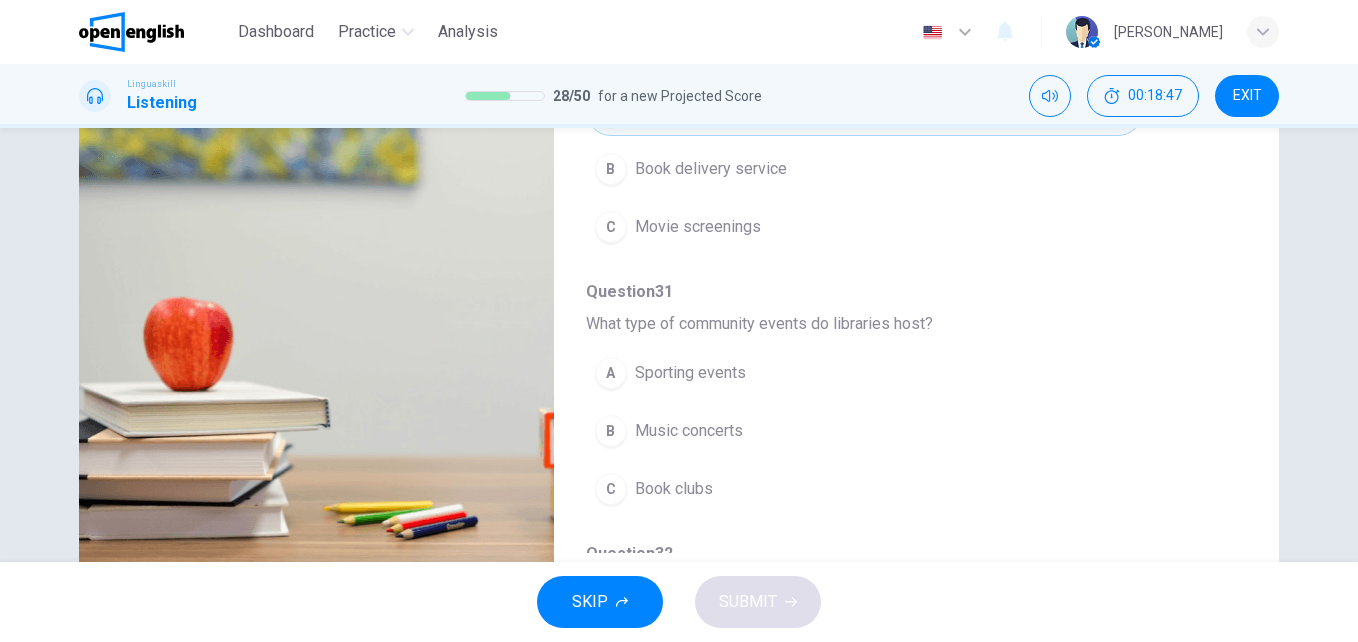 scroll, scrollTop: 460, scrollLeft: 0, axis: vertical 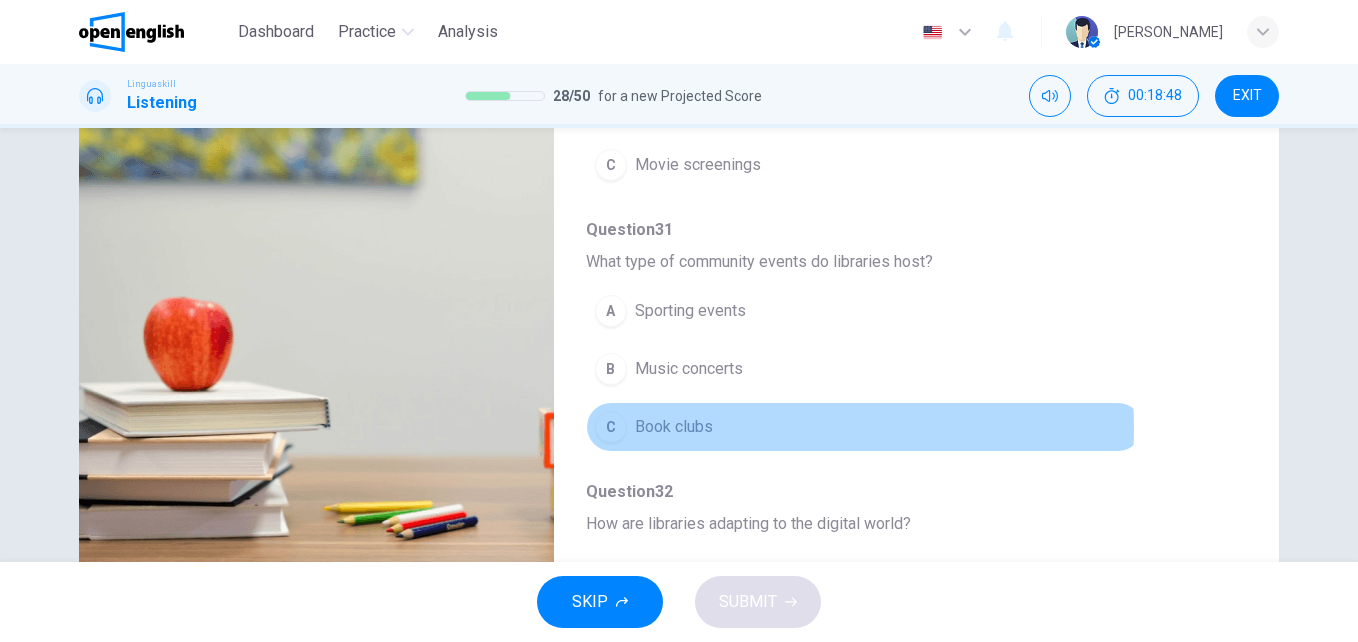 click on "C Book clubs" at bounding box center [864, 427] 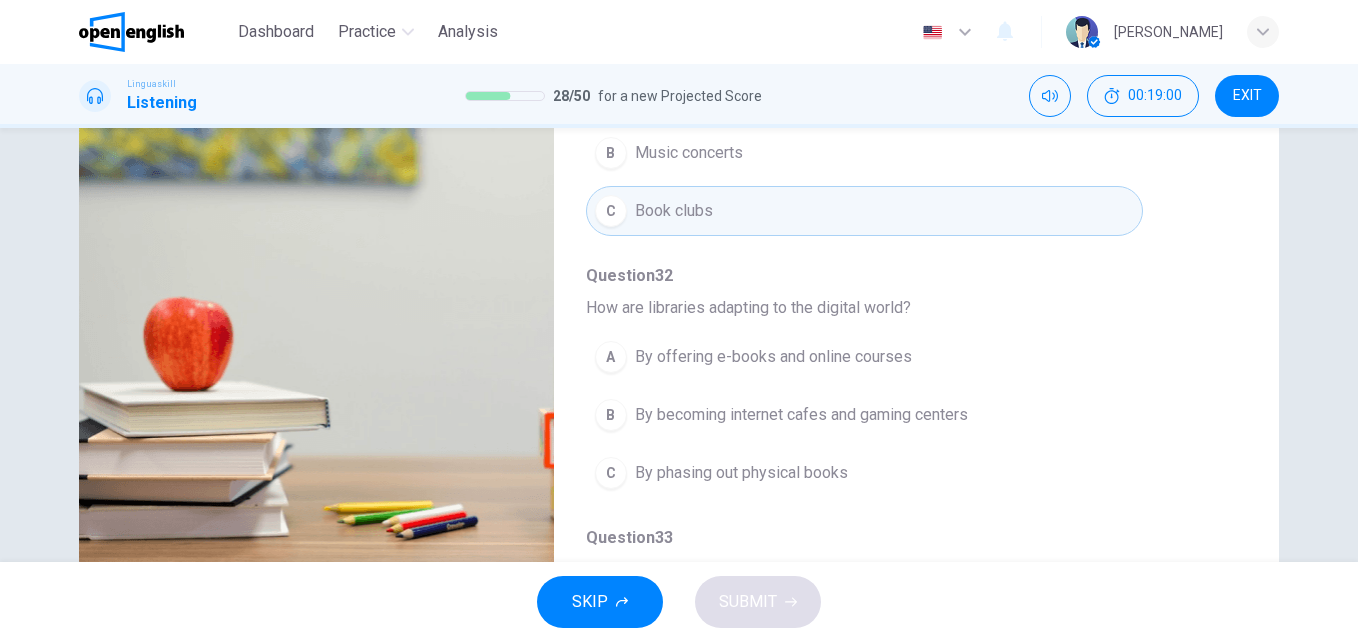 scroll, scrollTop: 679, scrollLeft: 0, axis: vertical 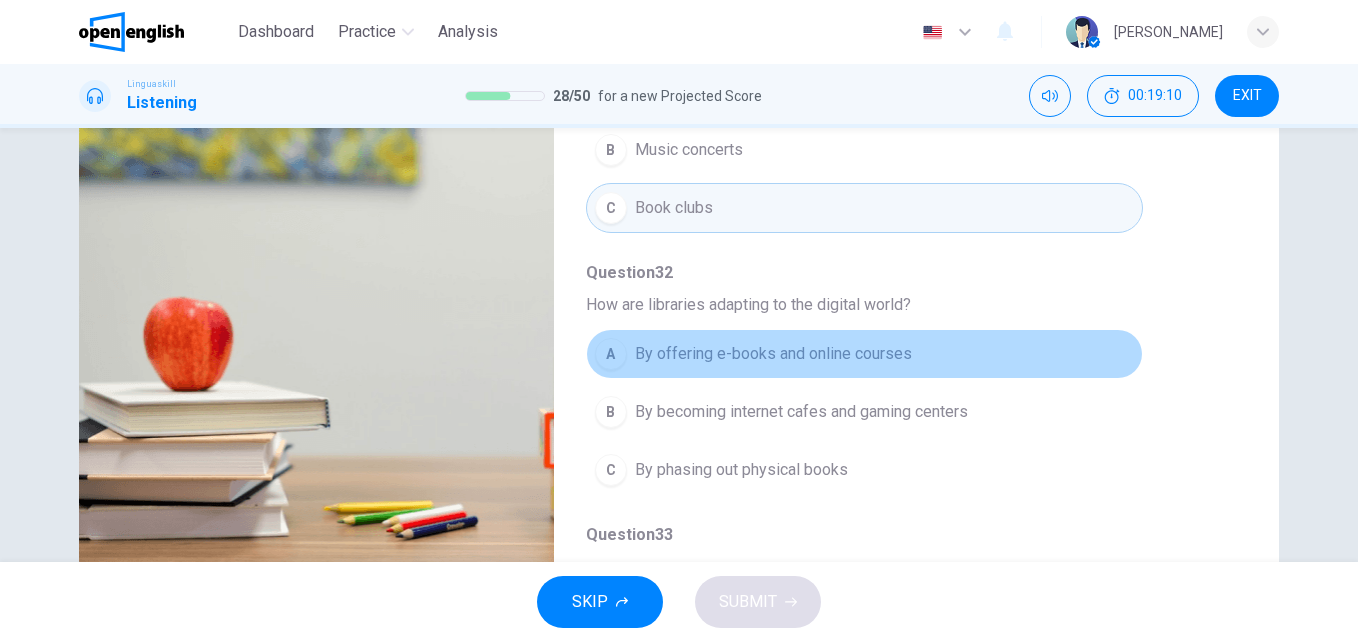 click on "By offering e-books and online courses" at bounding box center [773, 354] 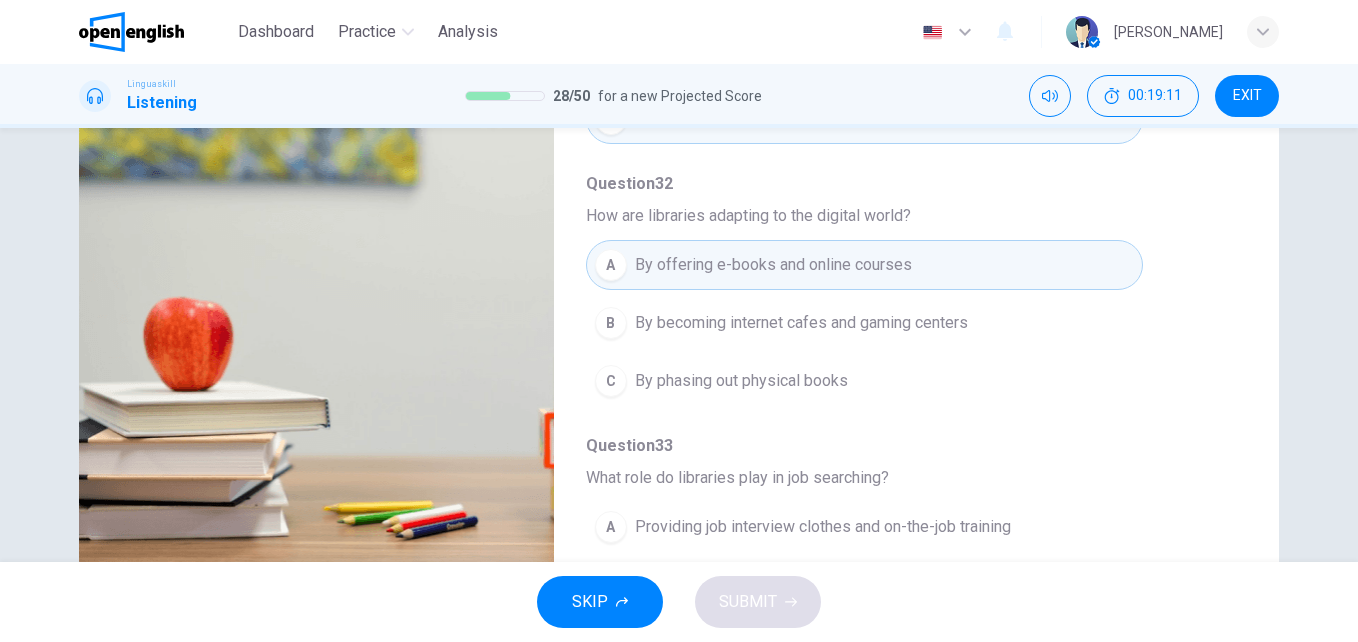 scroll, scrollTop: 863, scrollLeft: 0, axis: vertical 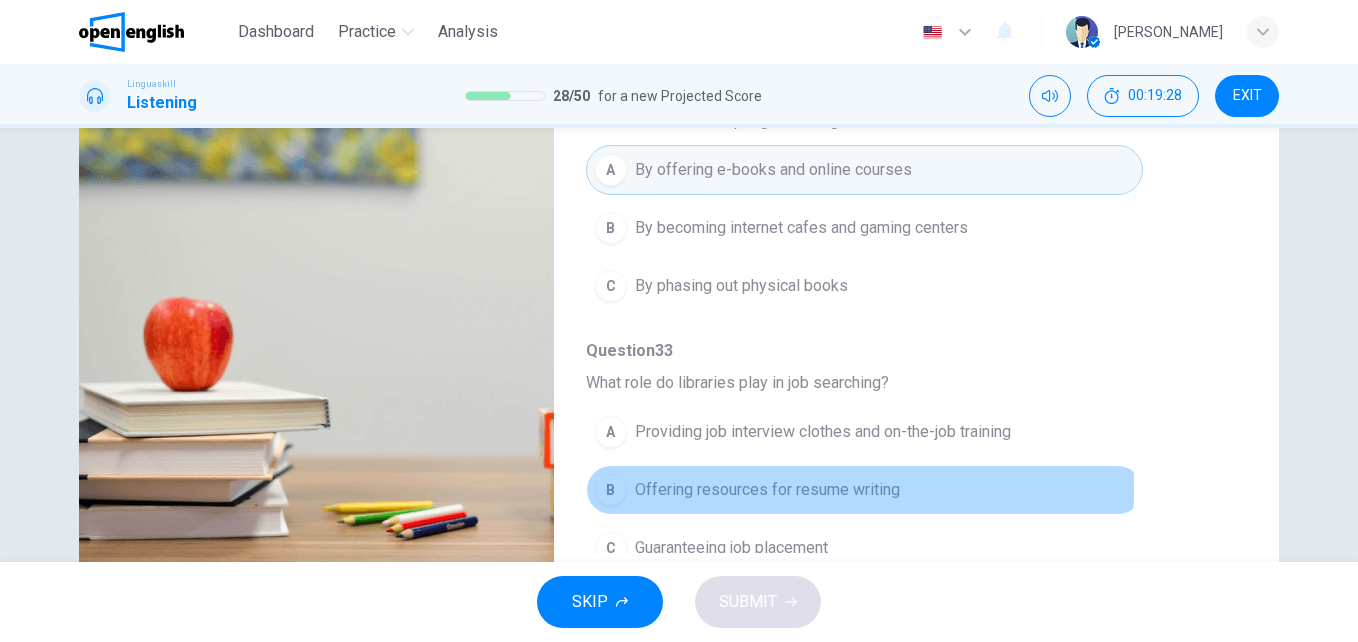 click on "Offering resources for resume writing" at bounding box center [767, 490] 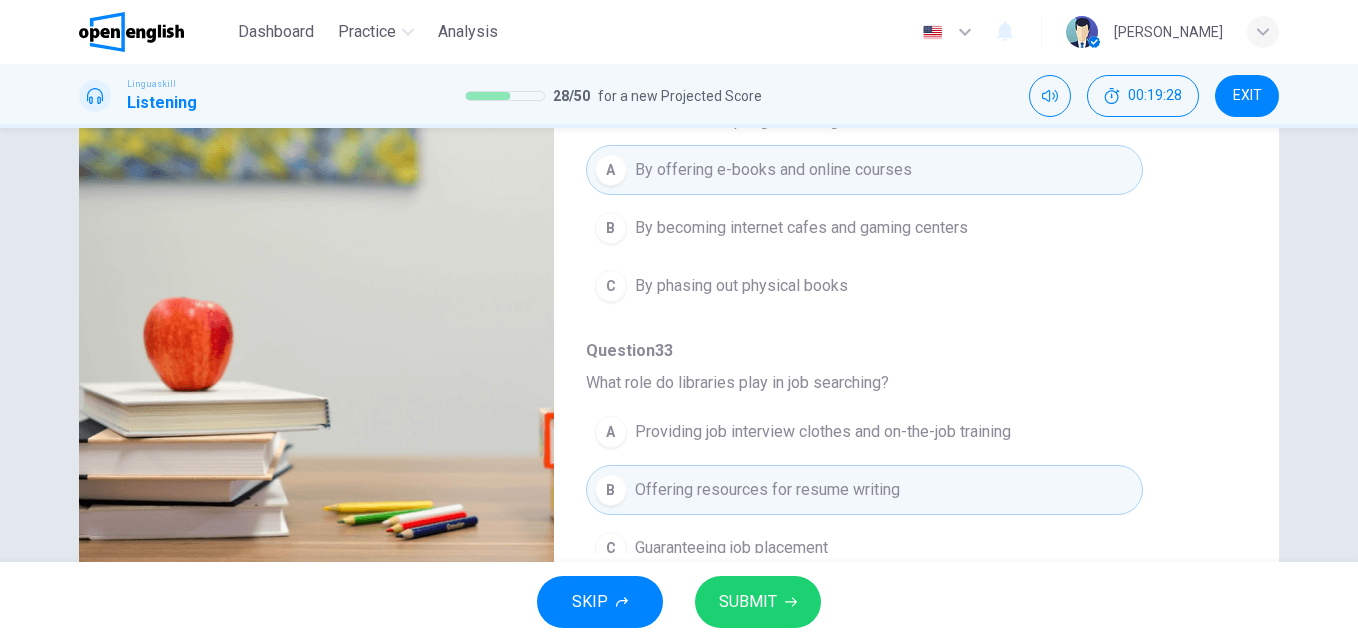 click on "SUBMIT" at bounding box center (758, 602) 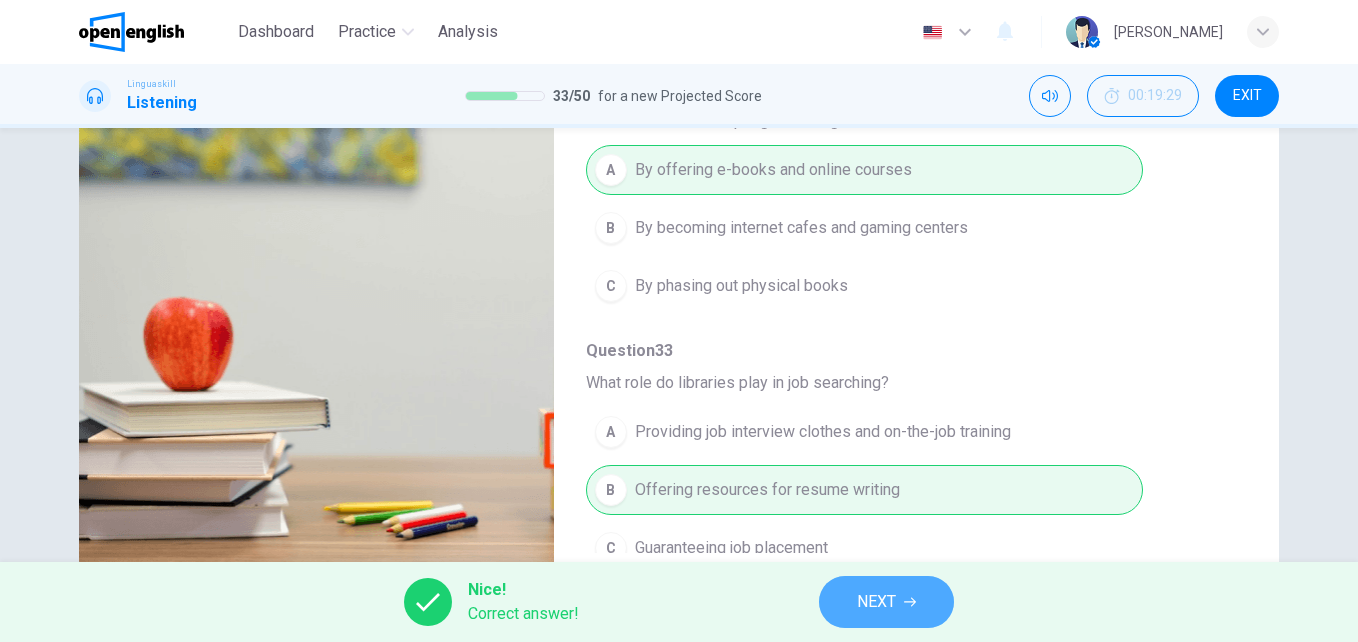 click on "NEXT" at bounding box center [876, 602] 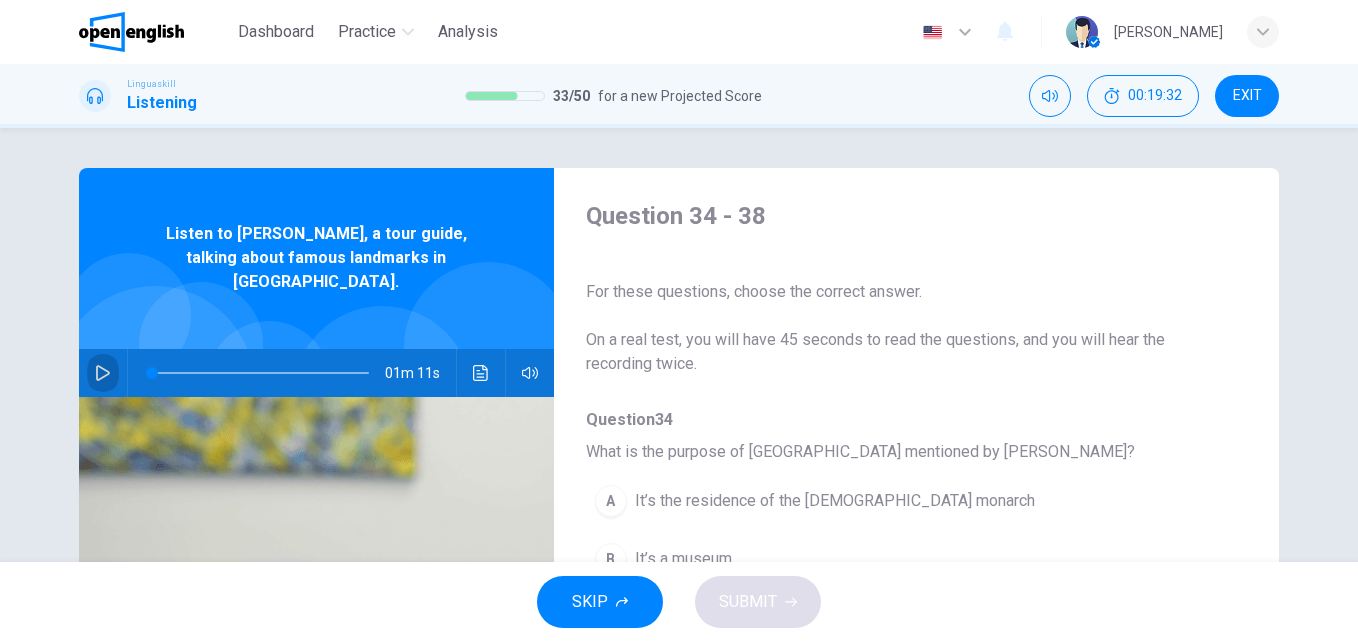 click 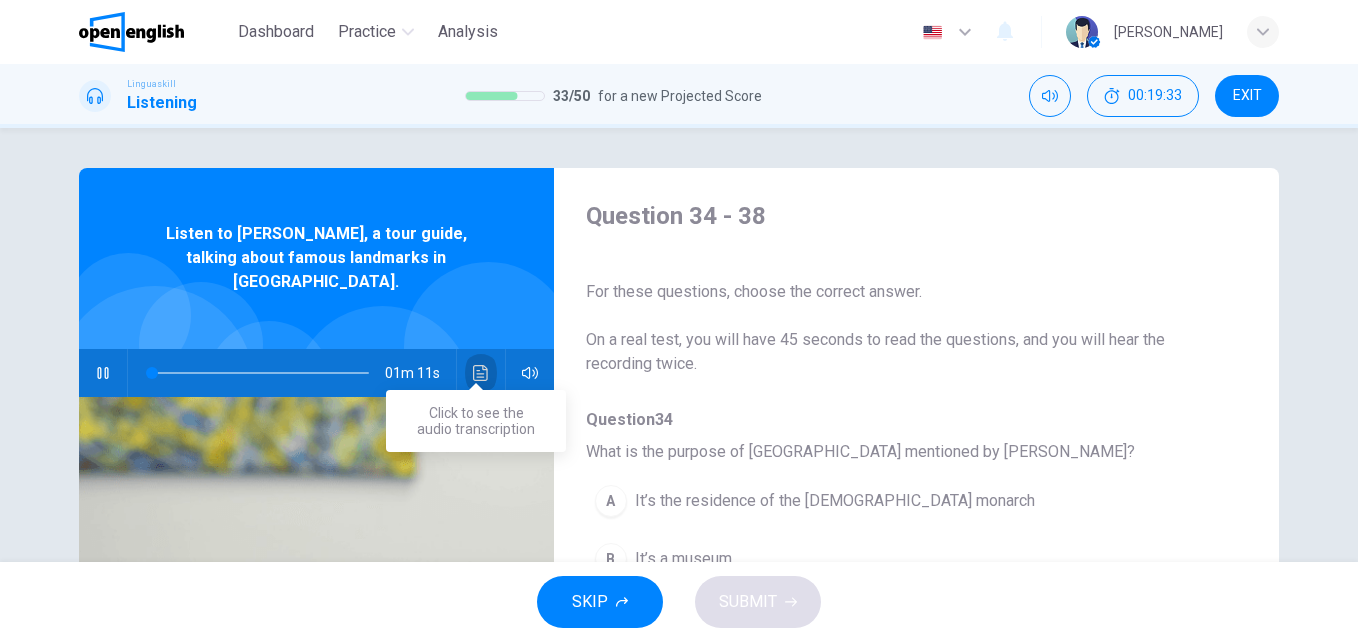 click 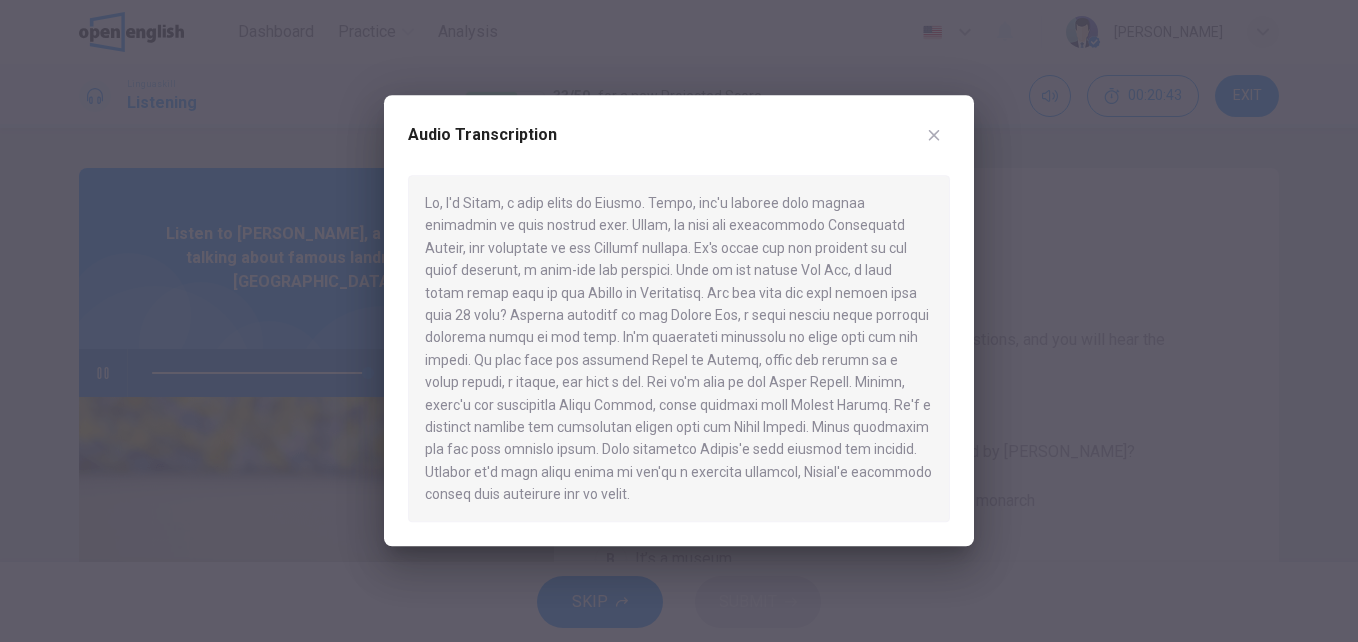type on "*" 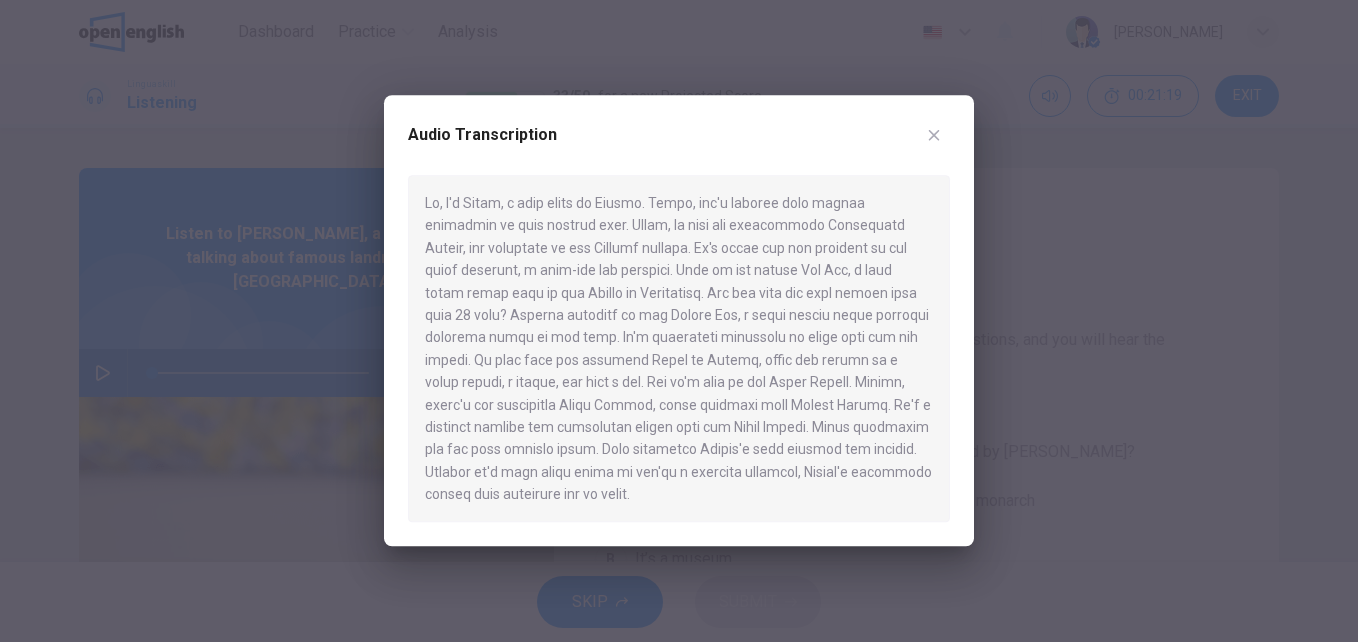 click 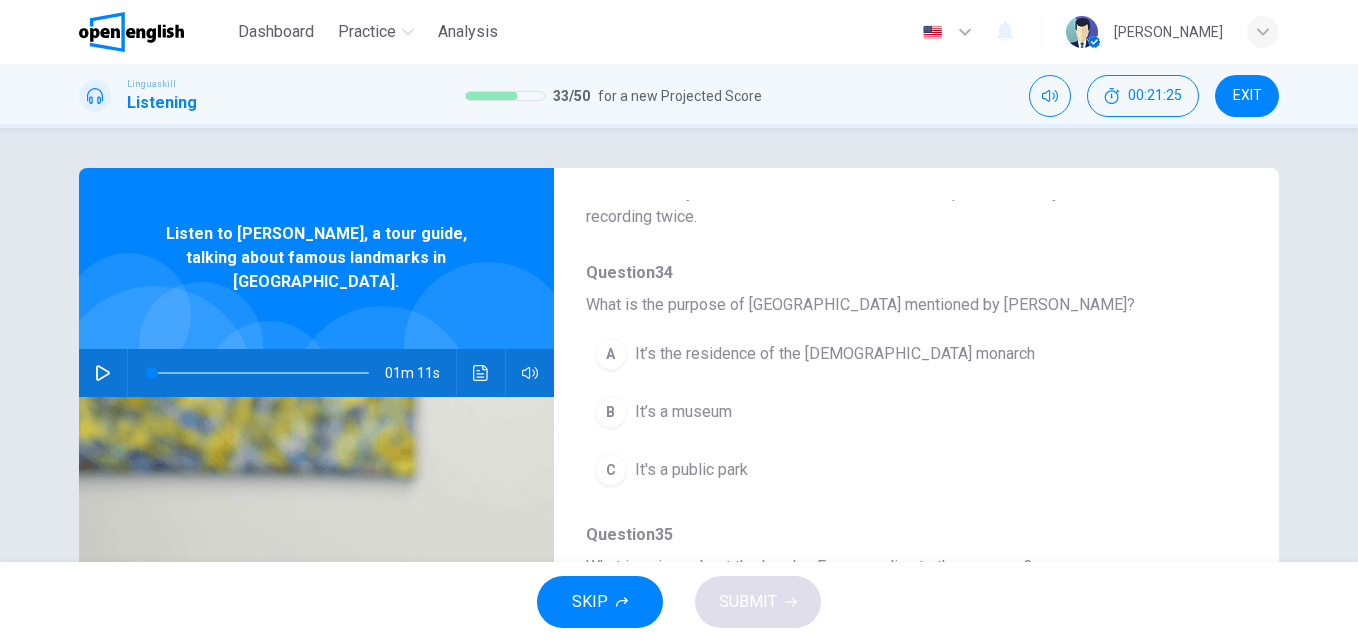 scroll, scrollTop: 246, scrollLeft: 0, axis: vertical 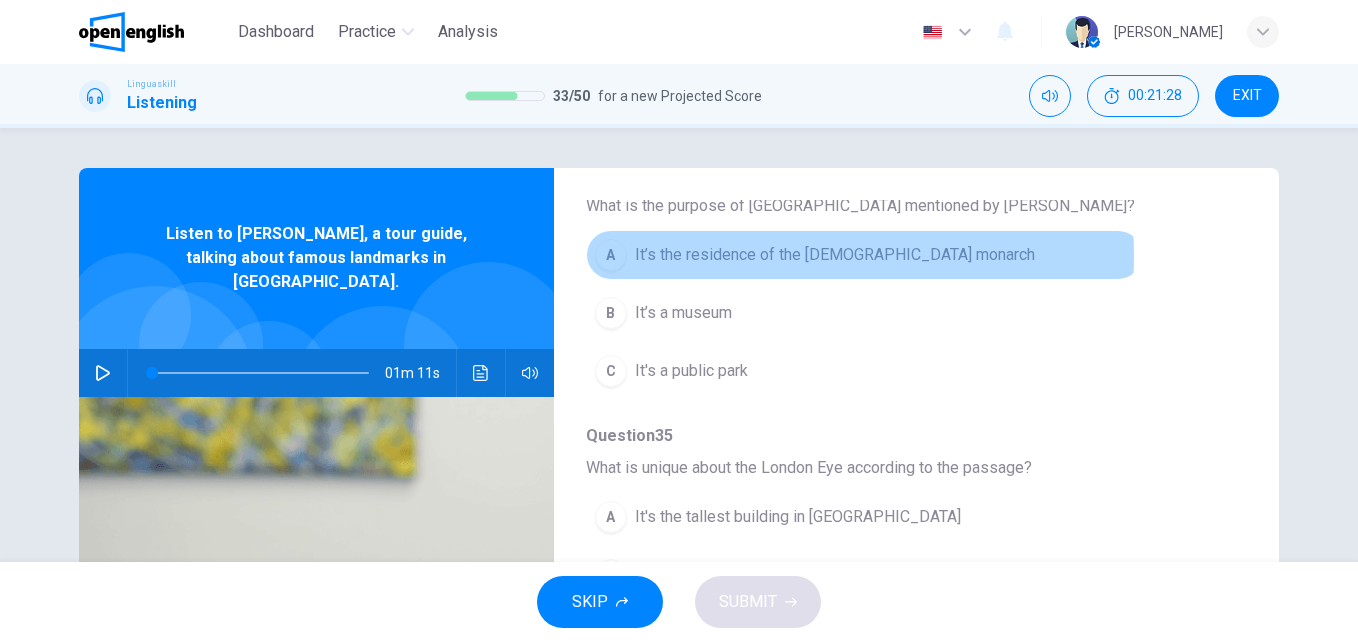 click on "It’s the residence of the [DEMOGRAPHIC_DATA] monarch" at bounding box center [835, 255] 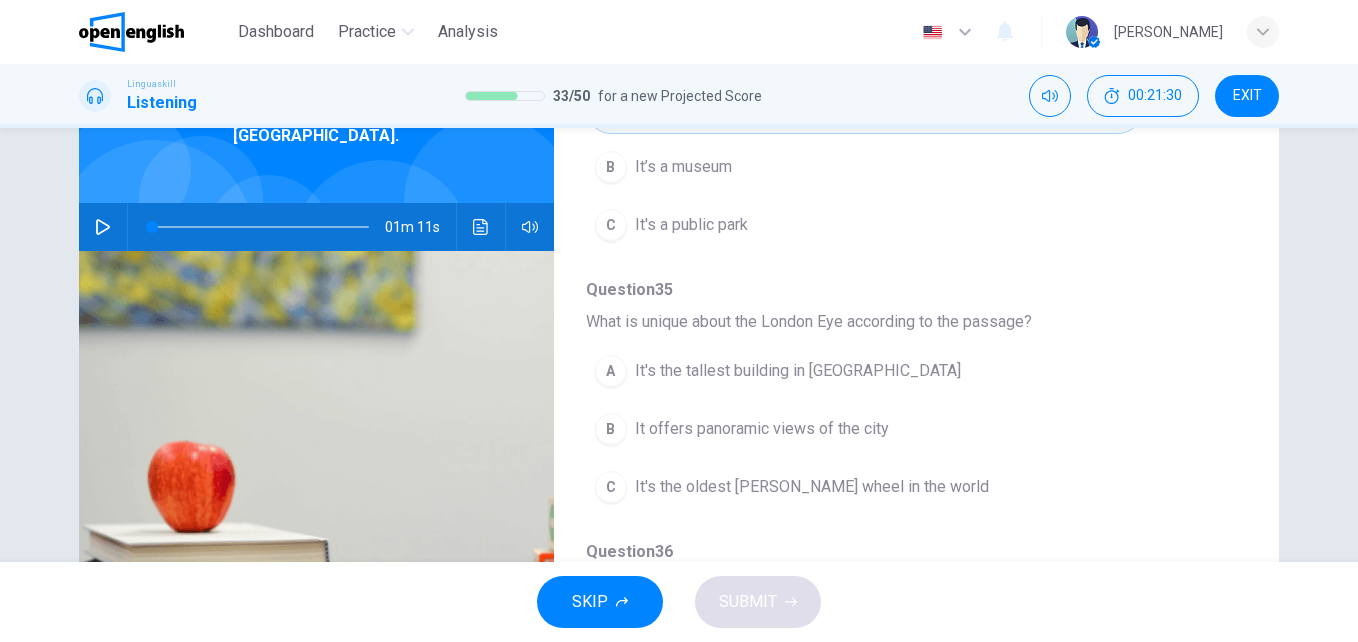 scroll, scrollTop: 203, scrollLeft: 0, axis: vertical 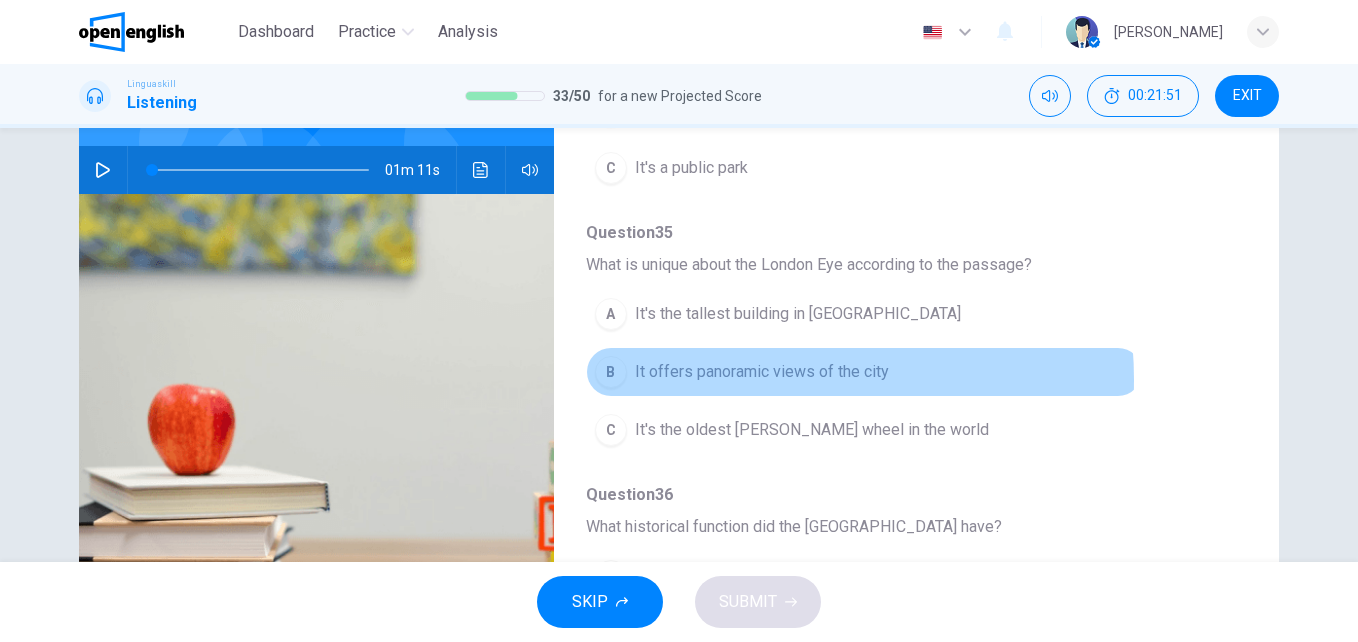 click on "It offers panoramic views of the city" at bounding box center (762, 372) 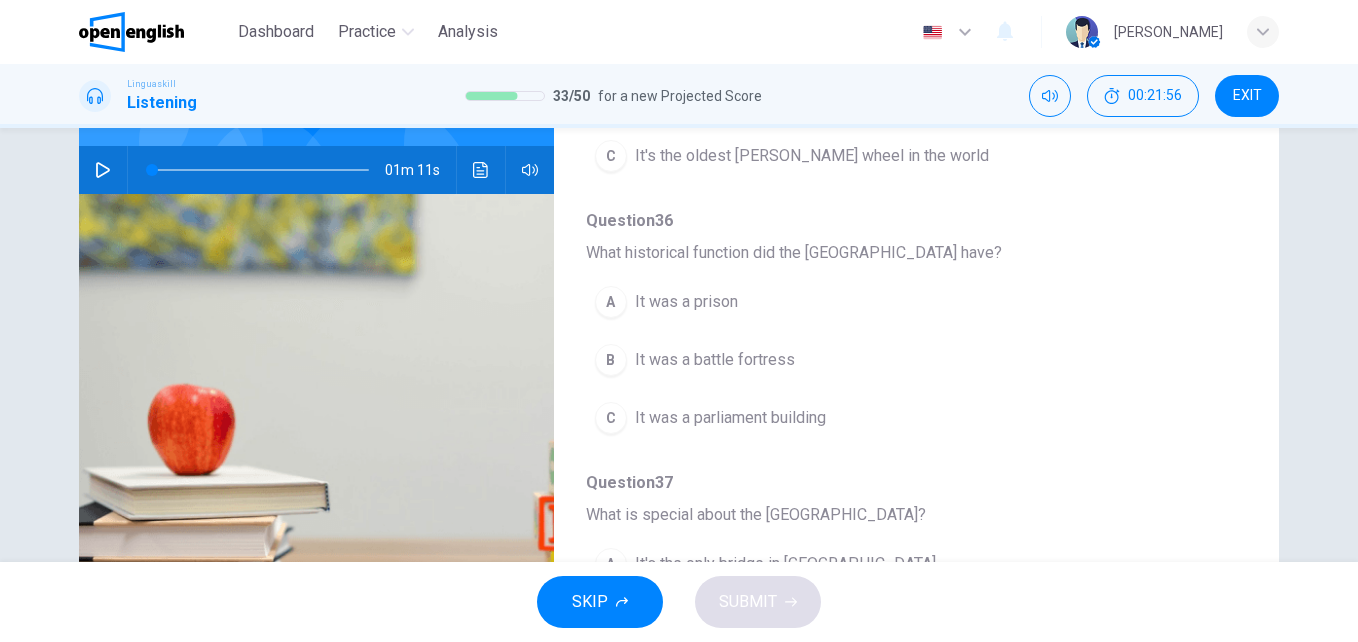 scroll, scrollTop: 542, scrollLeft: 0, axis: vertical 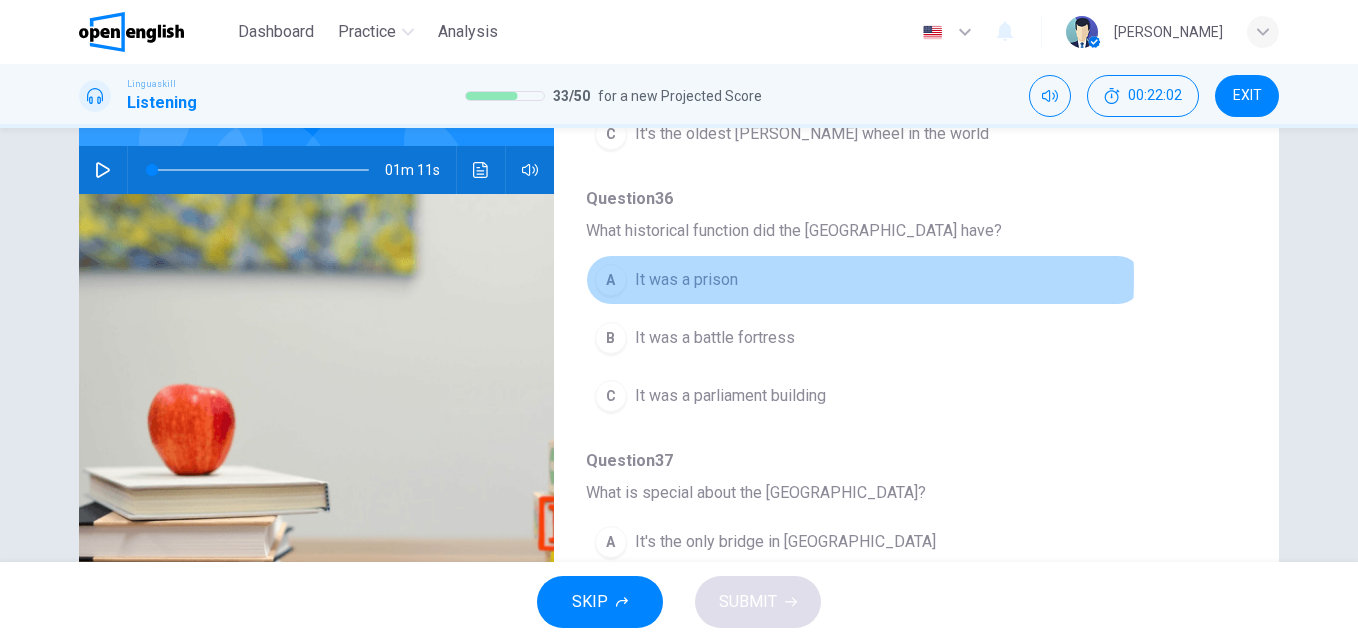 click on "It was a prison" at bounding box center [686, 280] 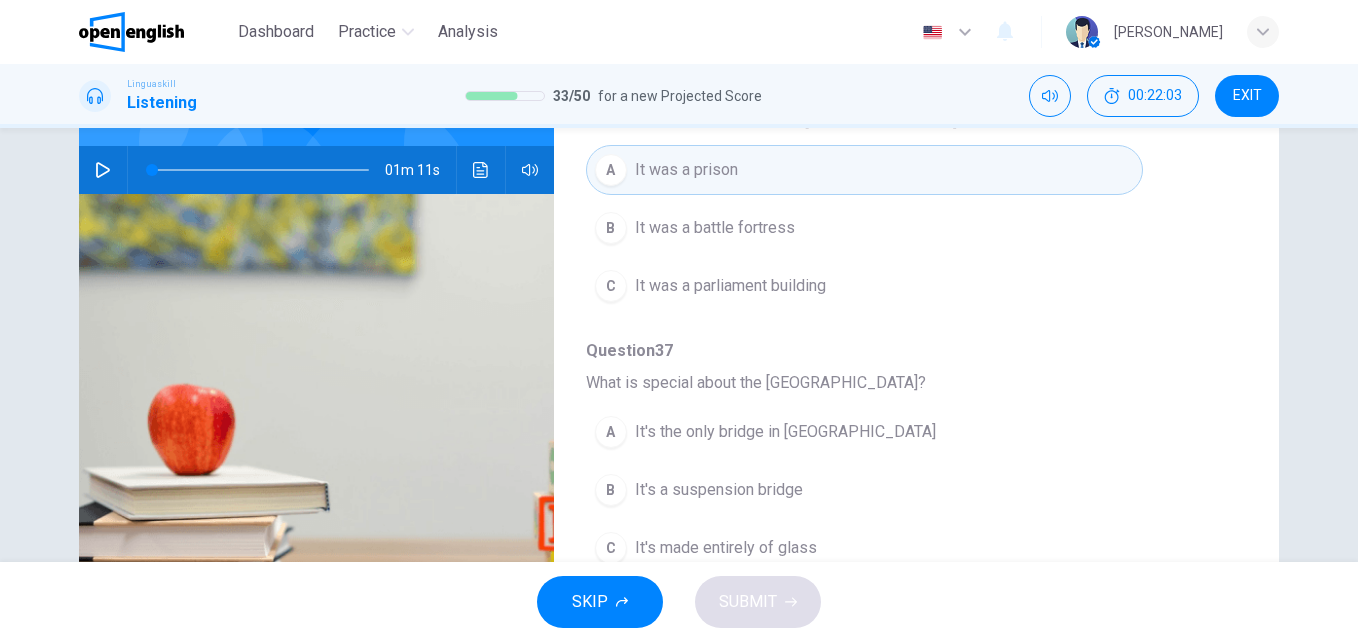 scroll, scrollTop: 764, scrollLeft: 0, axis: vertical 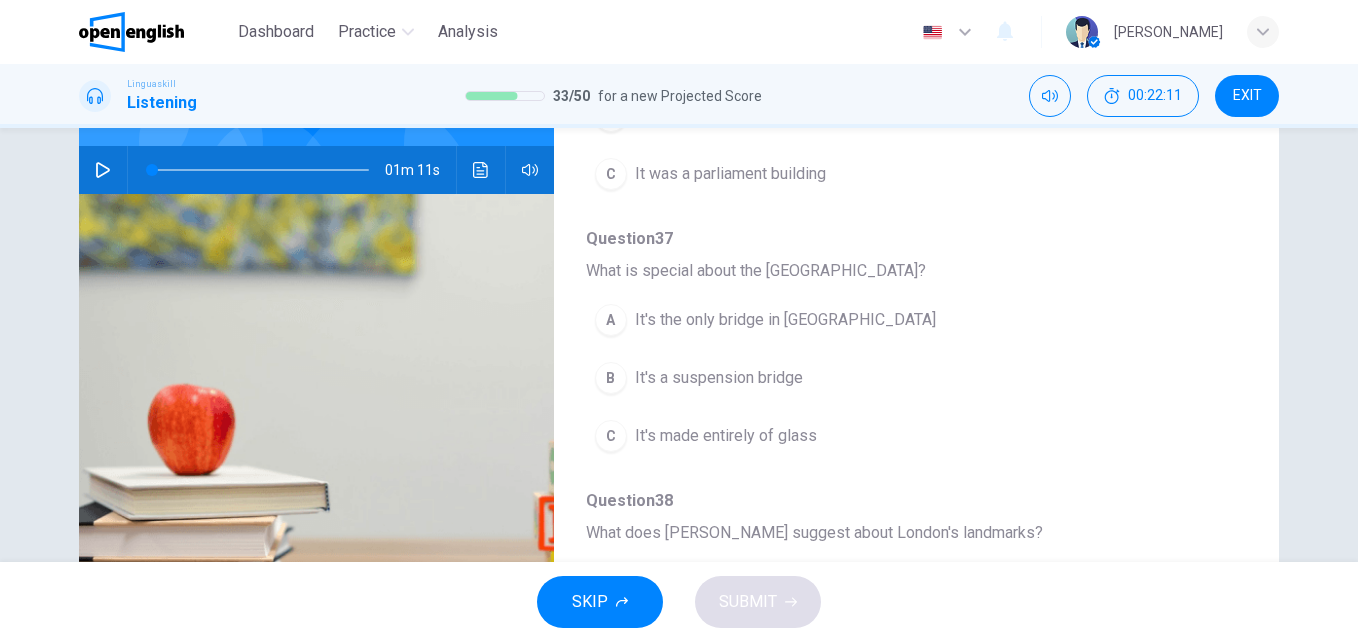 drag, startPoint x: 815, startPoint y: 272, endPoint x: 853, endPoint y: 272, distance: 38 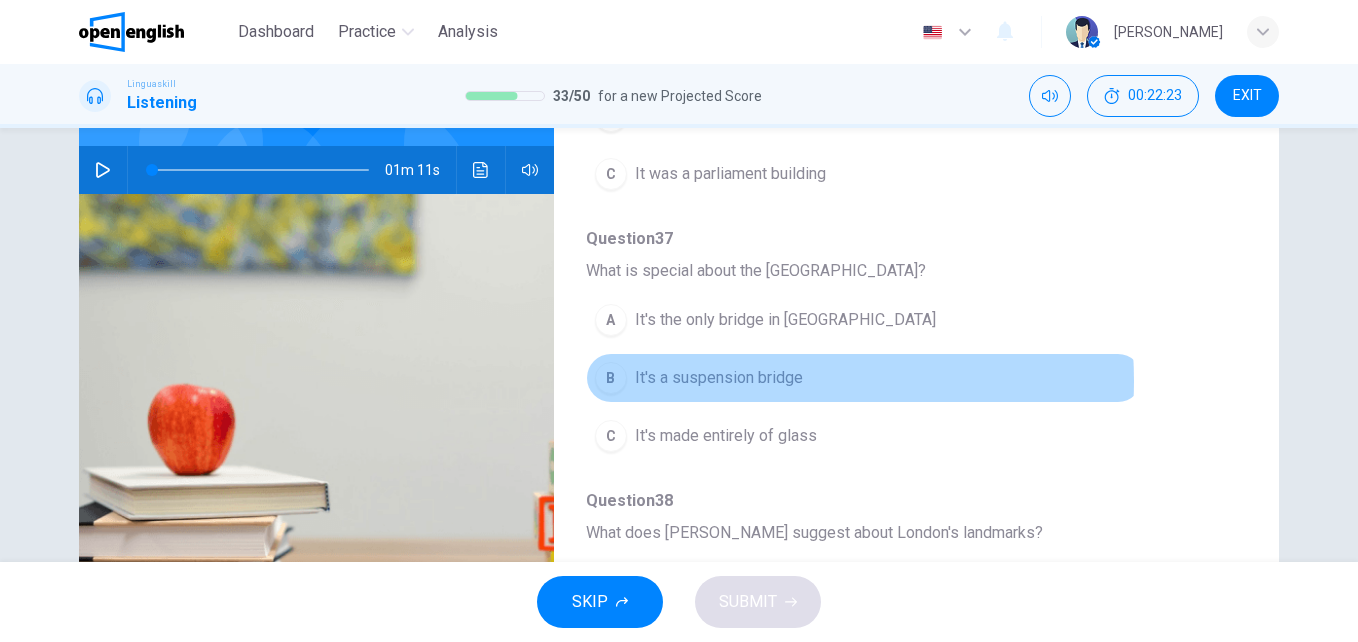 click on "It's a suspension bridge" at bounding box center [719, 378] 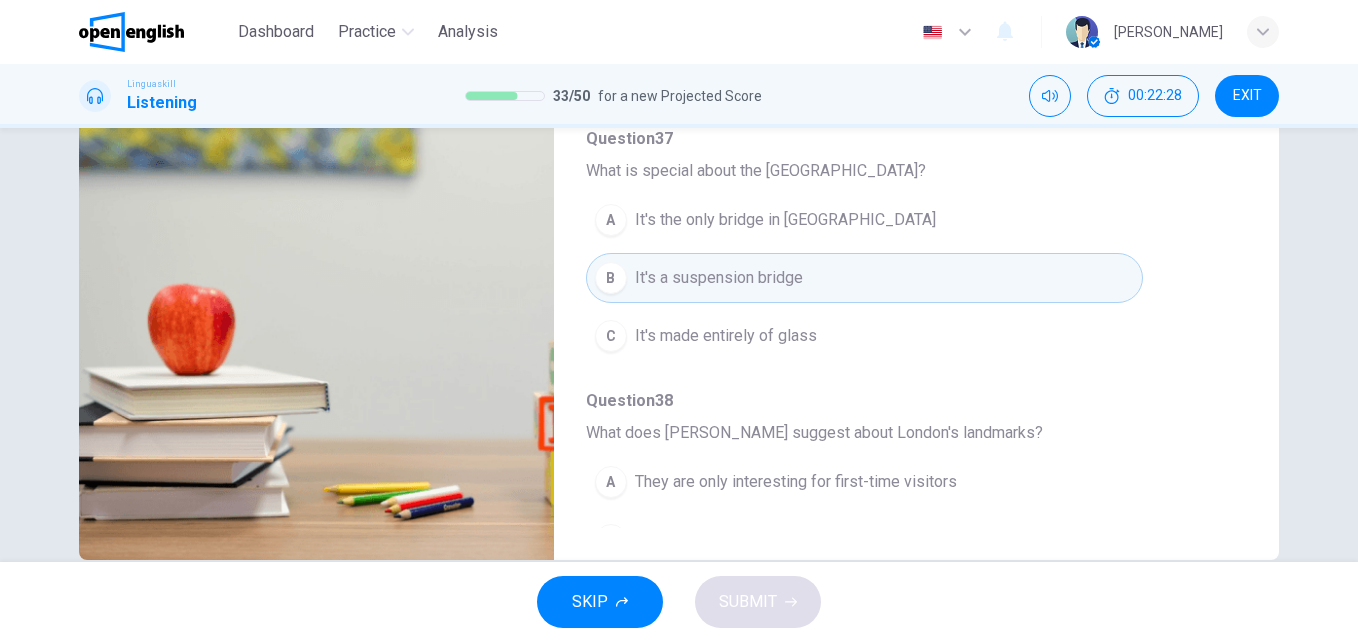 scroll, scrollTop: 341, scrollLeft: 0, axis: vertical 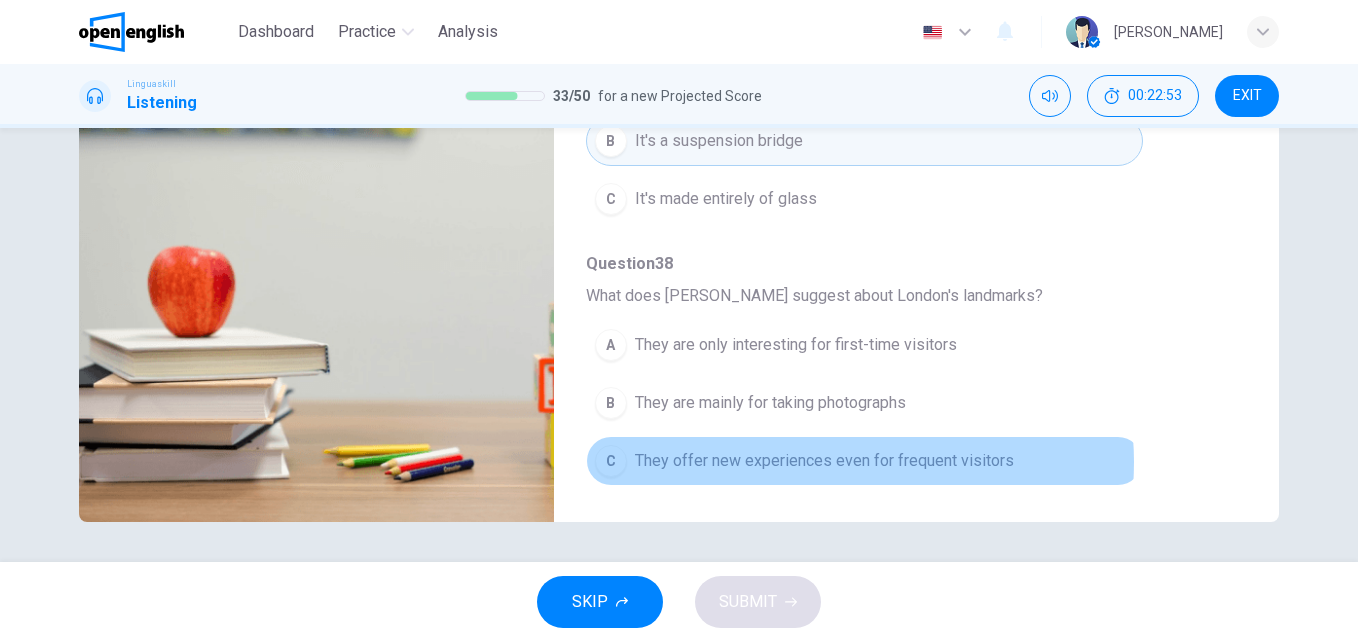 click on "They offer new experiences even for frequent visitors" at bounding box center [824, 461] 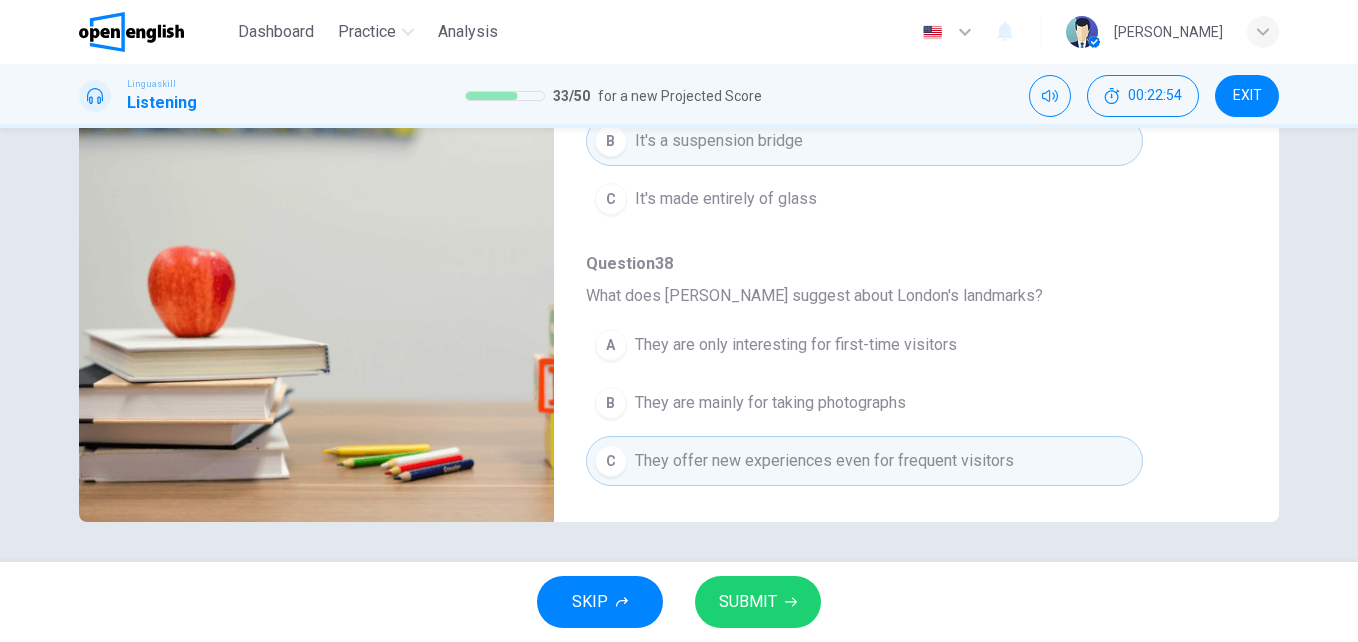 click on "SUBMIT" at bounding box center (748, 602) 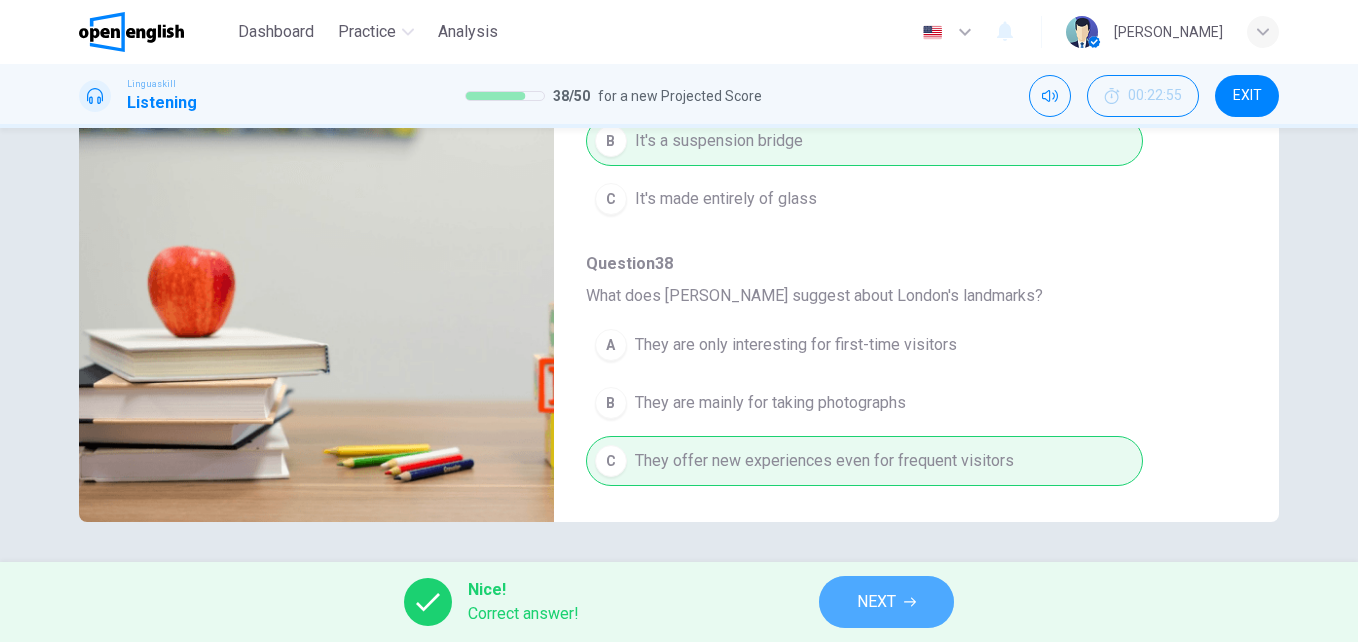 click on "NEXT" at bounding box center (876, 602) 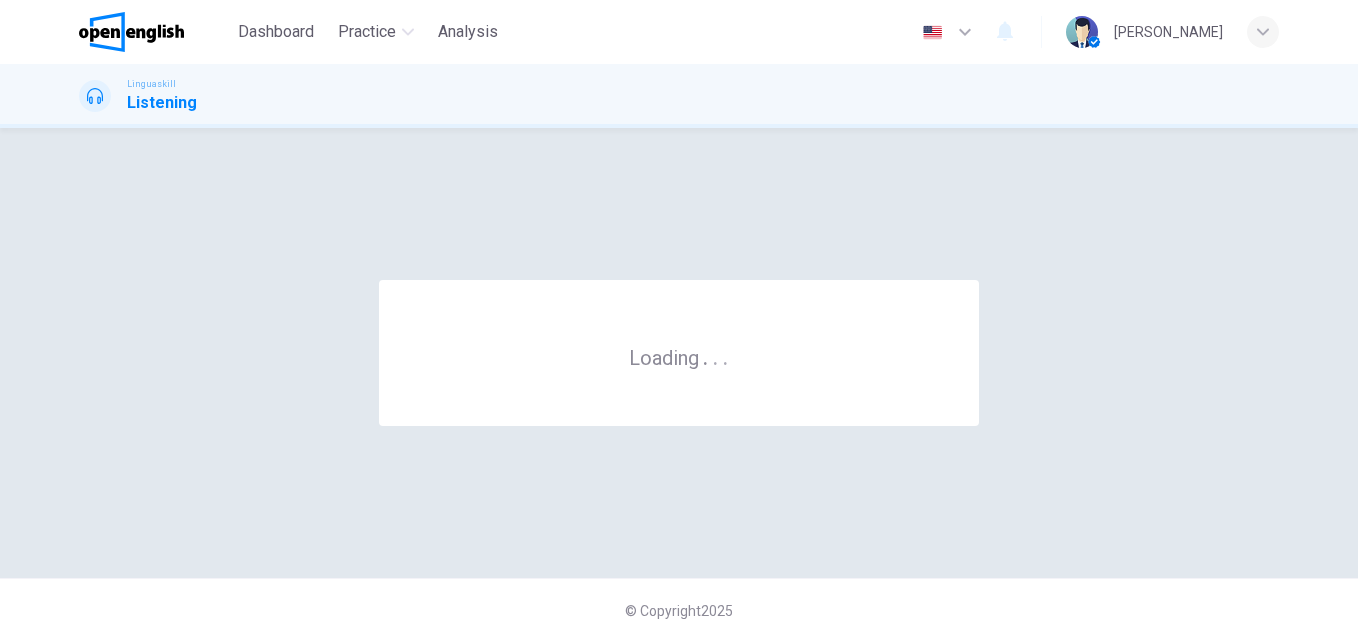 scroll, scrollTop: 0, scrollLeft: 0, axis: both 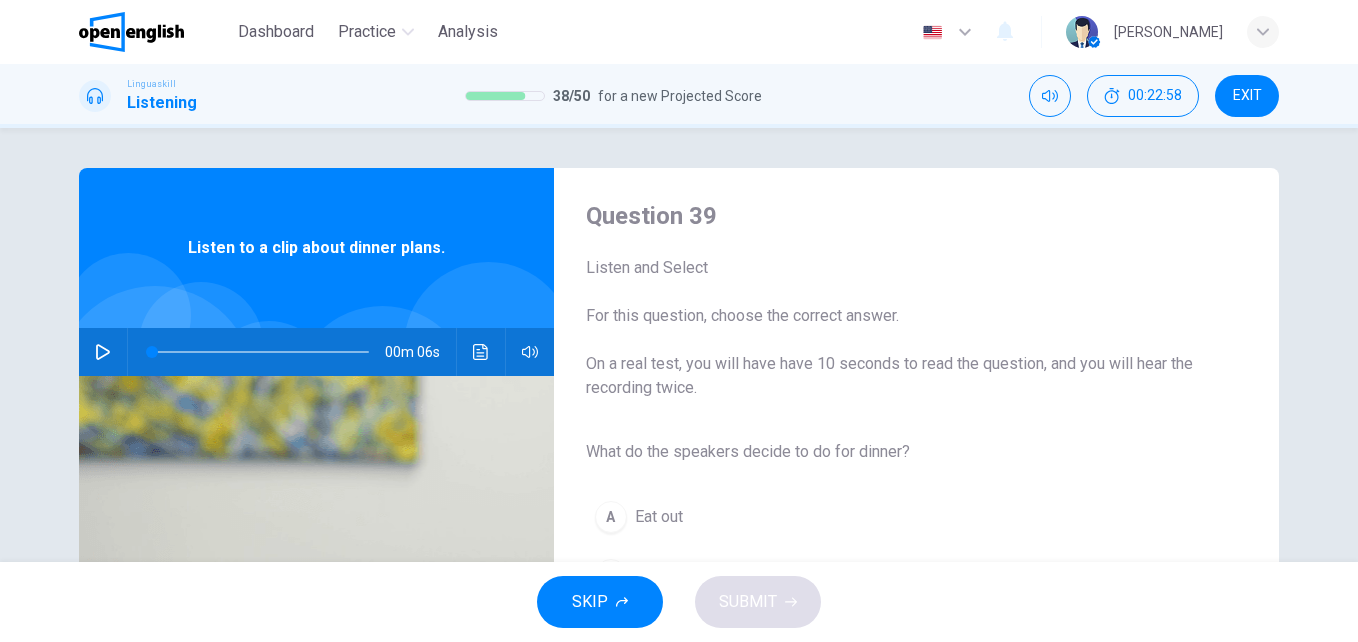 click at bounding box center [103, 352] 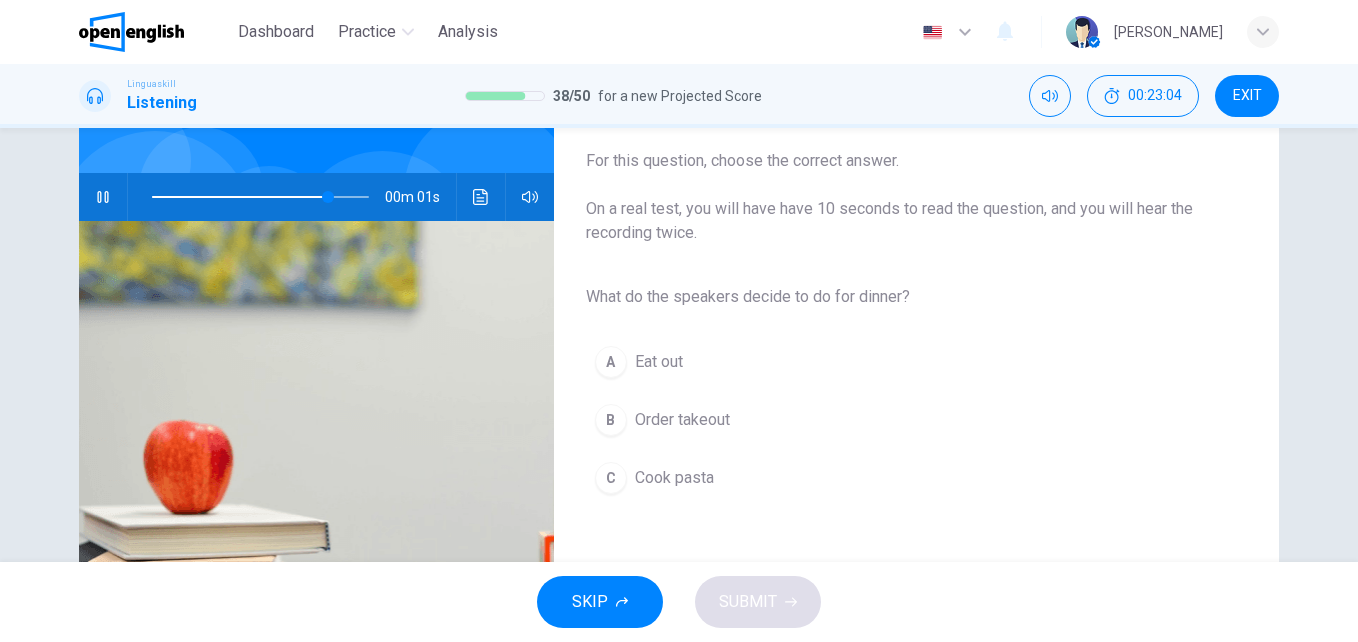 scroll, scrollTop: 192, scrollLeft: 0, axis: vertical 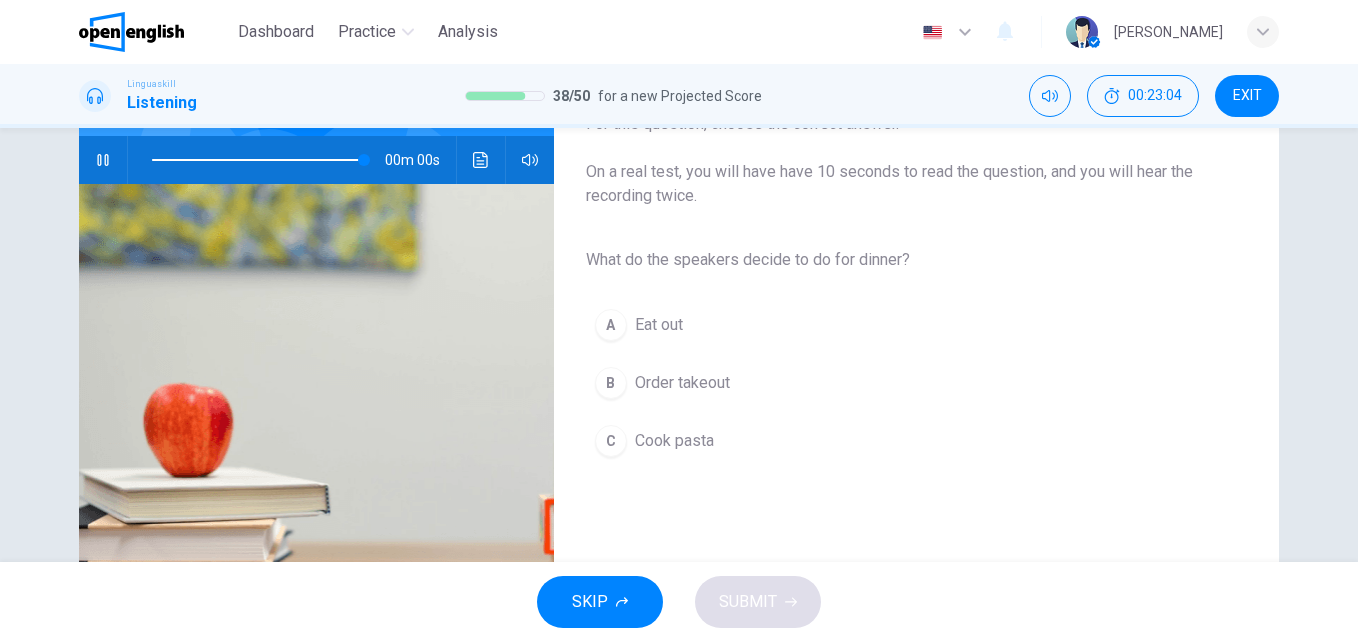type on "*" 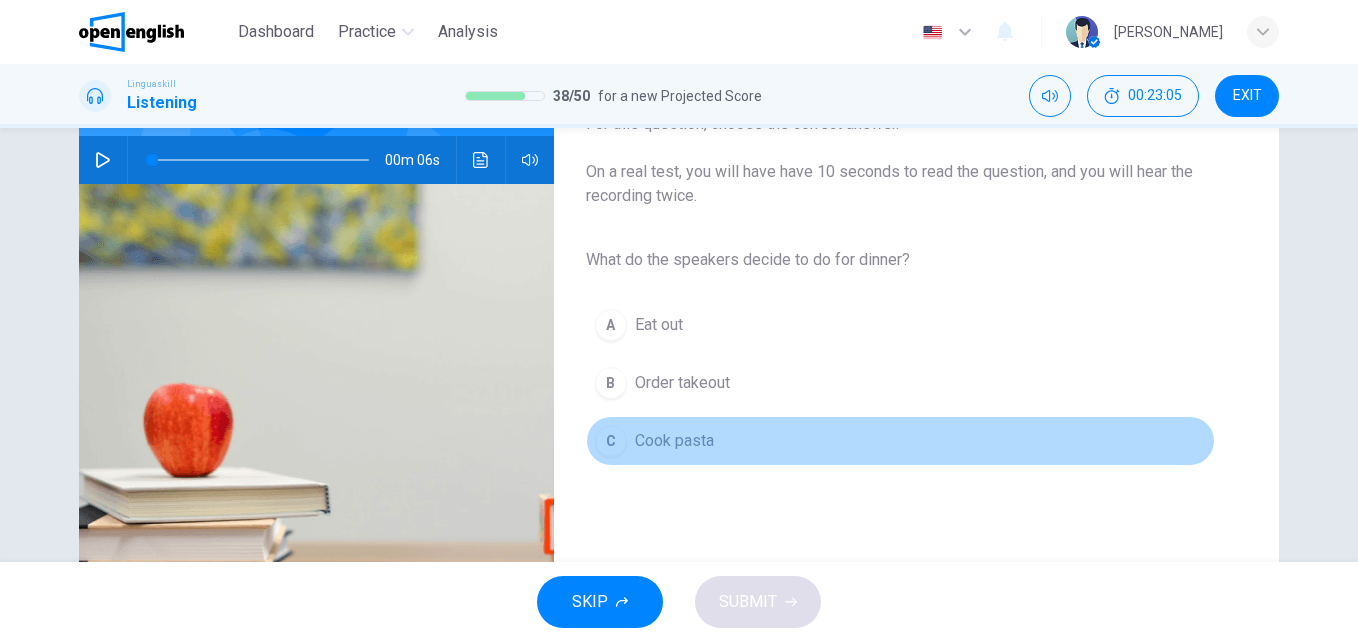 click on "Cook pasta" at bounding box center (674, 441) 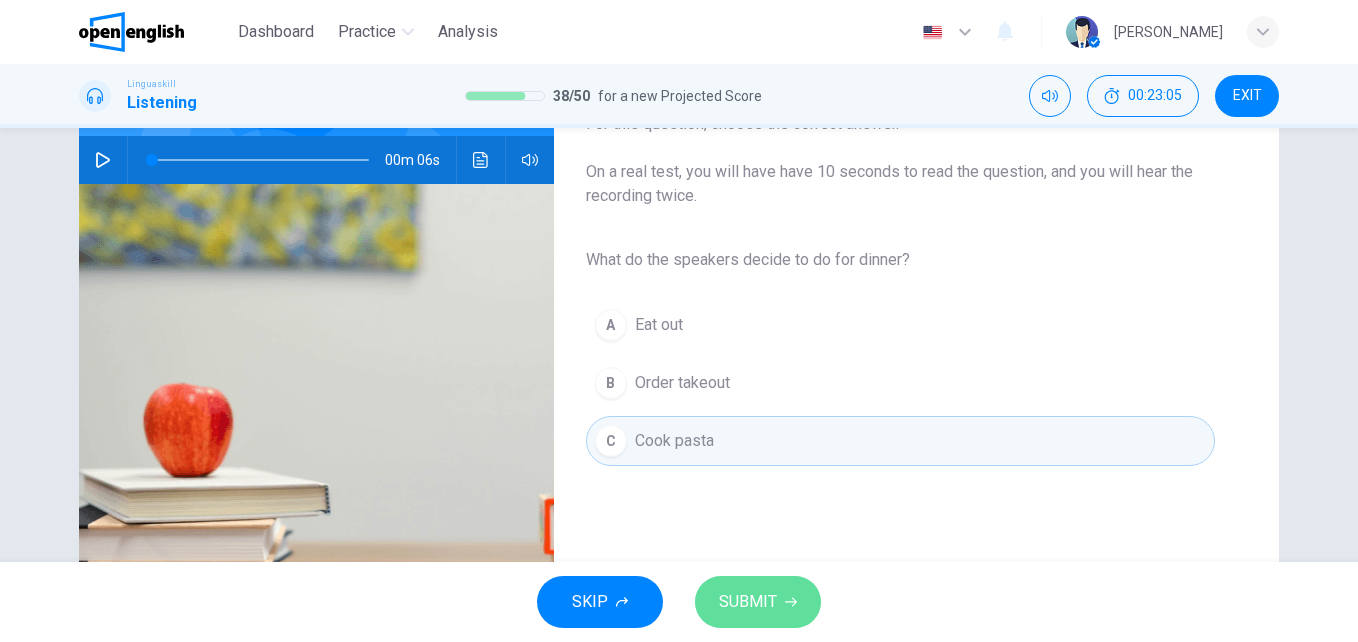 click on "SUBMIT" at bounding box center (748, 602) 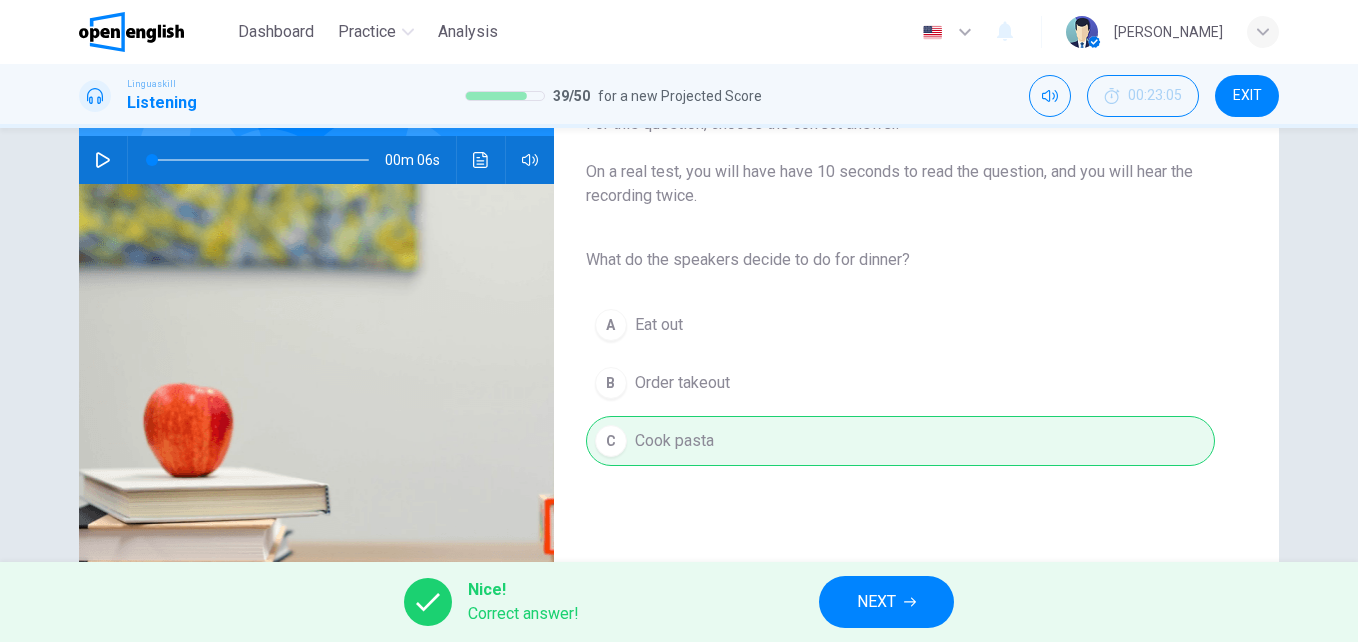 click on "NEXT" at bounding box center (886, 602) 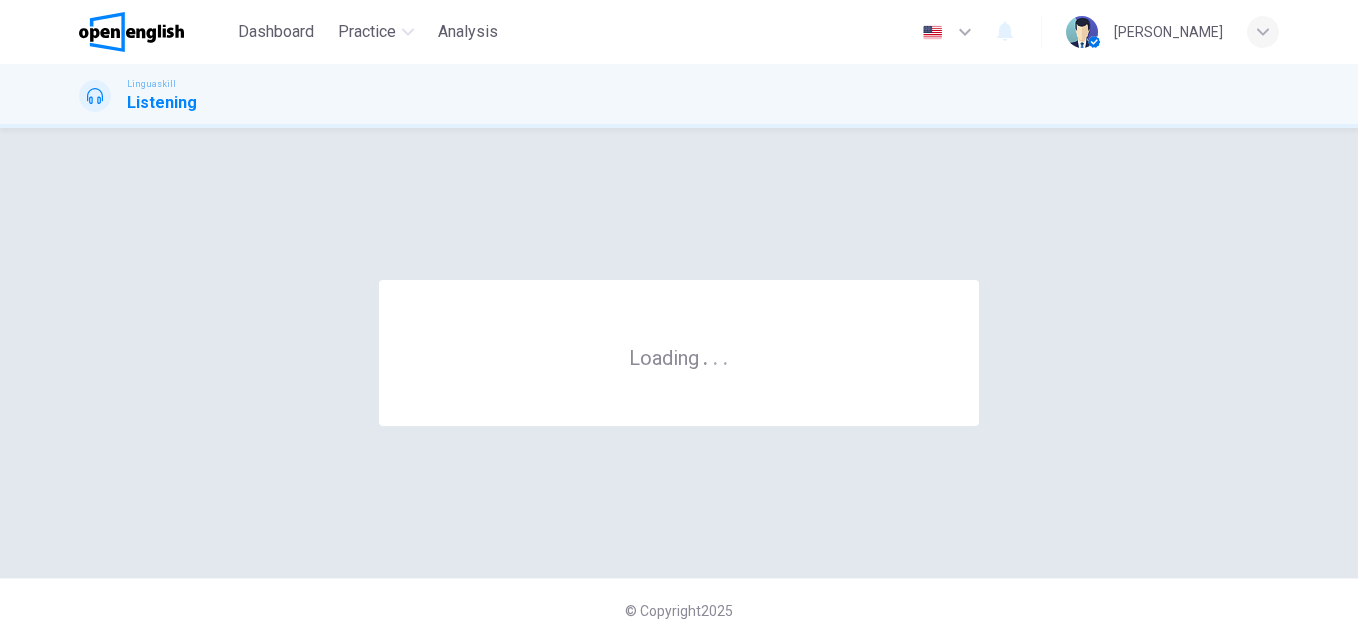 scroll, scrollTop: 0, scrollLeft: 0, axis: both 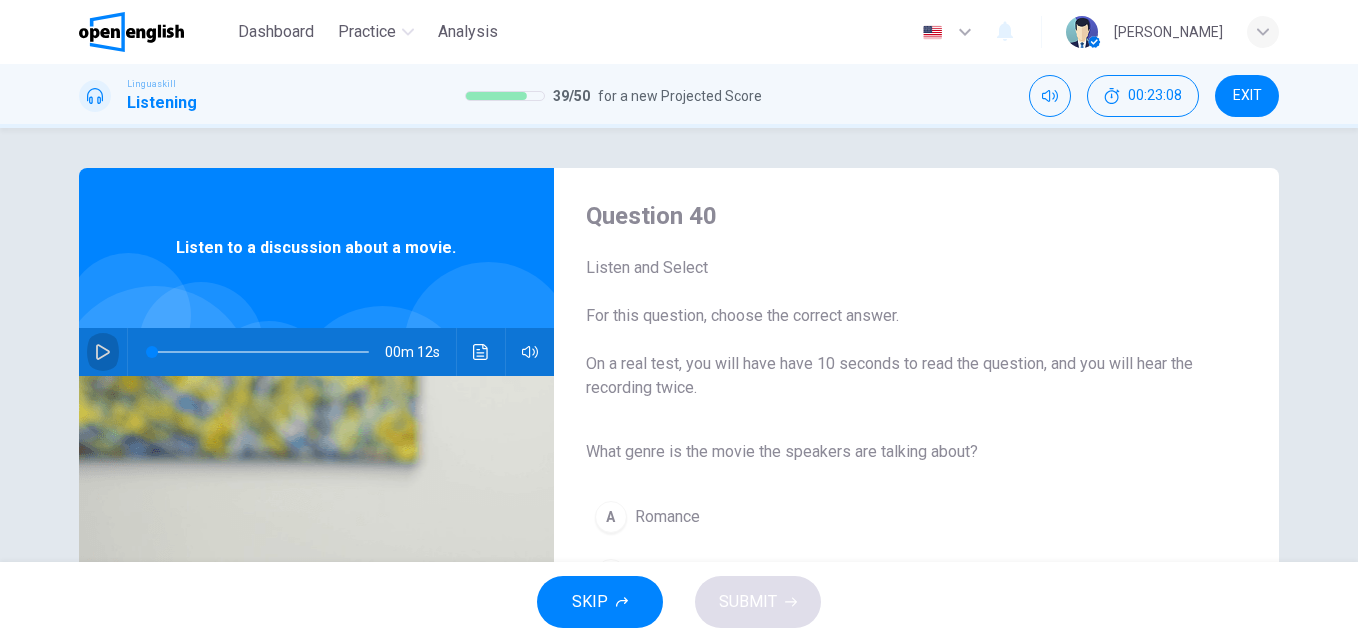 click 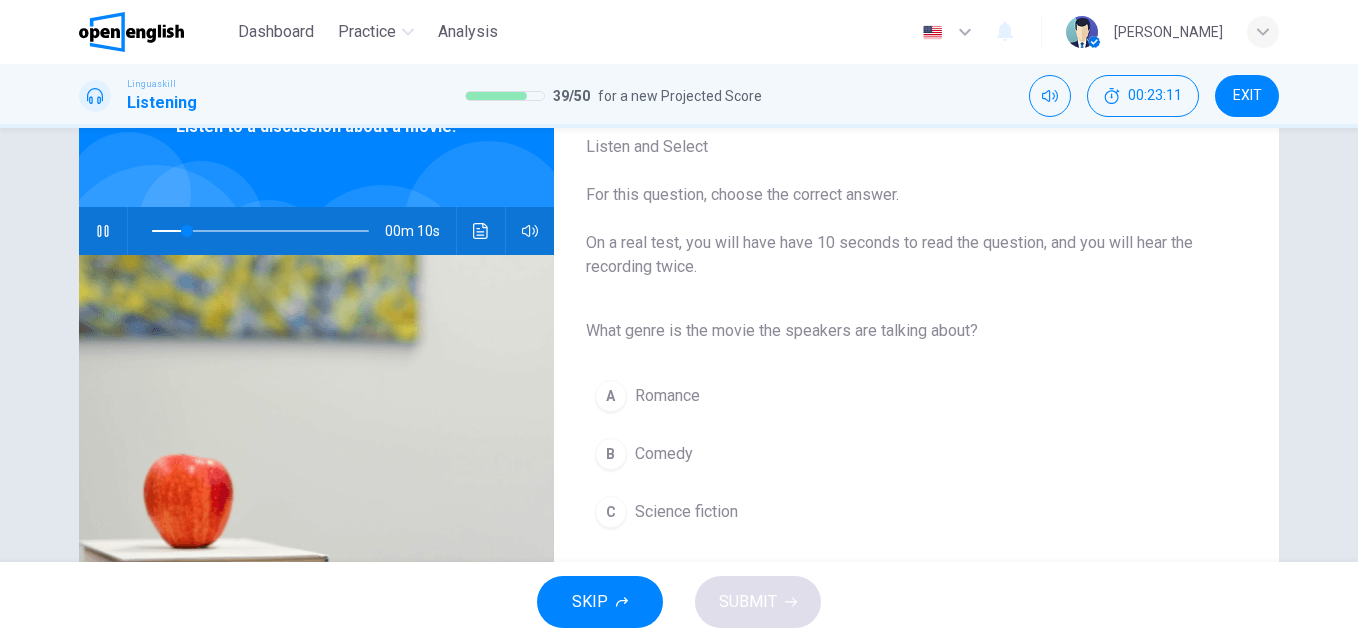 scroll, scrollTop: 153, scrollLeft: 0, axis: vertical 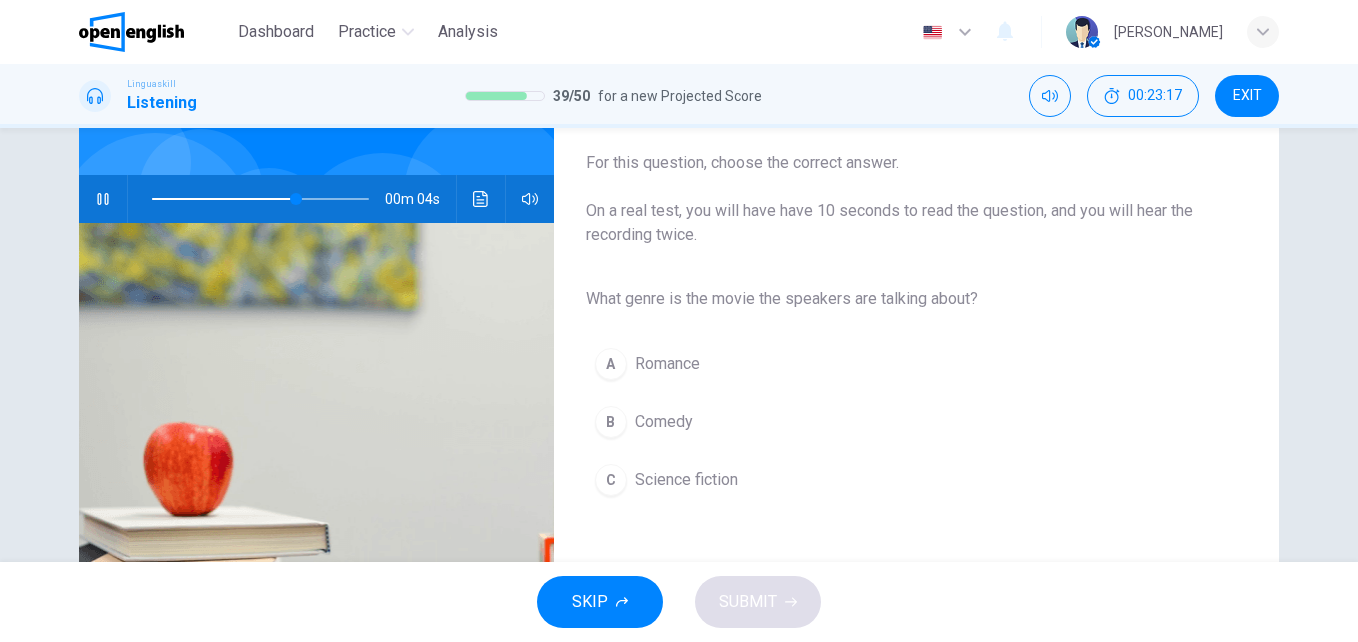click on "Science fiction" at bounding box center [686, 480] 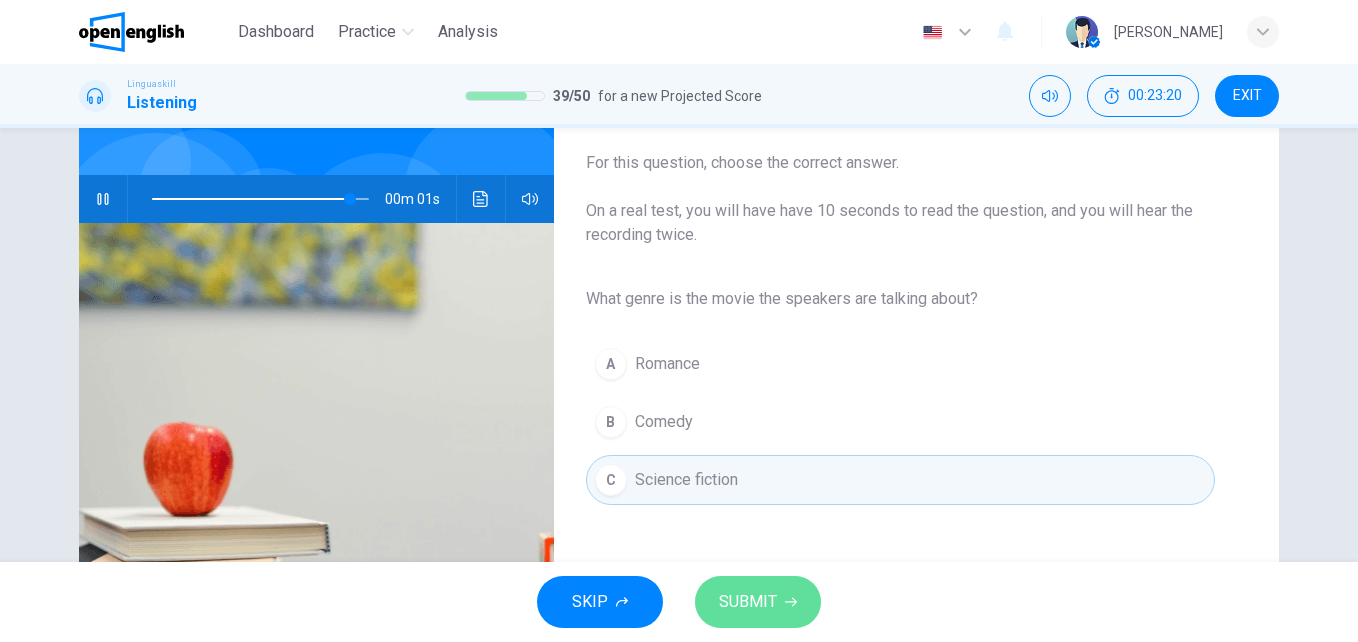 click on "SUBMIT" at bounding box center [758, 602] 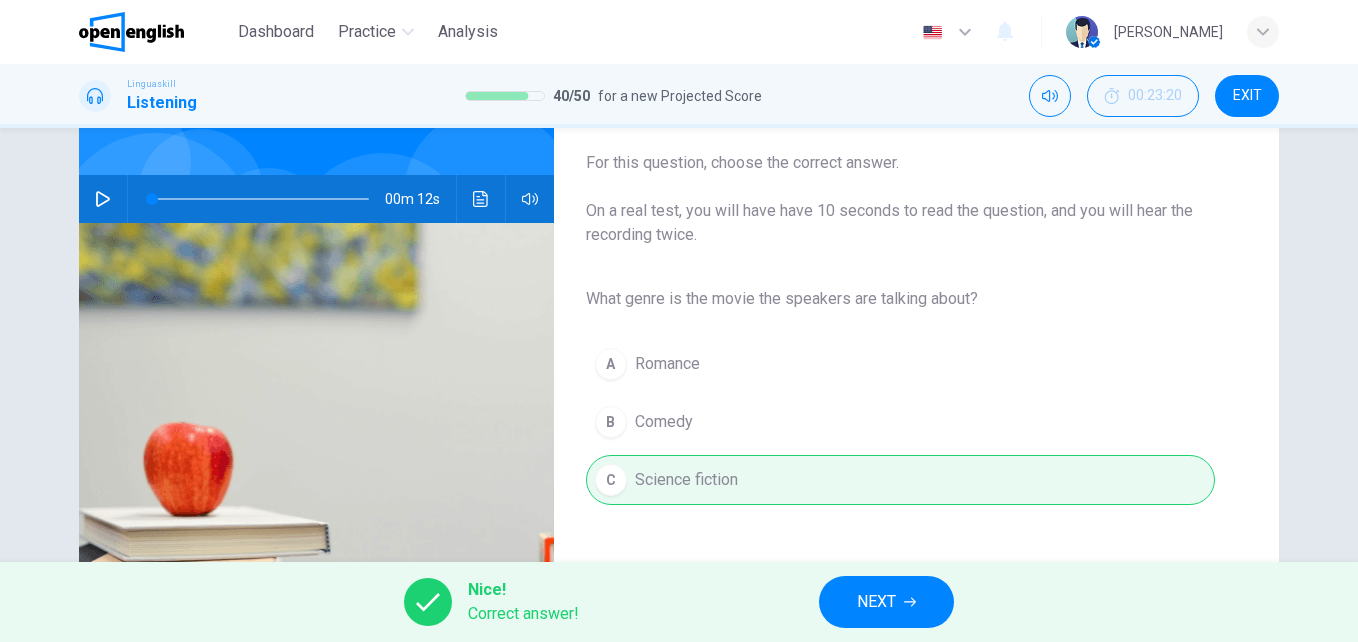 click on "NEXT" at bounding box center [876, 602] 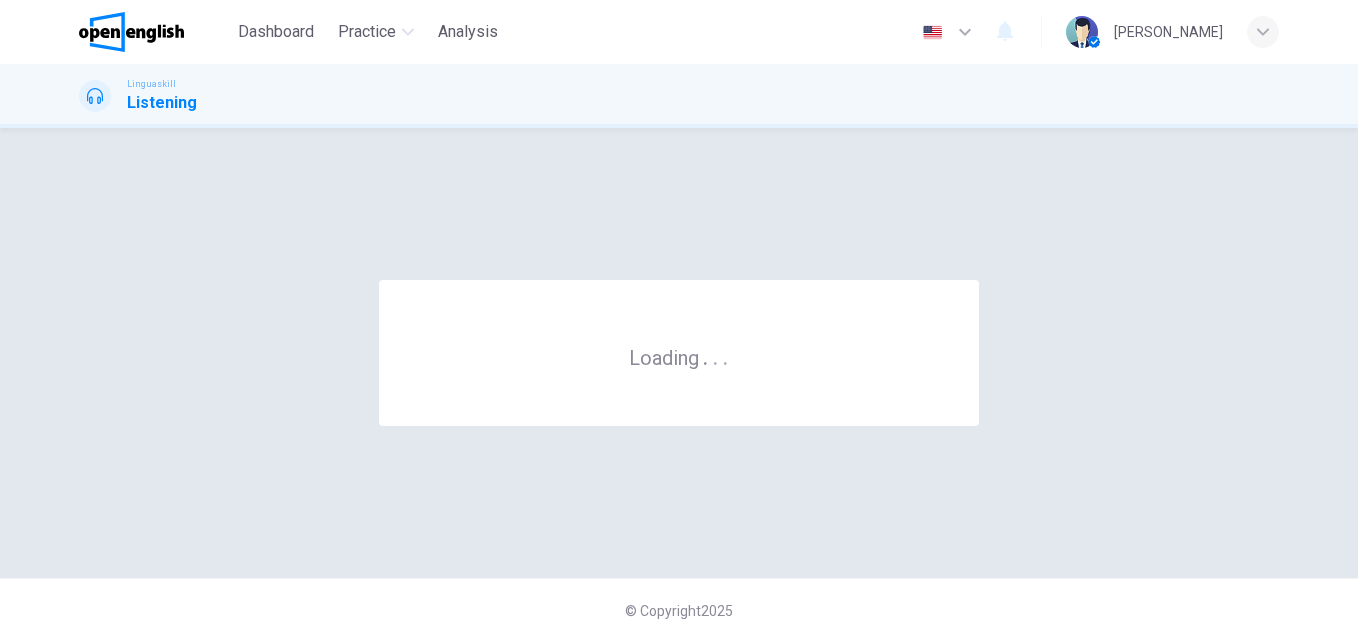 scroll, scrollTop: 0, scrollLeft: 0, axis: both 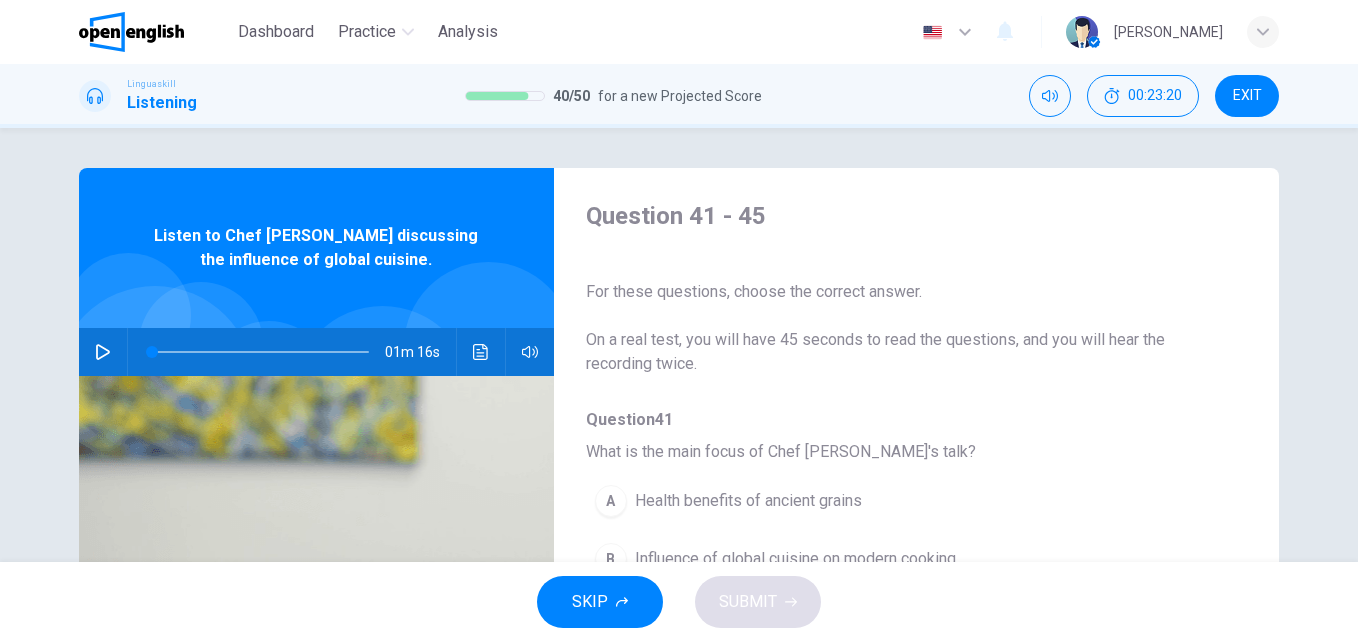 click 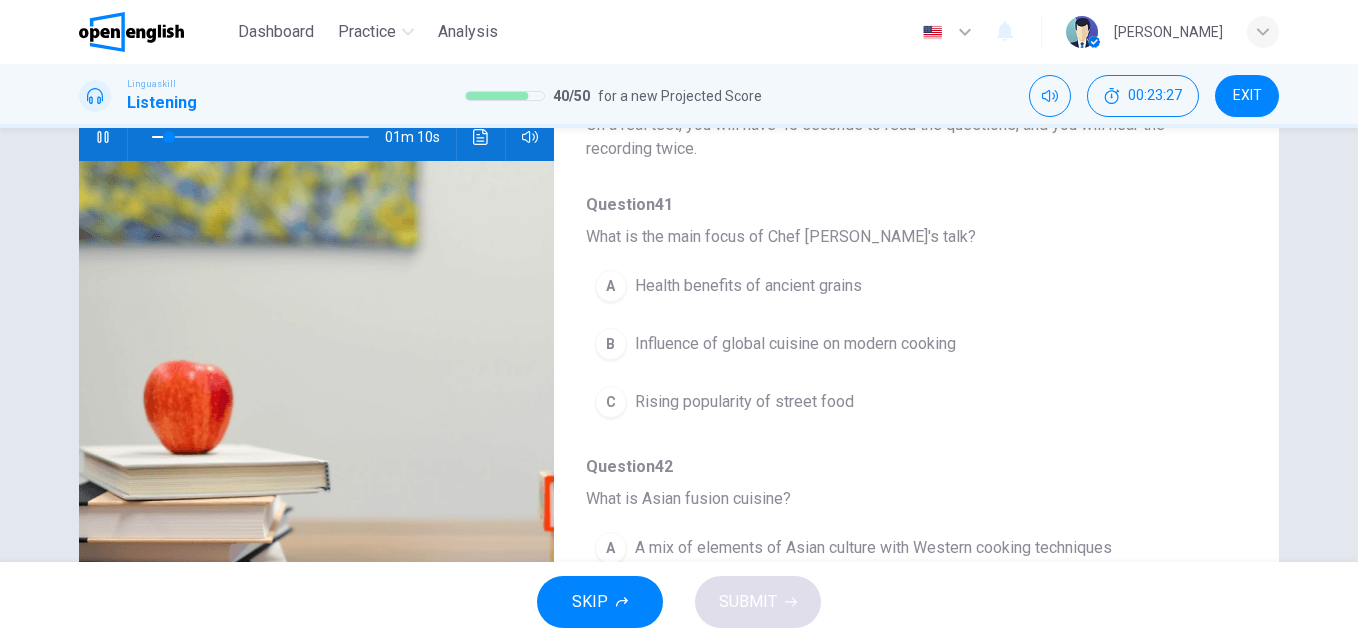 scroll, scrollTop: 245, scrollLeft: 0, axis: vertical 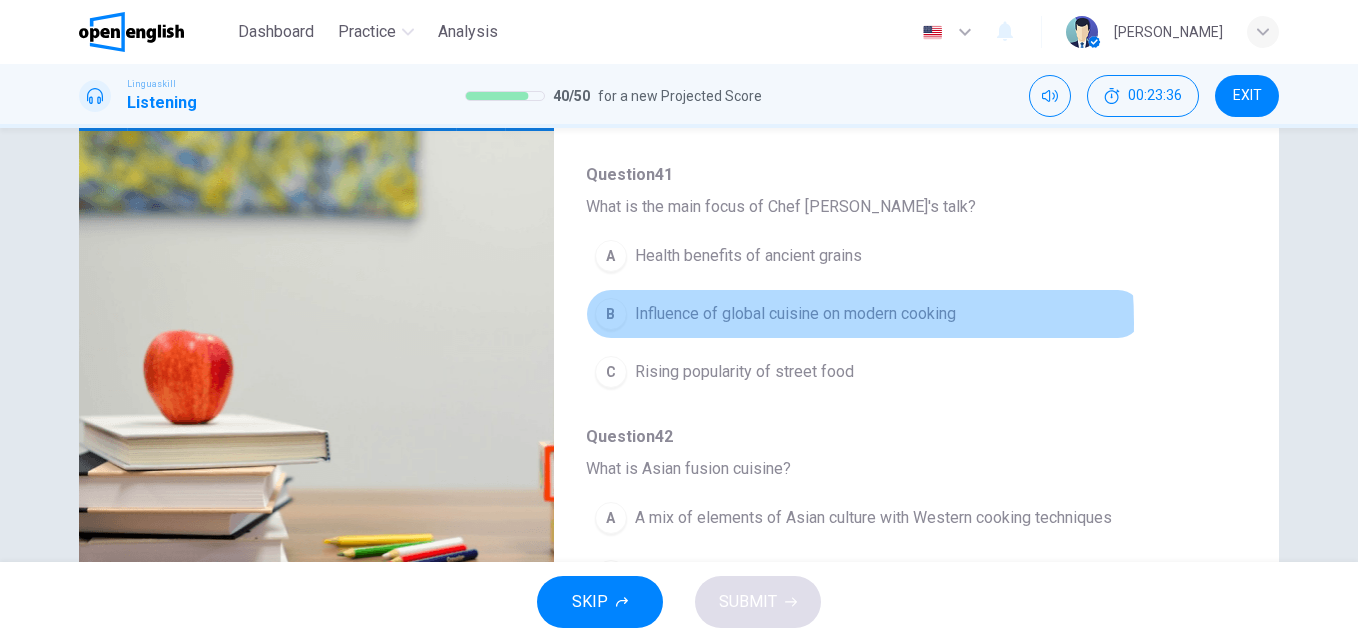 click on "Influence of global cuisine on modern cooking" at bounding box center (795, 314) 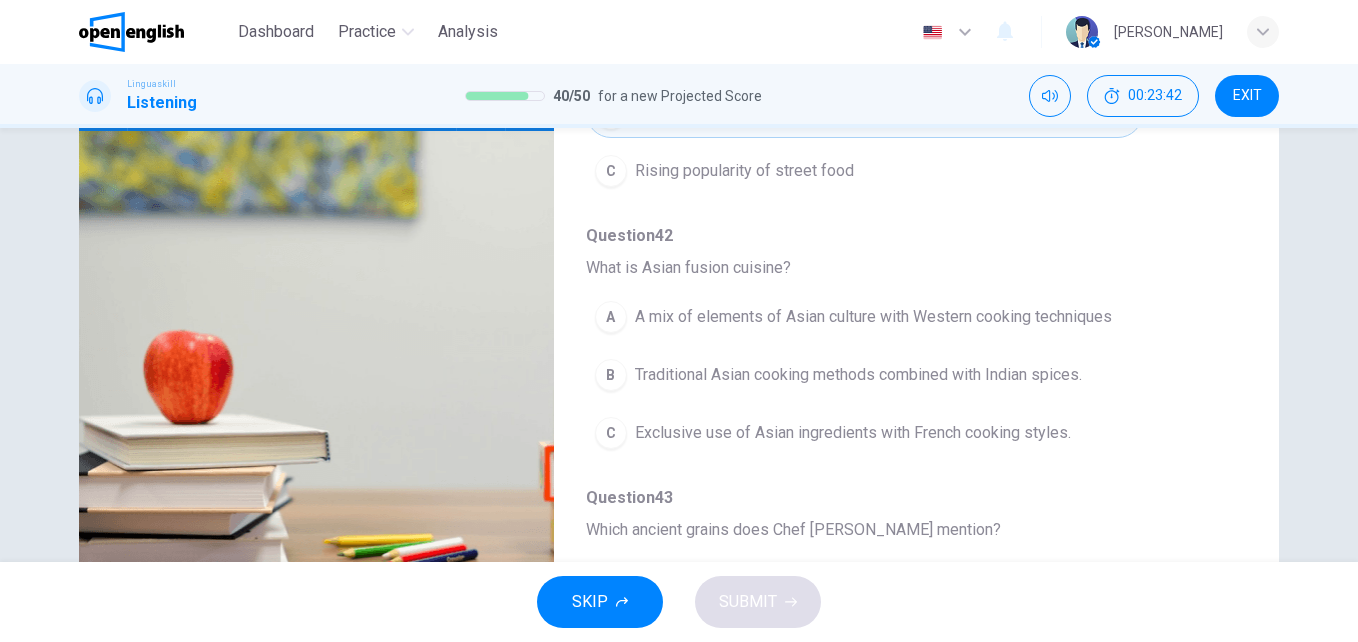 scroll, scrollTop: 209, scrollLeft: 0, axis: vertical 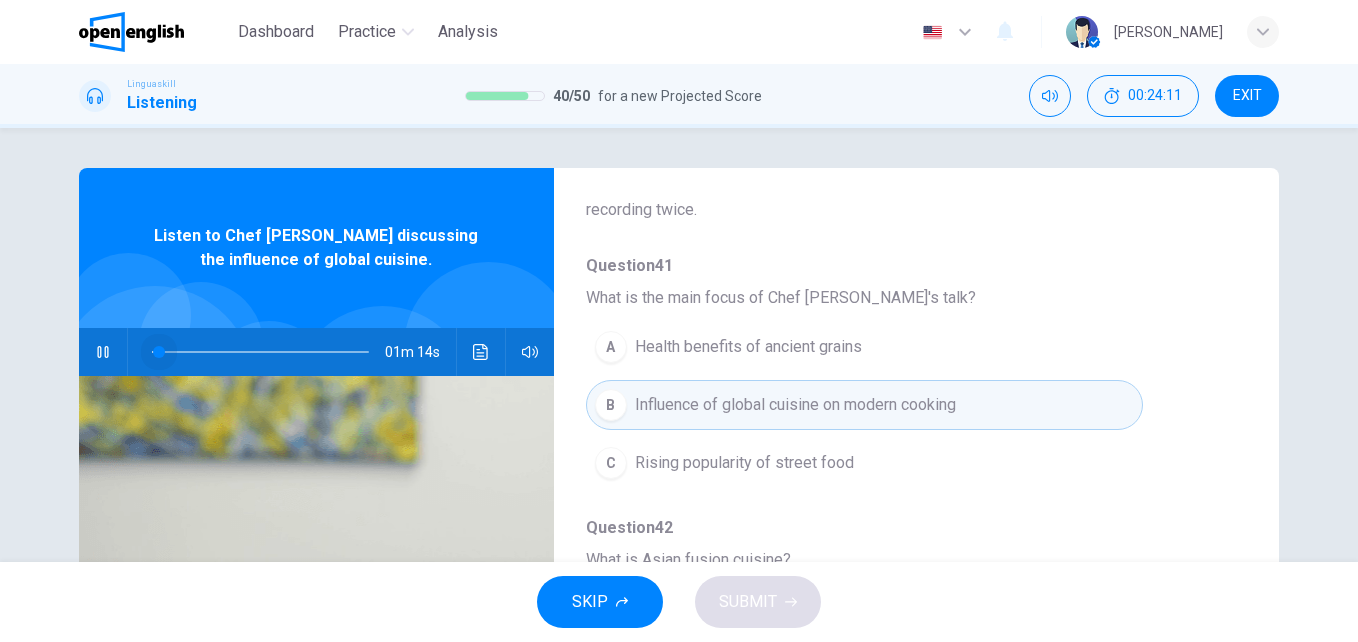 click at bounding box center [260, 352] 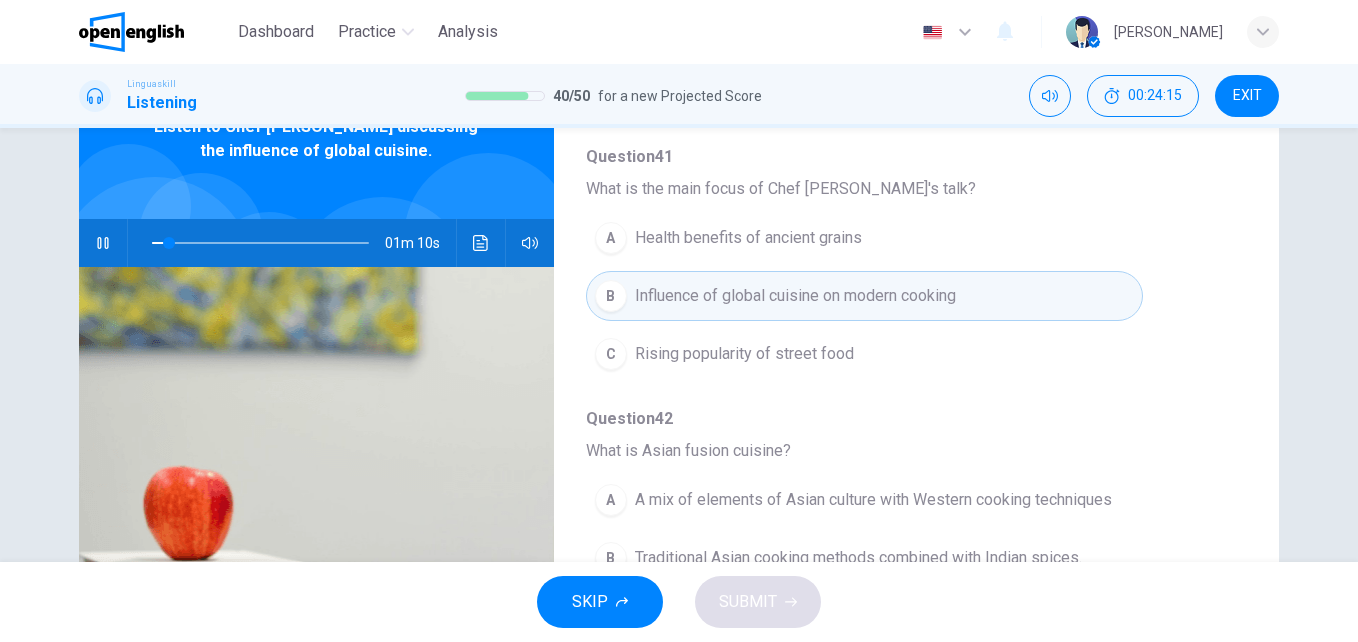 scroll, scrollTop: 121, scrollLeft: 0, axis: vertical 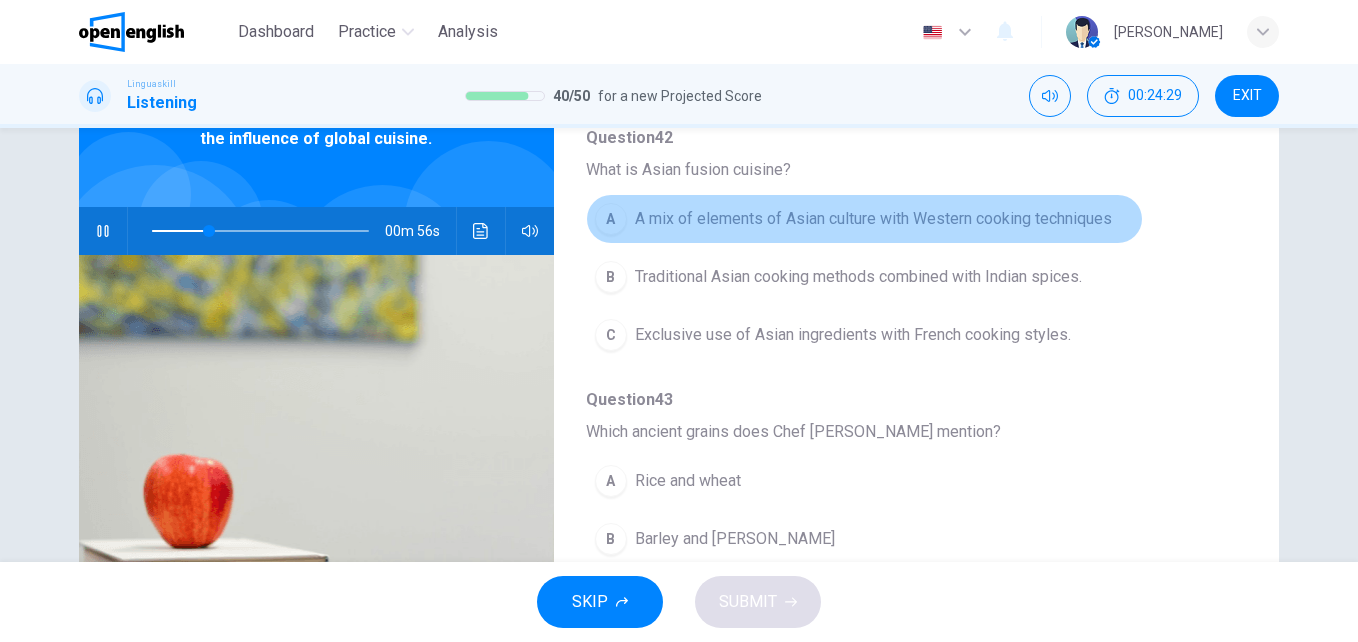 click on "A mix of elements of Asian culture with Western cooking techniques" at bounding box center [873, 219] 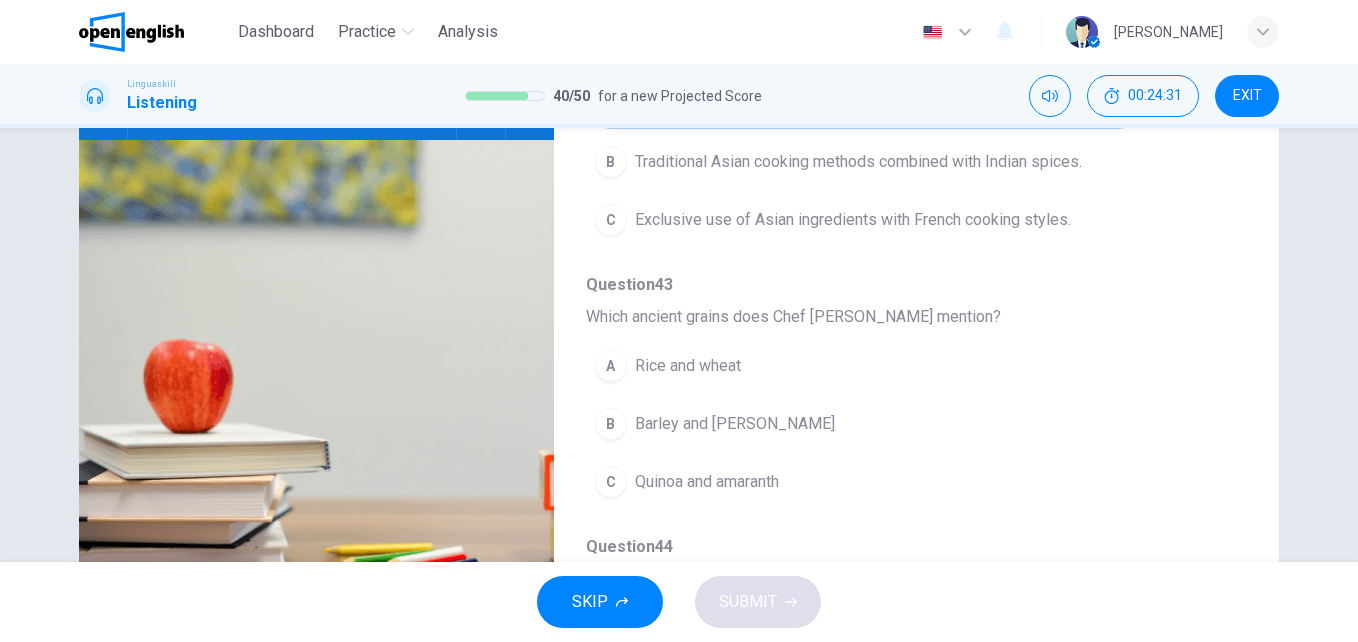 scroll, scrollTop: 274, scrollLeft: 0, axis: vertical 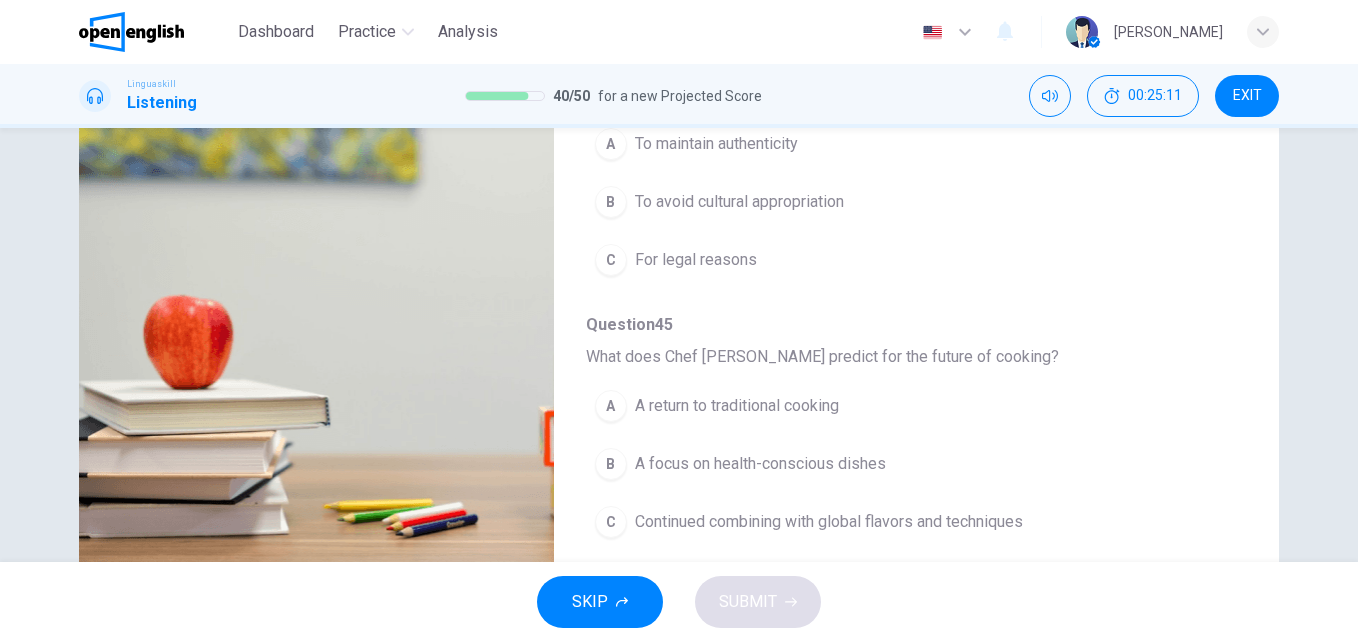 click on "To avoid cultural appropriation" at bounding box center (739, 202) 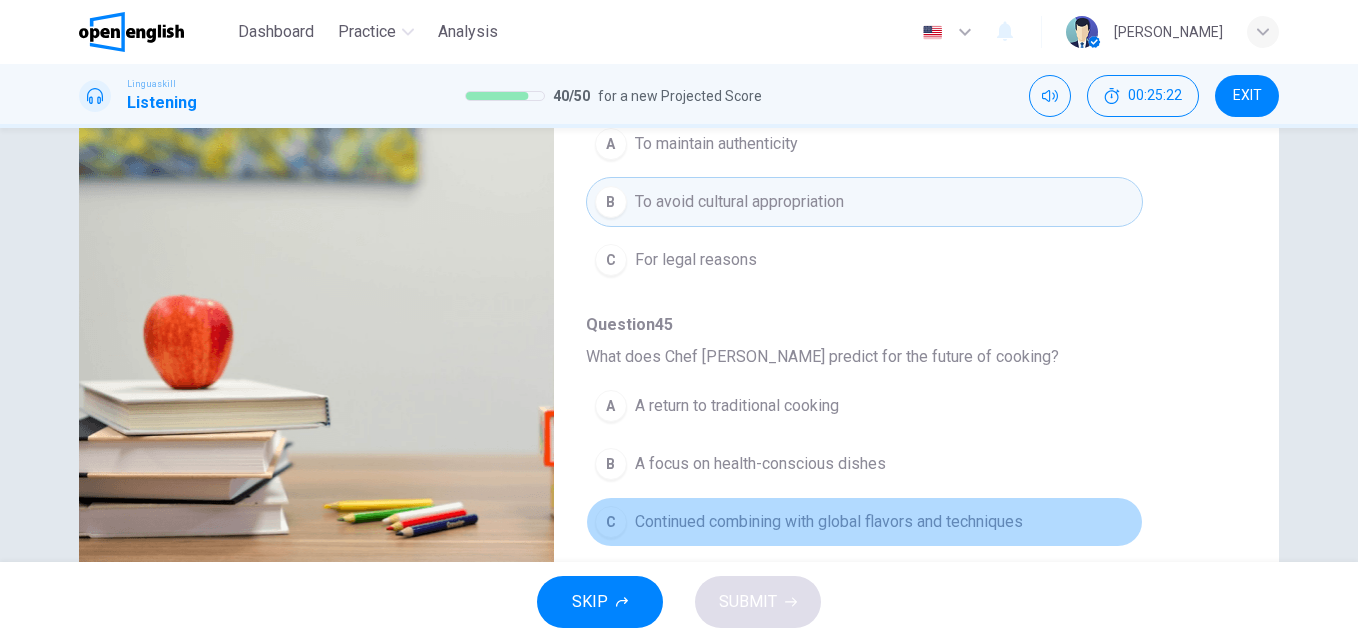 click on "Continued combining with global flavors and techniques" at bounding box center [829, 522] 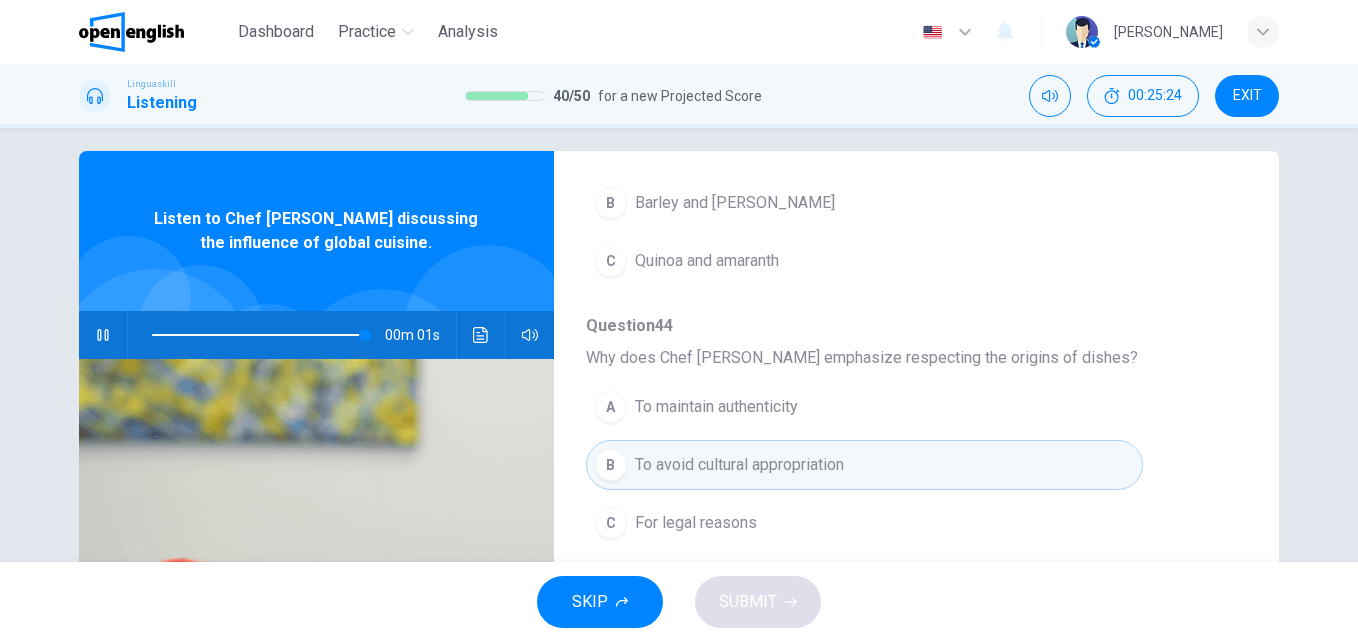 scroll, scrollTop: 0, scrollLeft: 0, axis: both 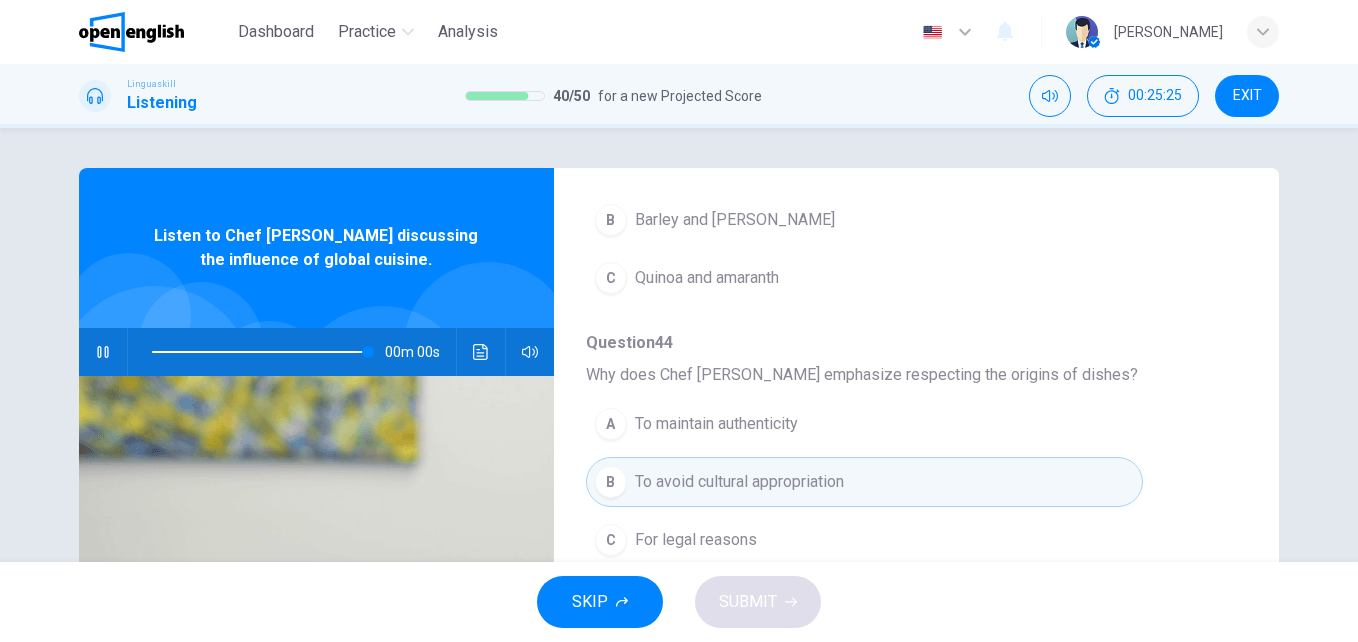 type on "*" 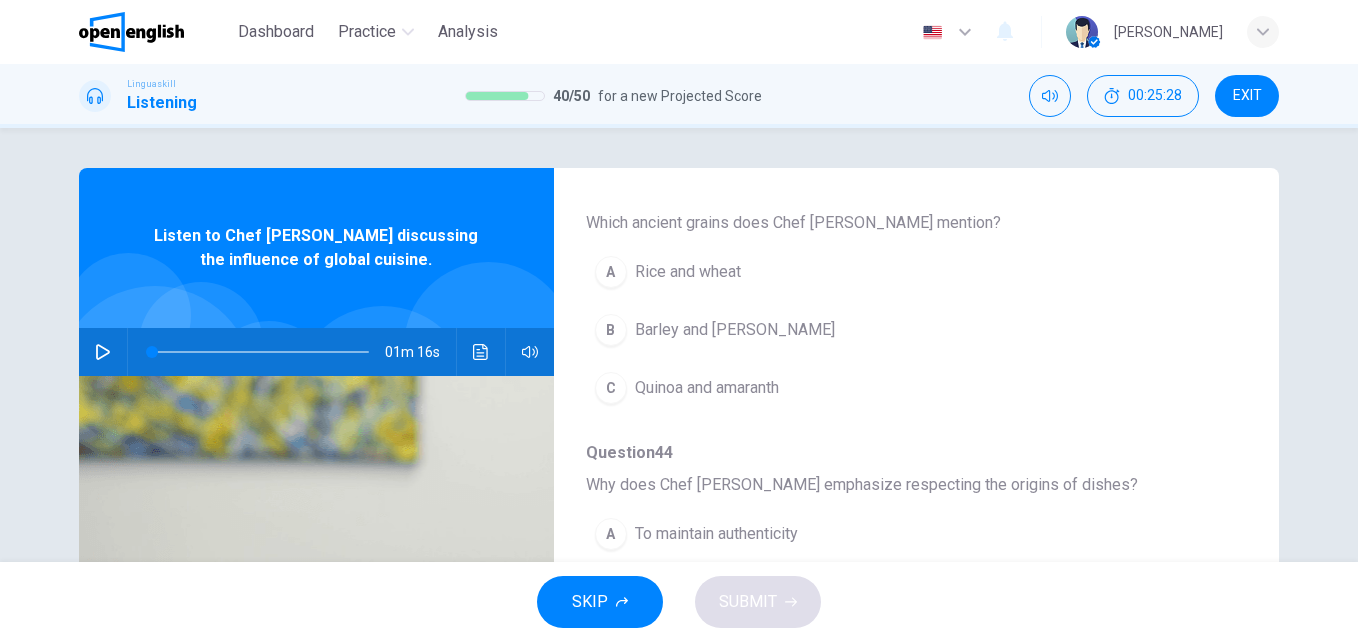 scroll, scrollTop: 743, scrollLeft: 0, axis: vertical 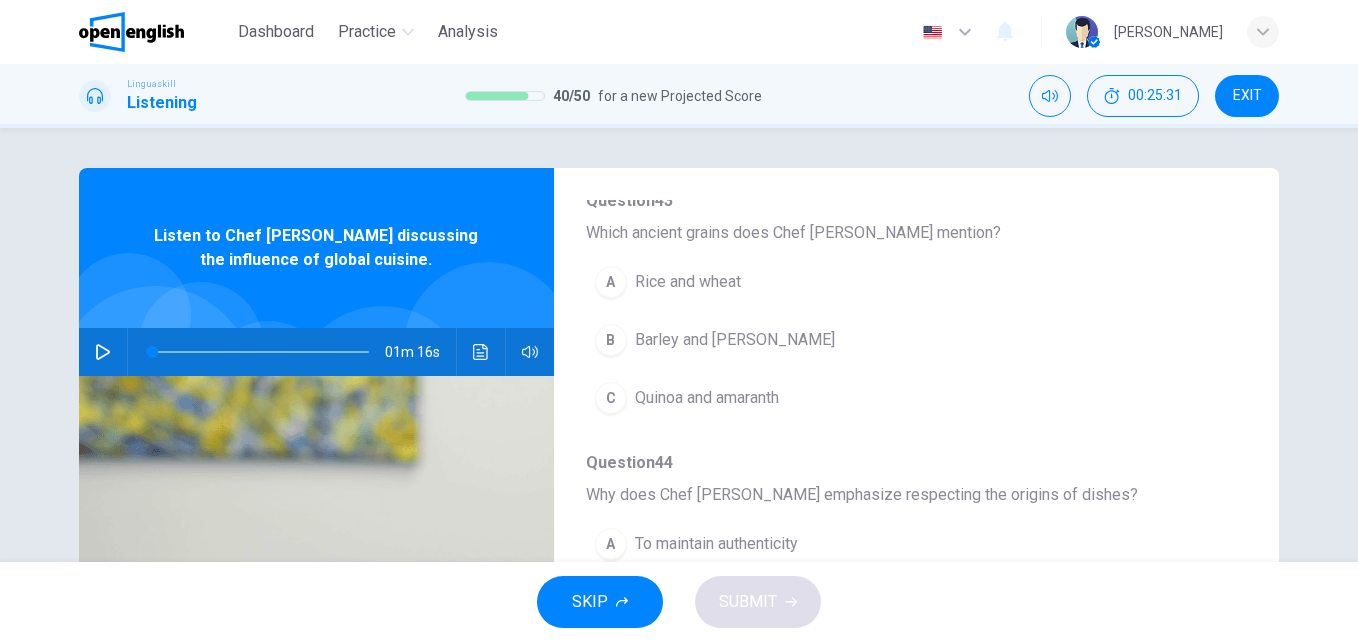 click on "Barley and [PERSON_NAME]" at bounding box center [735, 340] 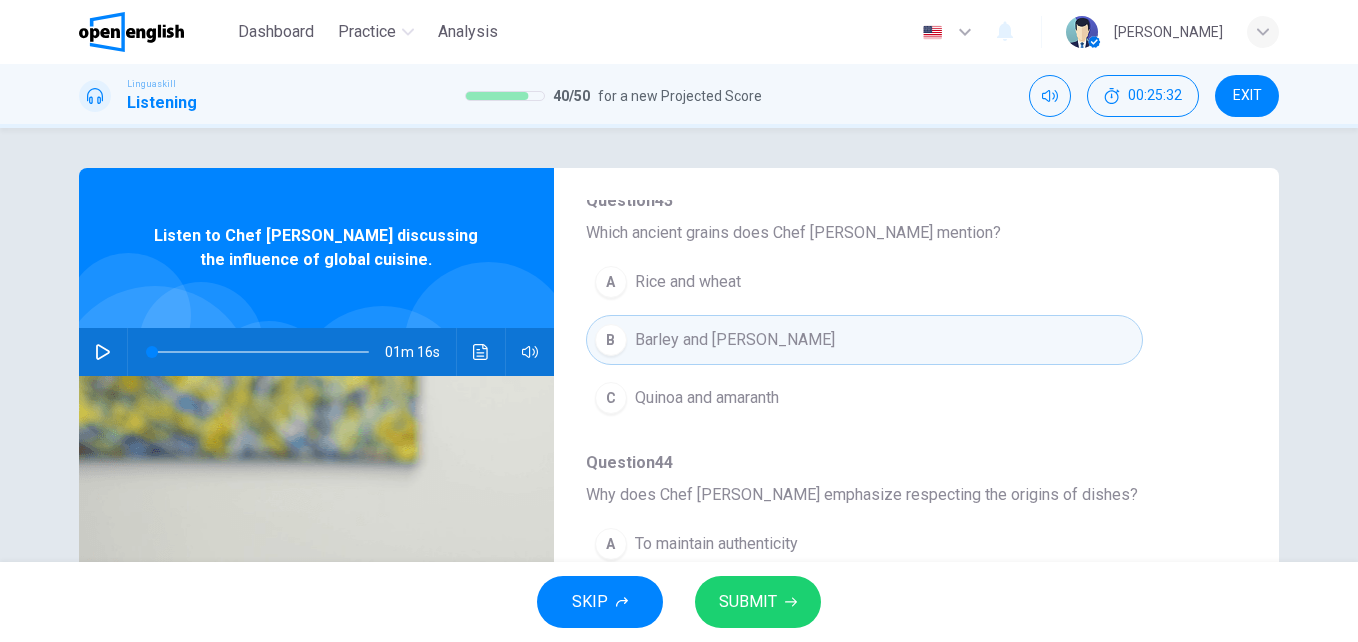click on "SUBMIT" at bounding box center (748, 602) 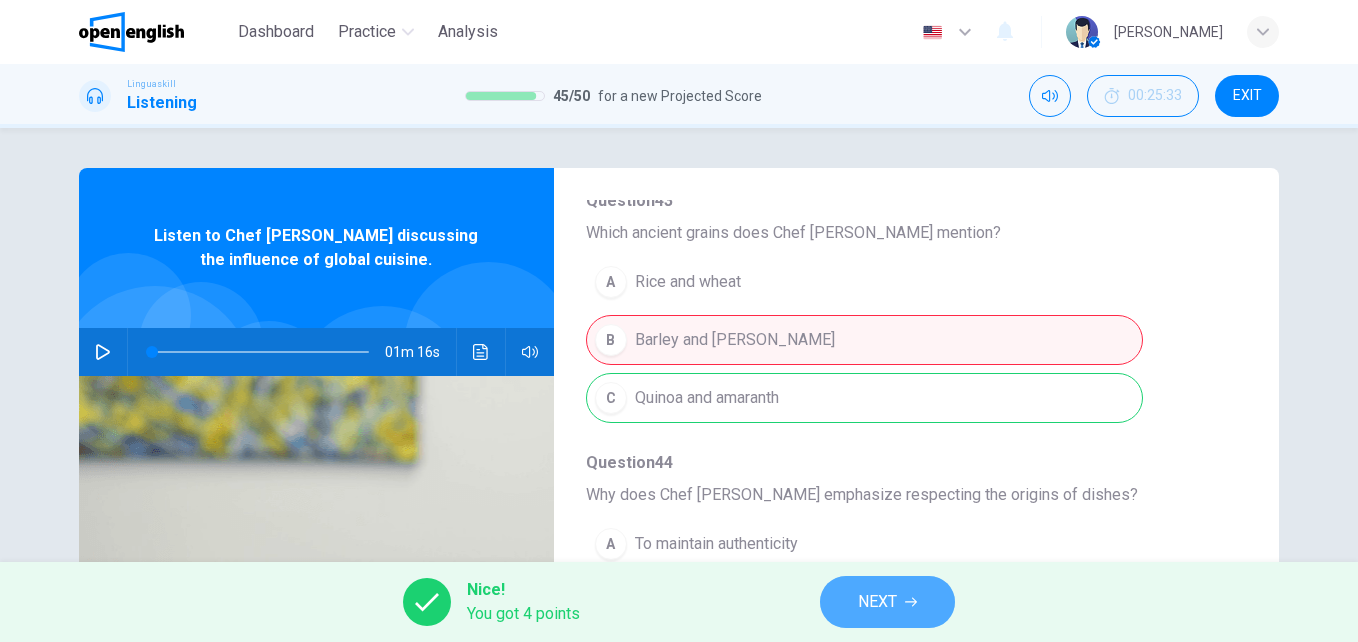 click on "NEXT" at bounding box center (877, 602) 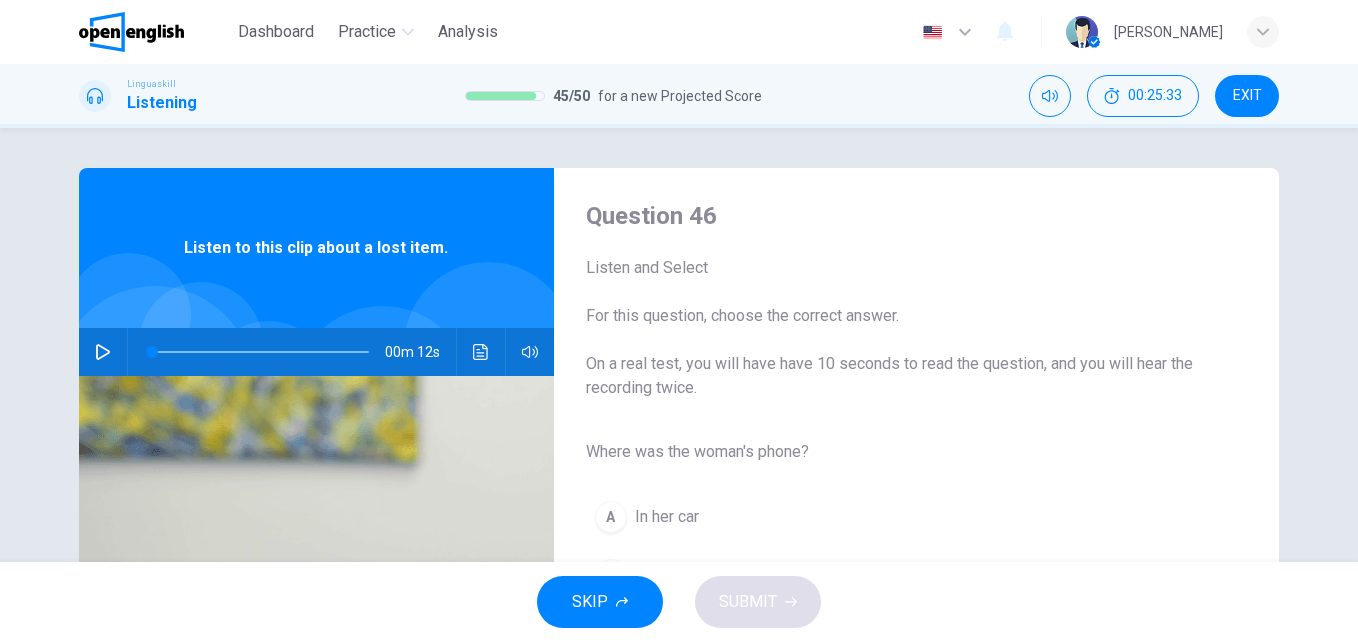 click 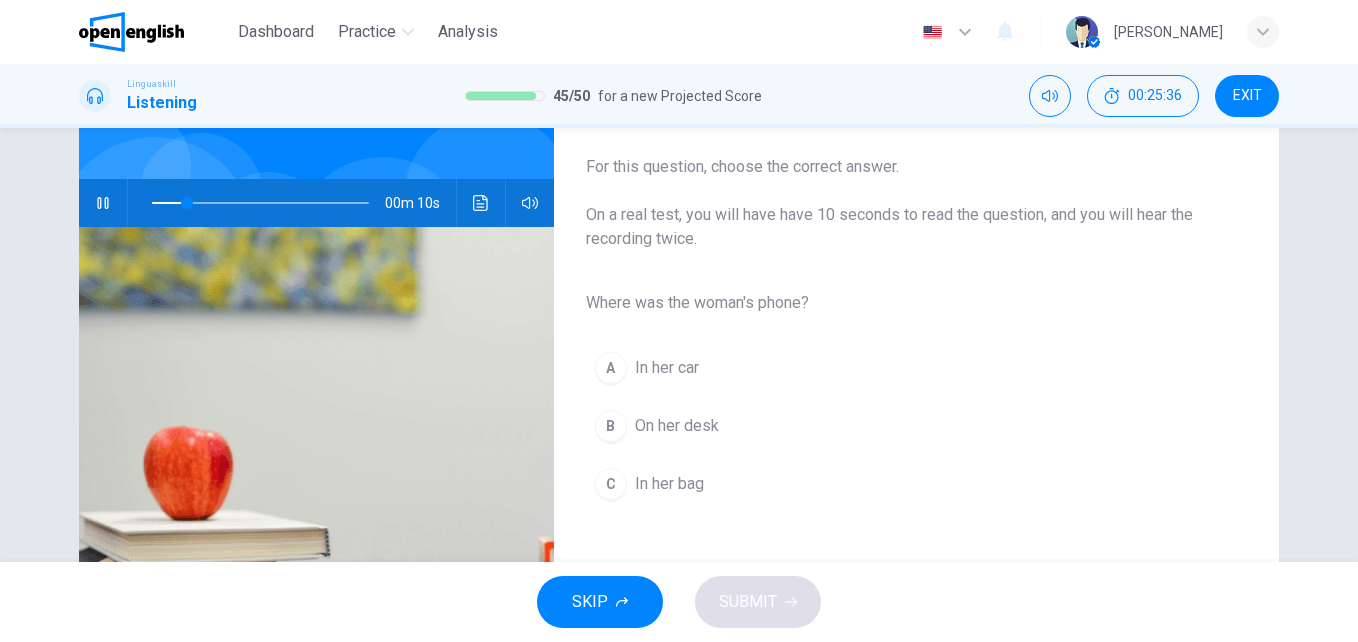 scroll, scrollTop: 215, scrollLeft: 0, axis: vertical 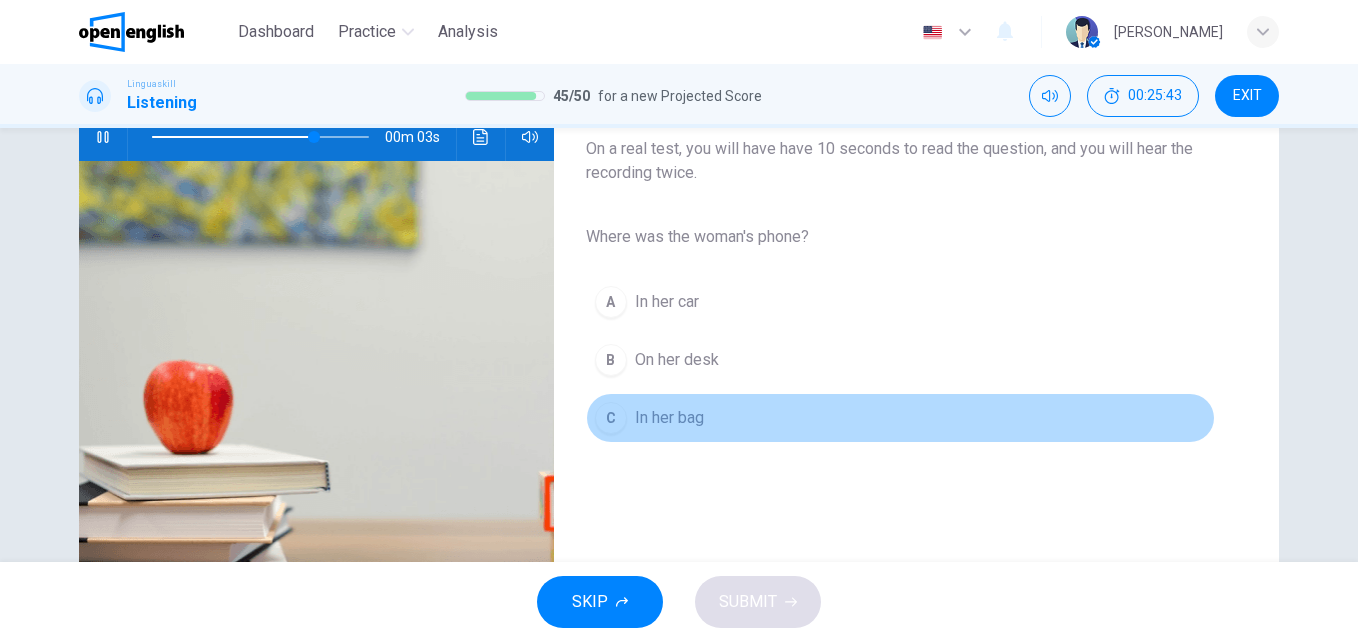 click on "In her bag" at bounding box center (669, 418) 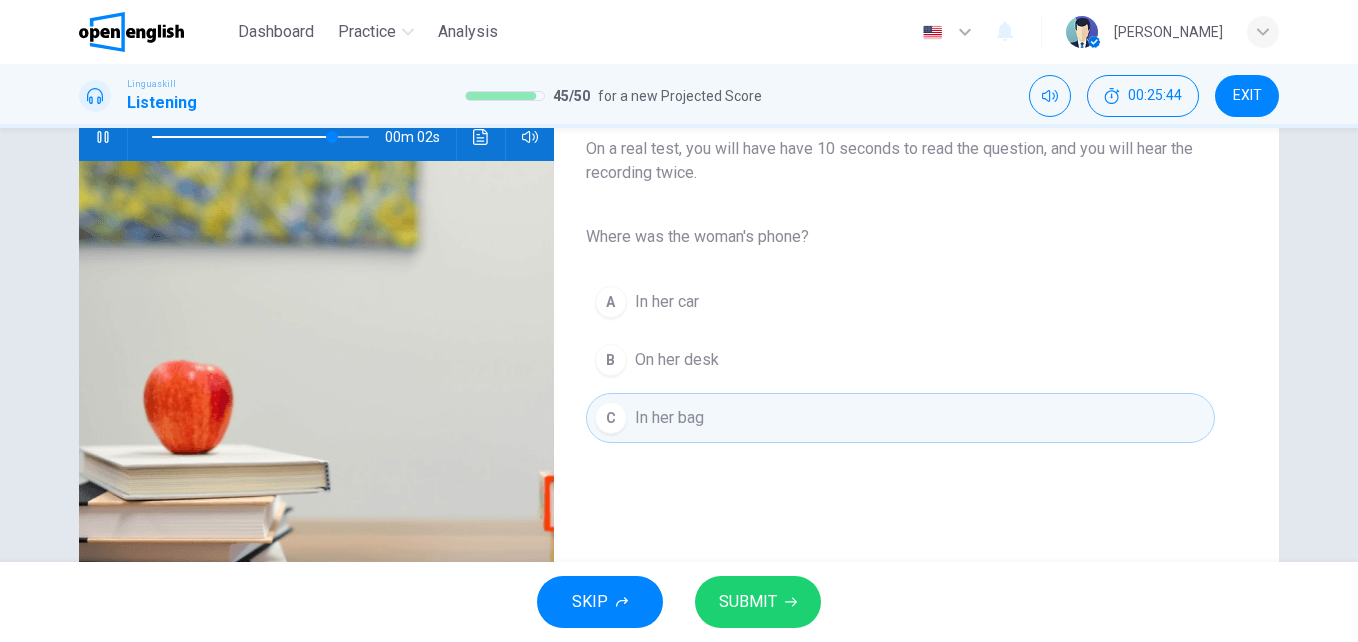 click 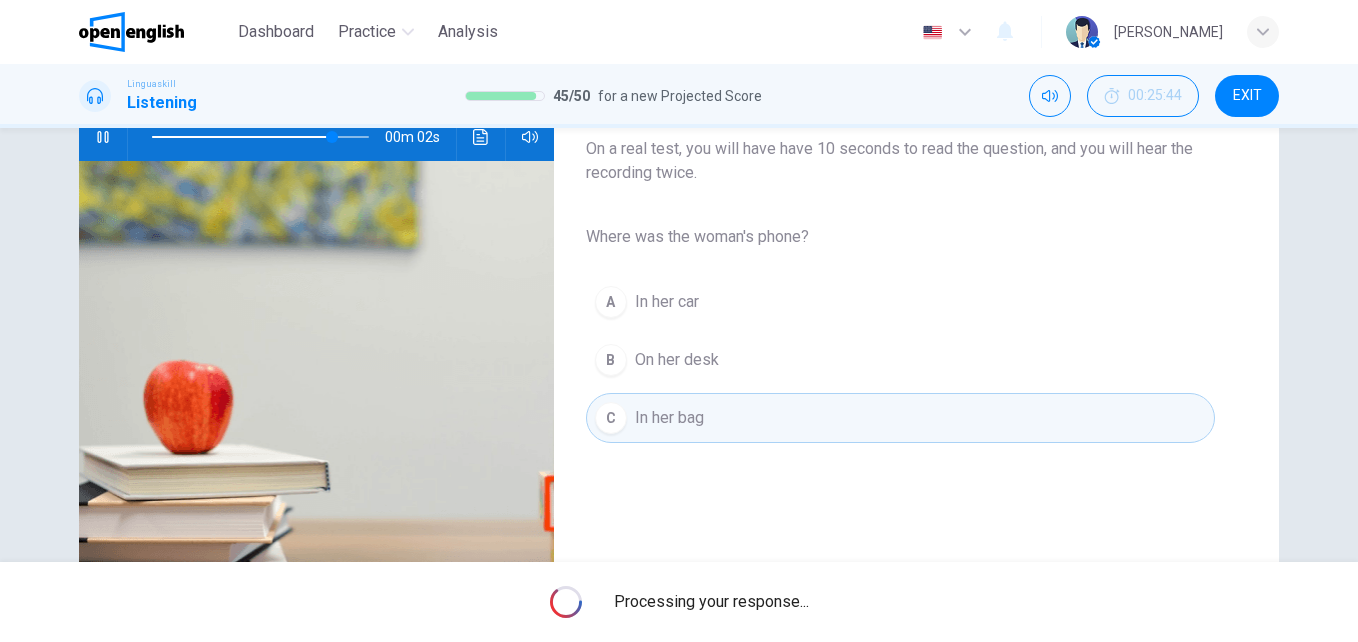 type on "**" 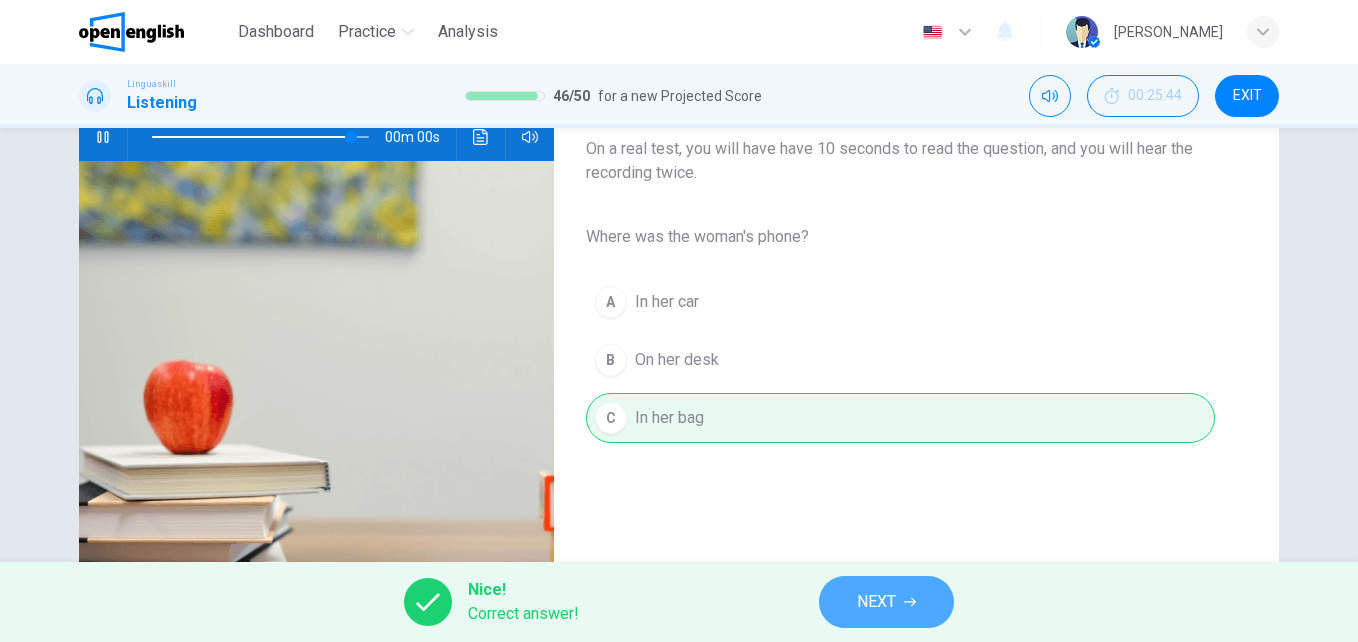 click on "NEXT" at bounding box center (876, 602) 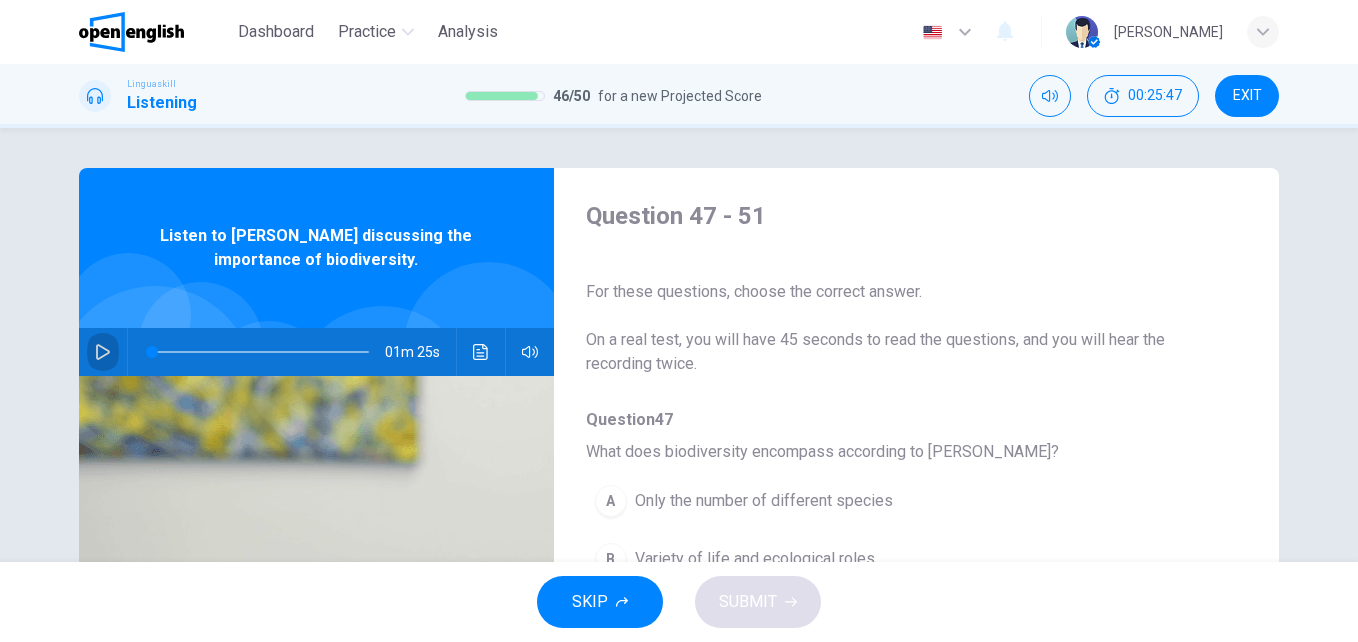 click 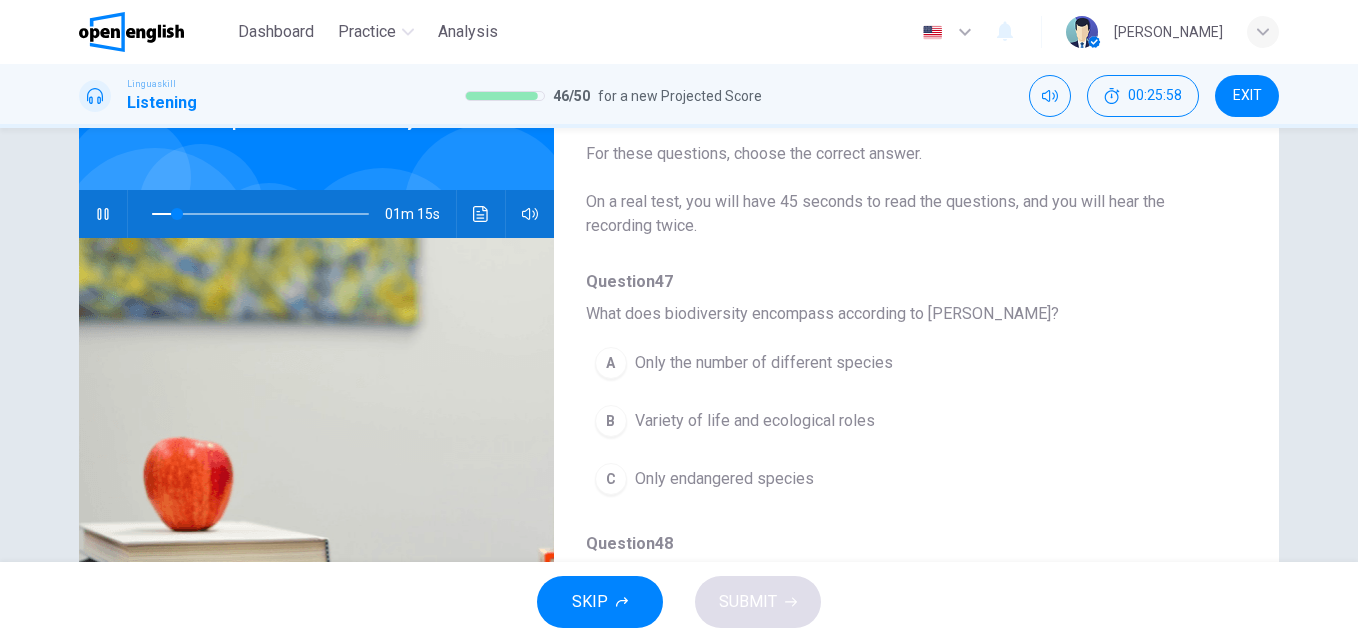 scroll, scrollTop: 184, scrollLeft: 0, axis: vertical 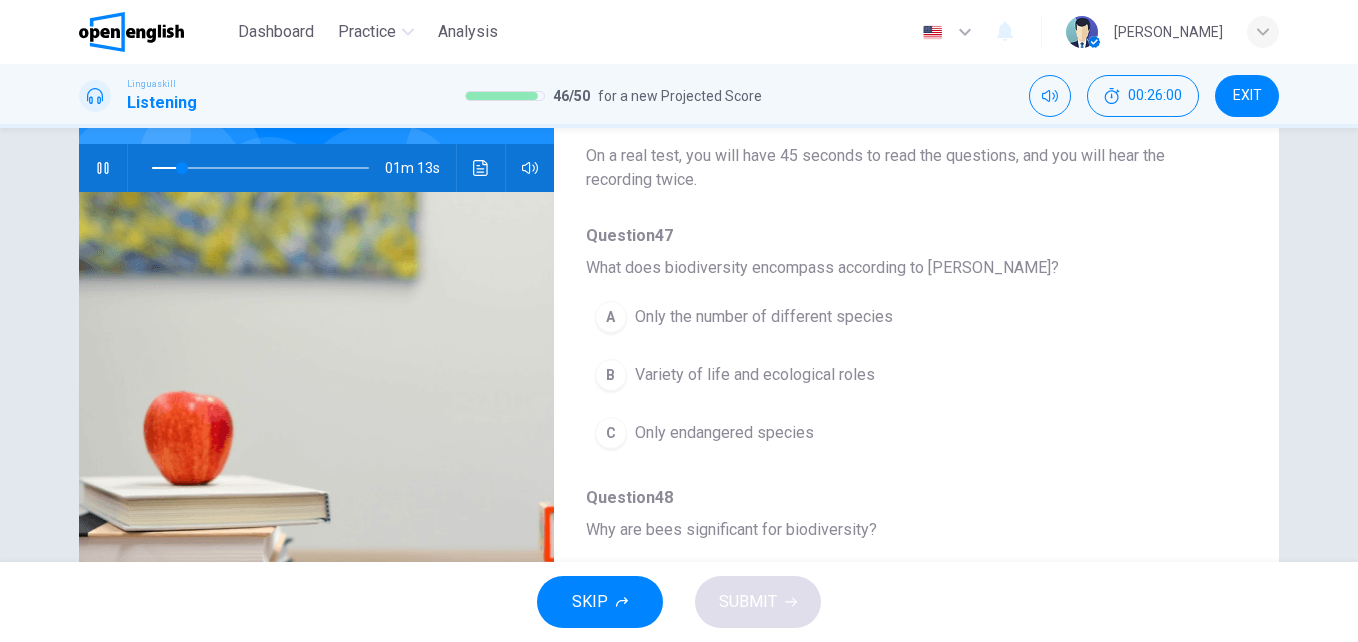 click at bounding box center [260, 168] 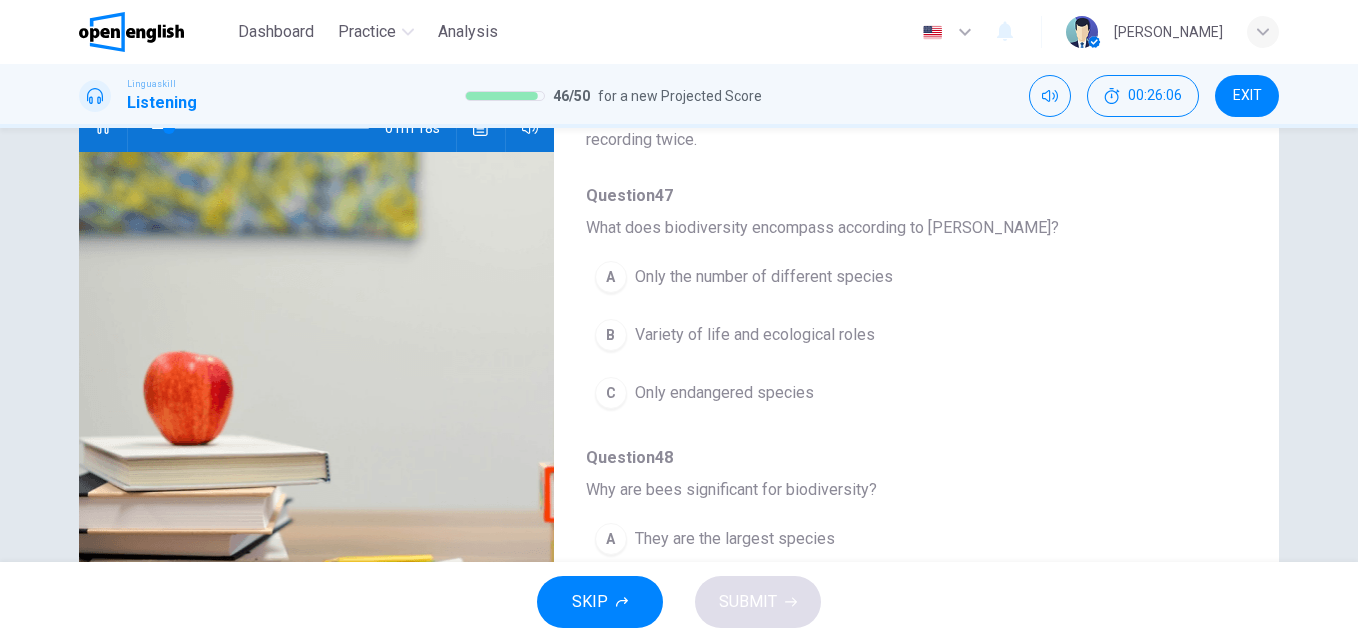 scroll, scrollTop: 253, scrollLeft: 0, axis: vertical 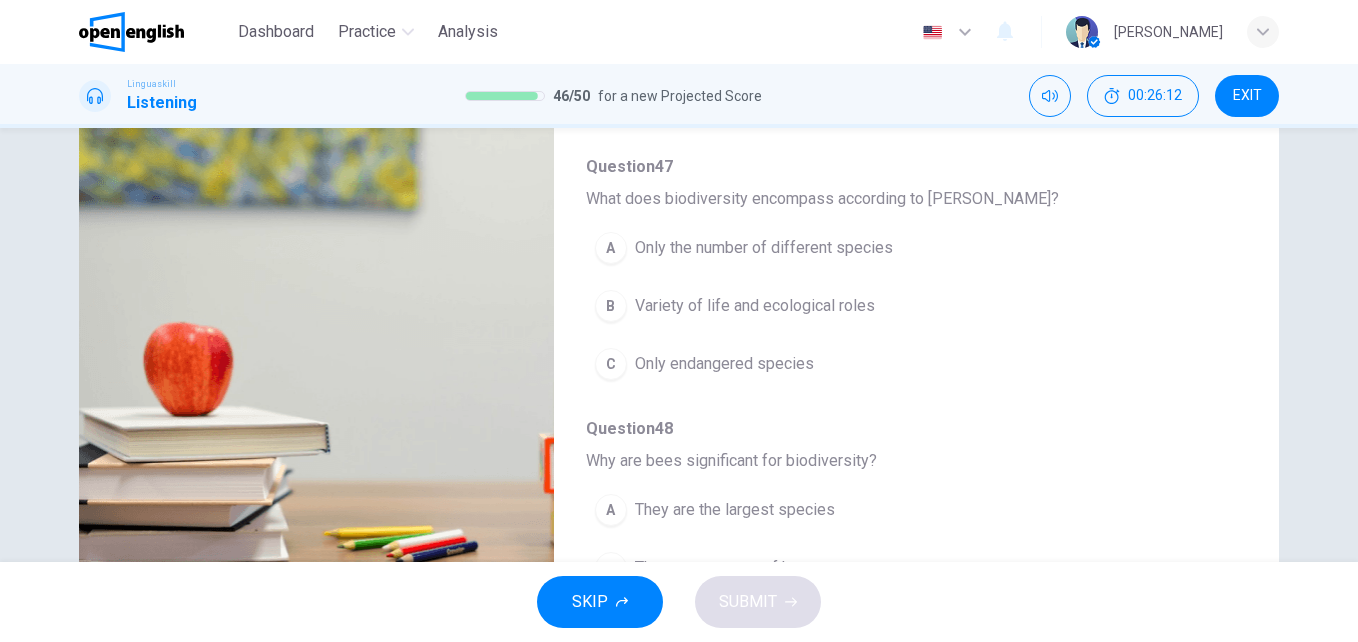 click on "Variety of life and ecological roles" at bounding box center (755, 306) 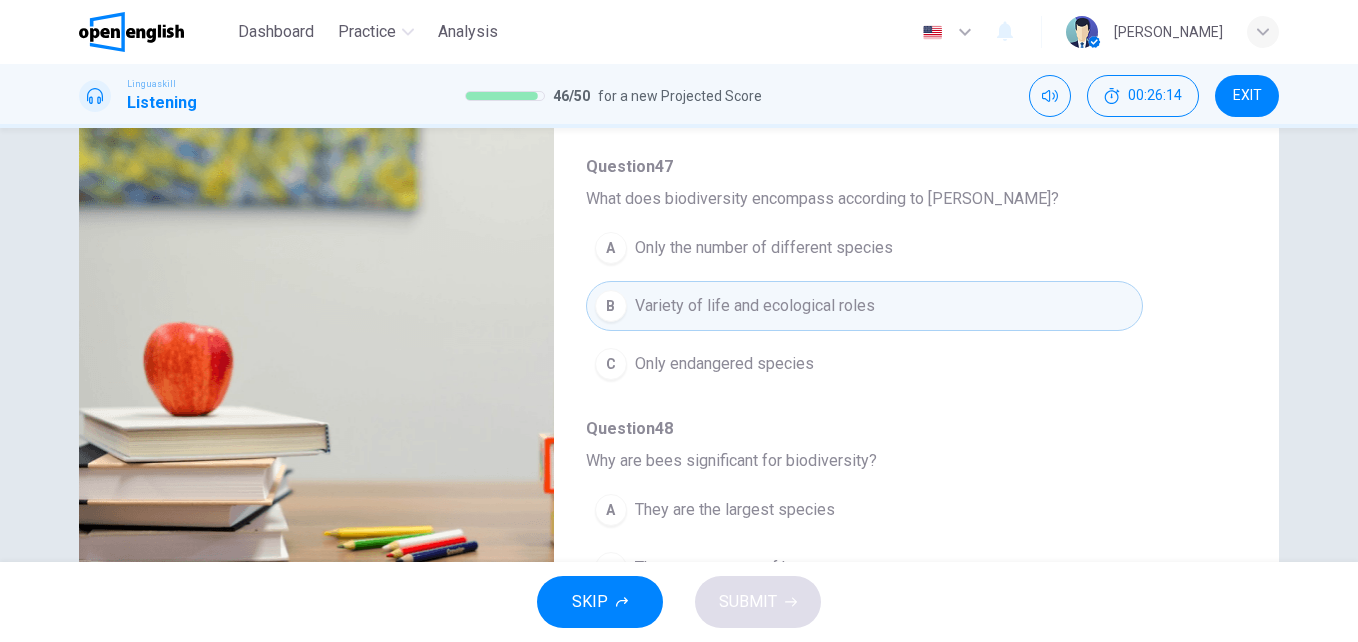 scroll, scrollTop: 341, scrollLeft: 0, axis: vertical 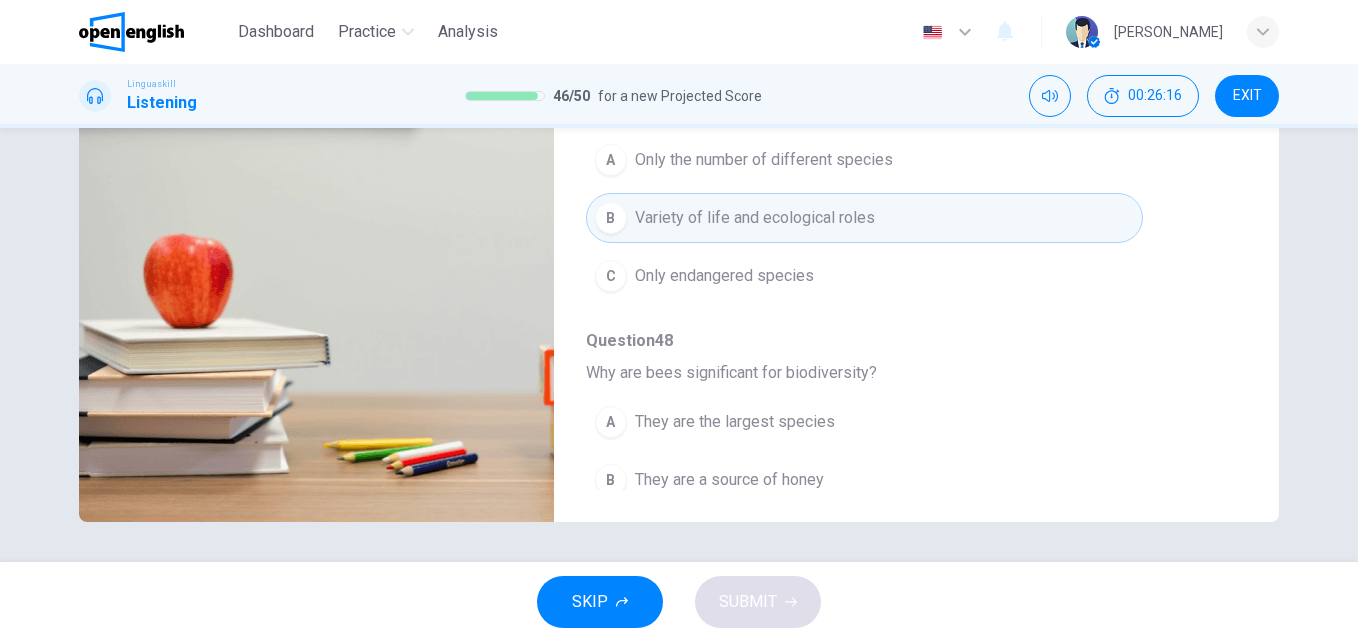 click on "Question 47 - 51 For these questions, choose the correct answer. On a real test, you will have 45 seconds to read the questions, and you will hear the recording twice. Question  47 What does biodiversity encompass according to [PERSON_NAME]? A Only the number of different species B Variety of life and ecological roles C Only endangered species Question  48 Why are bees significant for biodiversity? A They are the largest species B They are a source of honey C They act as primary pollinators Question  49 What consequence does [PERSON_NAME] mention about the loss of biodiversity? A More urban development B Increased agricultural productivity C Ecosystems becoming less resilient Question  50 What is a main cause of biodiversity reduction? A Human activities like deforestation B Natural disasters C Alien species invasion Question  51 How can individuals contribute to biodiversity conservation? A [DEMOGRAPHIC_DATA] participating in wildlife expeditions B Reducing waste and supporting sustainable products C By becoming a vegetarian" at bounding box center (679, 174) 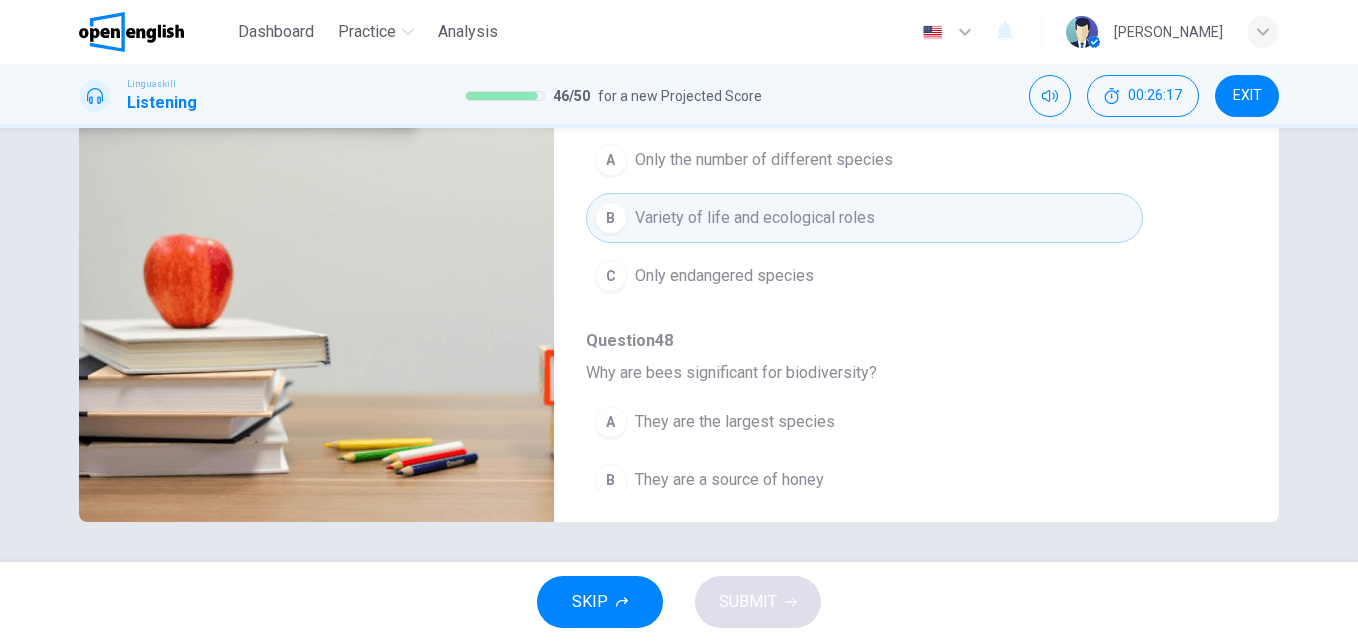 click on "Question 47 - 51 For these questions, choose the correct answer. On a real test, you will have 45 seconds to read the questions, and you will hear the recording twice. Question  47 What does biodiversity encompass according to [PERSON_NAME]? A Only the number of different species B Variety of life and ecological roles C Only endangered species Question  48 Why are bees significant for biodiversity? A They are the largest species B They are a source of honey C They act as primary pollinators Question  49 What consequence does [PERSON_NAME] mention about the loss of biodiversity? A More urban development B Increased agricultural productivity C Ecosystems becoming less resilient Question  50 What is a main cause of biodiversity reduction? A Human activities like deforestation B Natural disasters C Alien species invasion Question  51 How can individuals contribute to biodiversity conservation? A [DEMOGRAPHIC_DATA] participating in wildlife expeditions B Reducing waste and supporting sustainable products C By becoming a vegetarian" at bounding box center [679, 174] 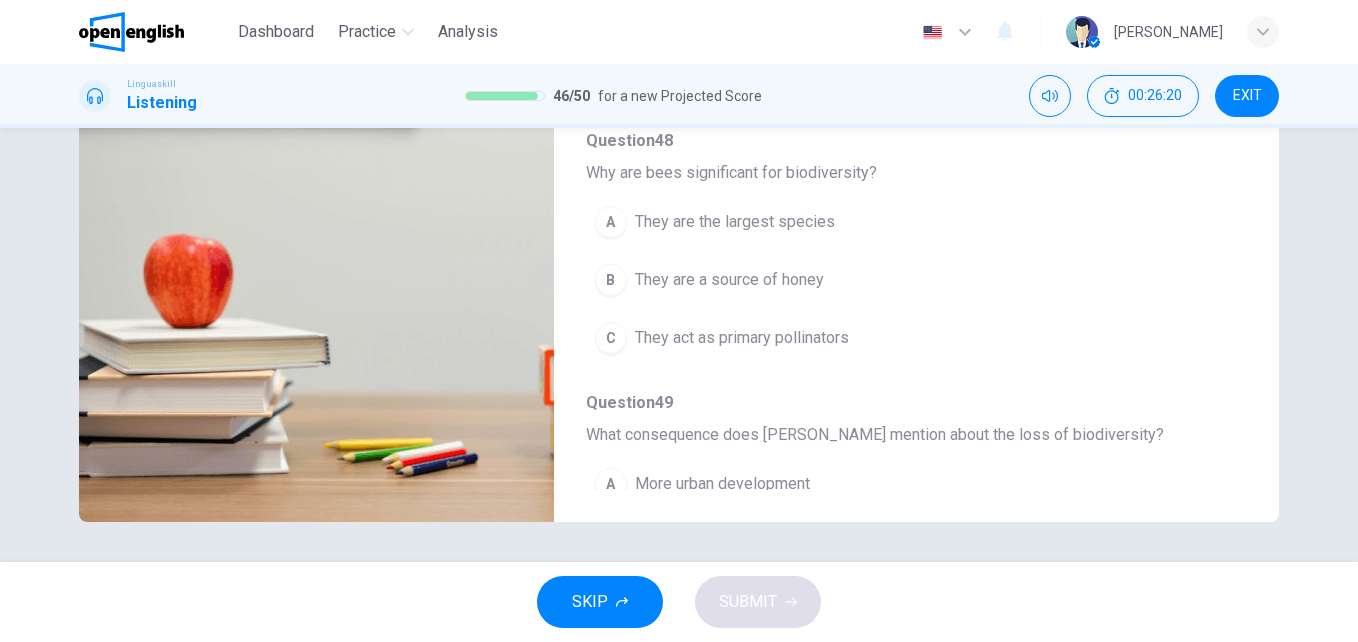 scroll, scrollTop: 240, scrollLeft: 0, axis: vertical 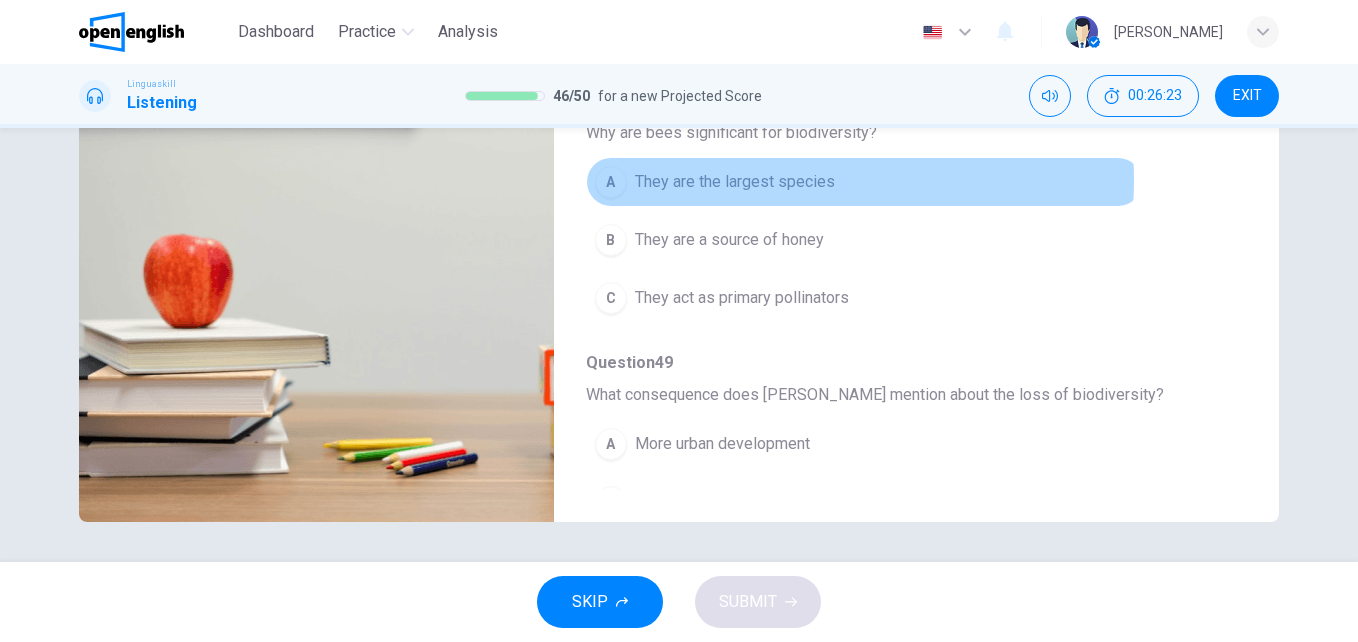 click on "They are the largest species" at bounding box center [735, 182] 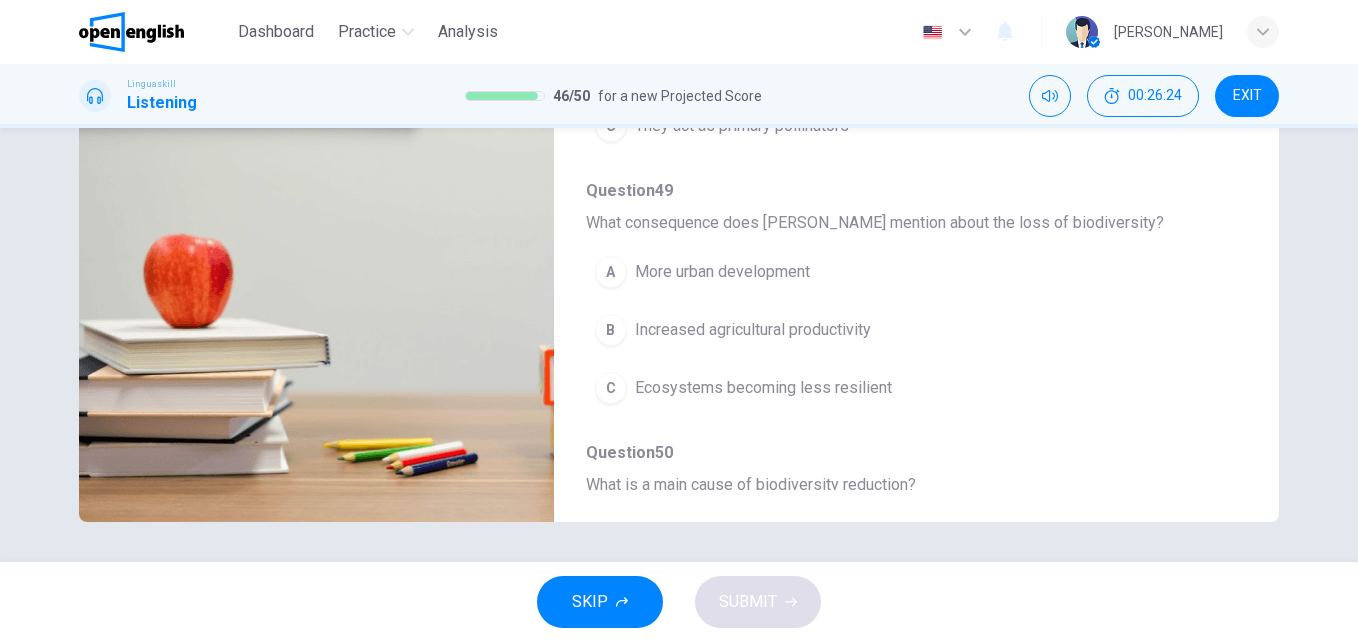 scroll, scrollTop: 476, scrollLeft: 0, axis: vertical 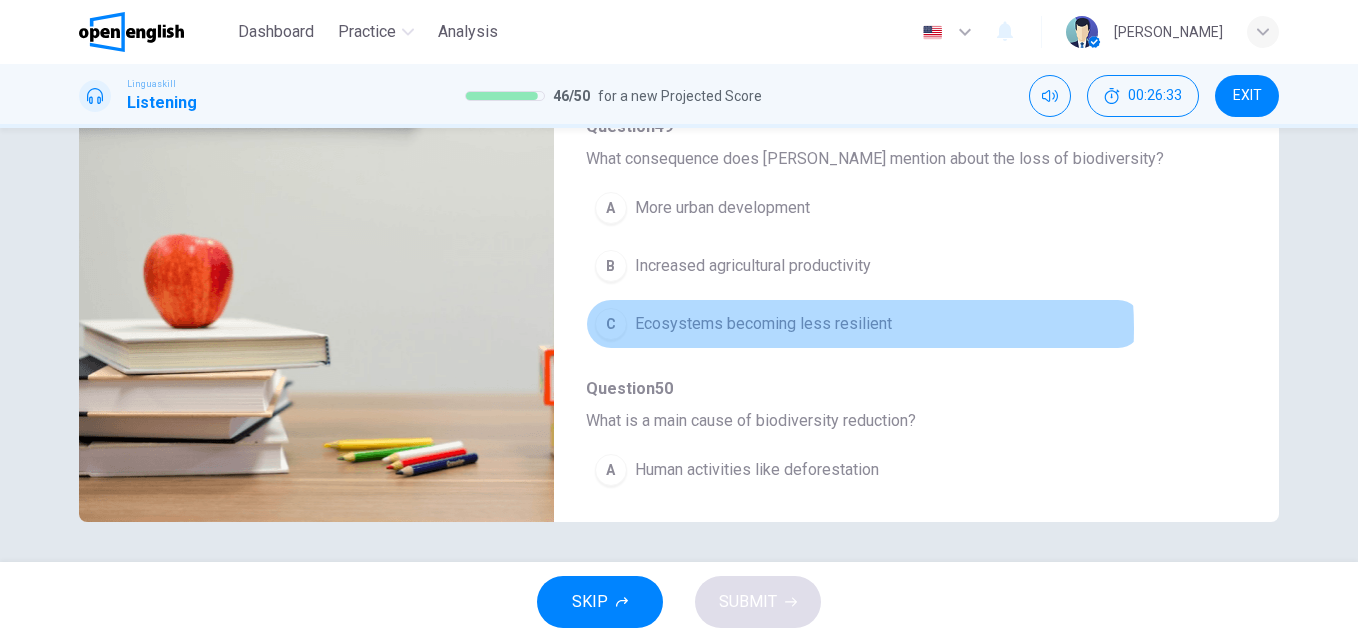 click on "Ecosystems becoming less resilient" at bounding box center (763, 324) 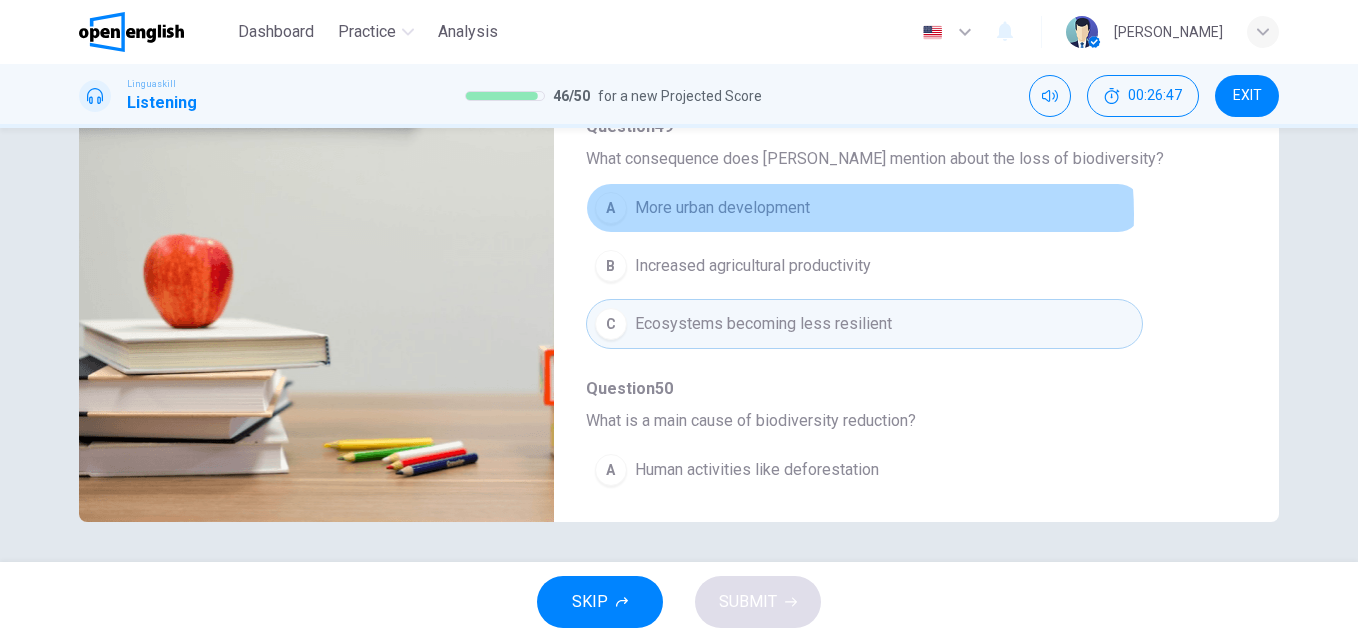 click on "More urban development" at bounding box center [722, 208] 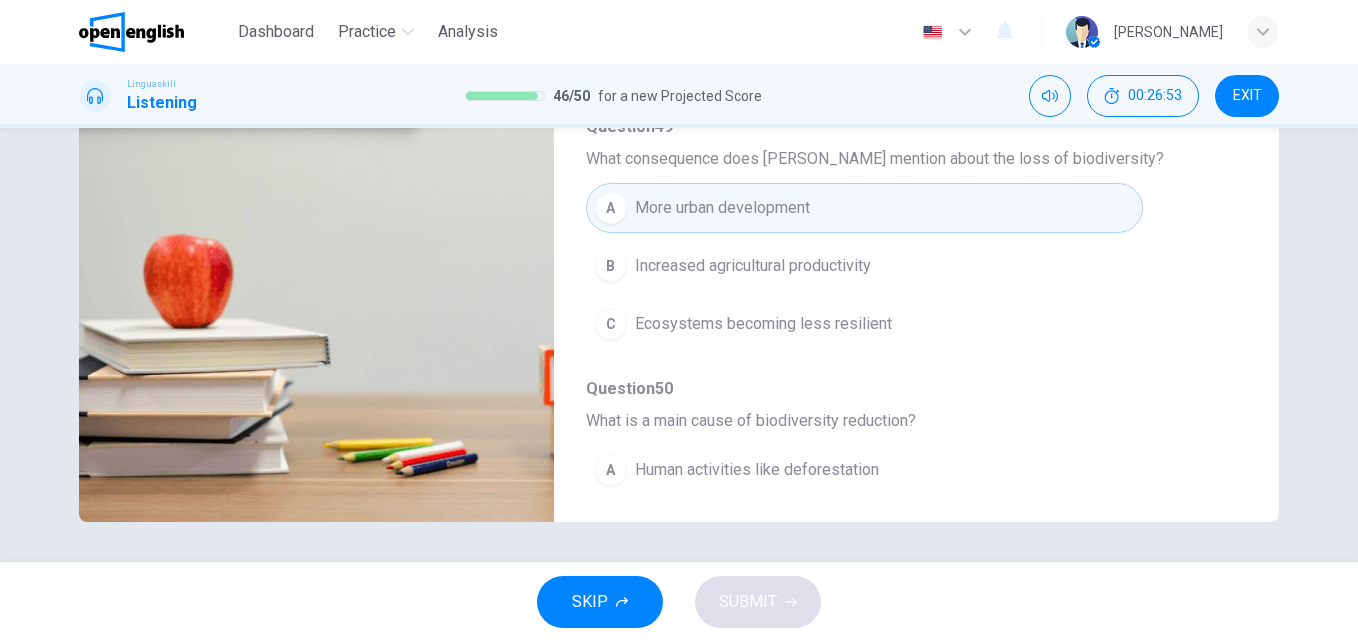 click on "Ecosystems becoming less resilient" at bounding box center (763, 324) 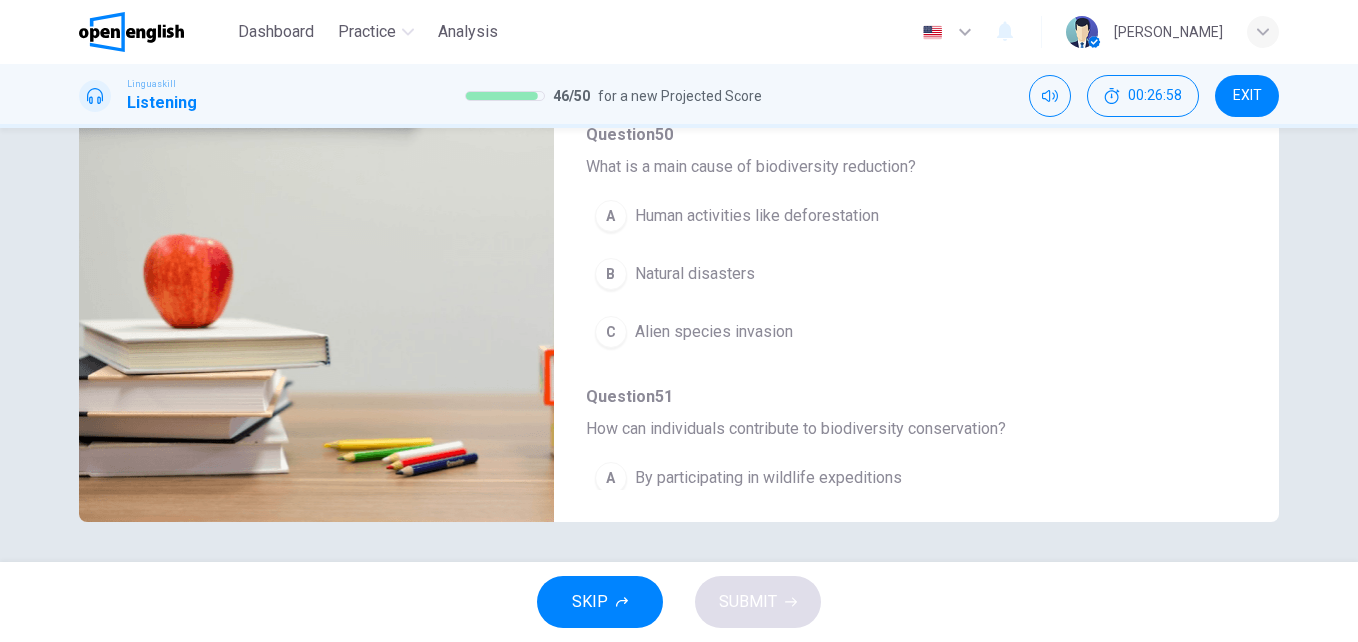 scroll, scrollTop: 787, scrollLeft: 0, axis: vertical 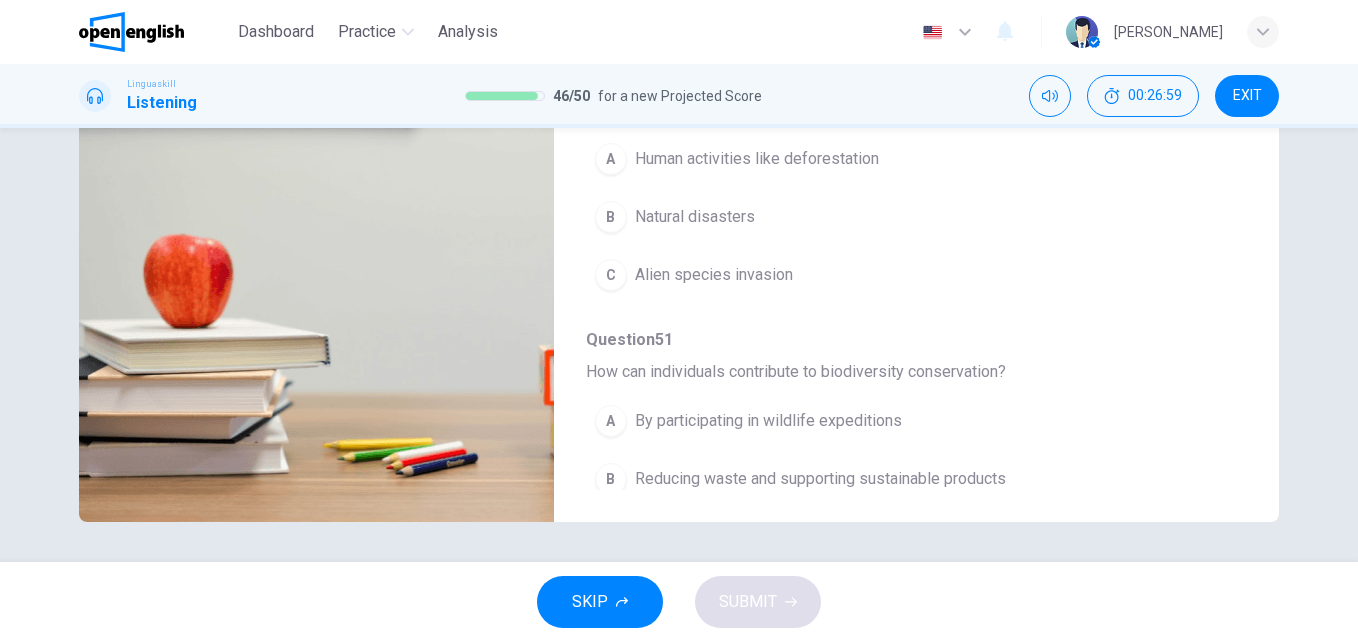 click on "Human activities like deforestation" at bounding box center (757, 159) 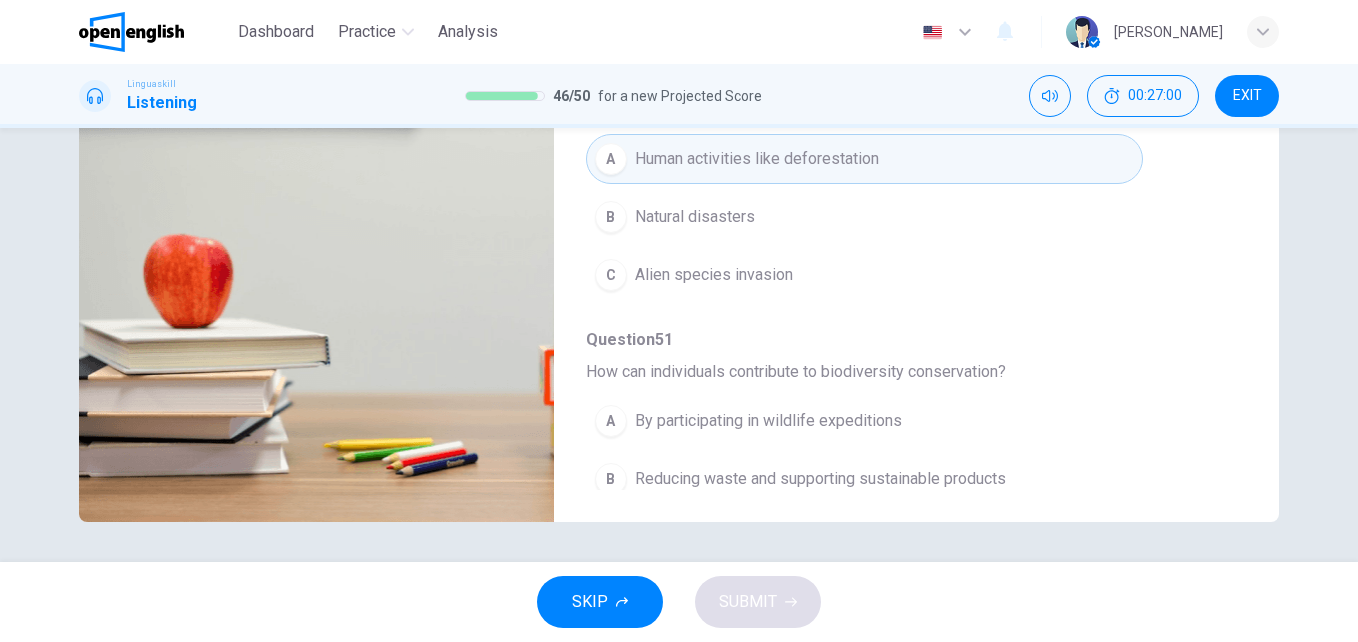 scroll, scrollTop: 863, scrollLeft: 0, axis: vertical 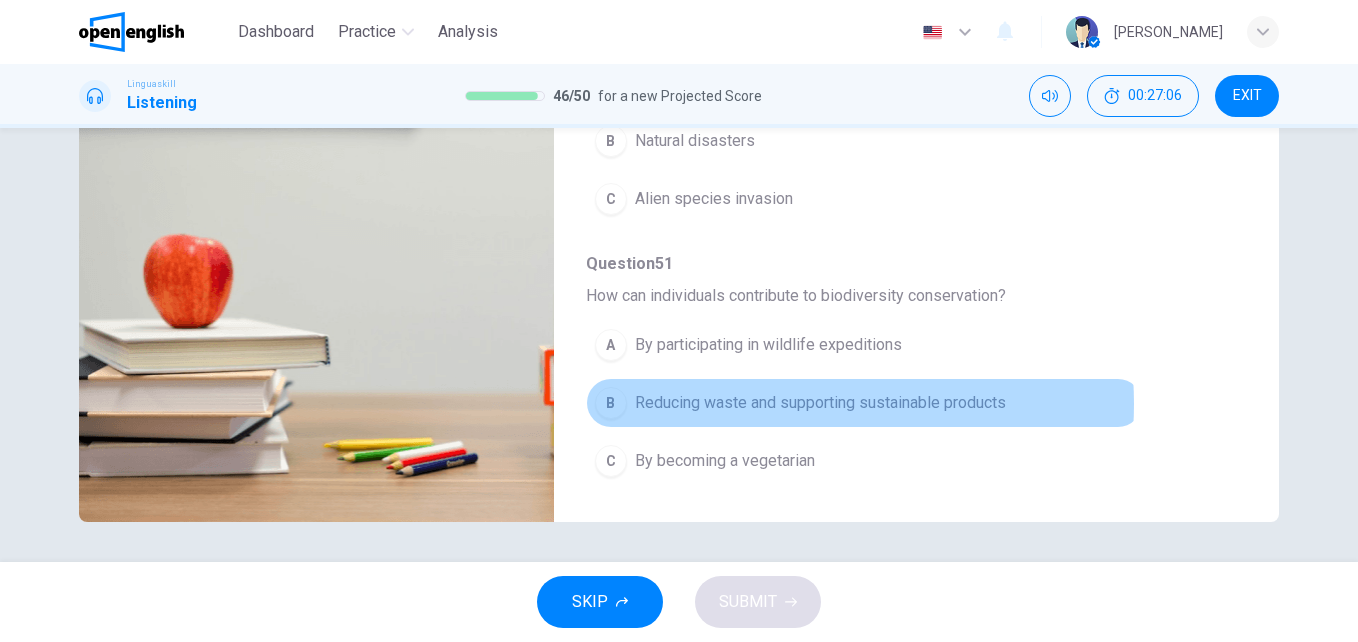 click on "Reducing waste and supporting sustainable products" at bounding box center [820, 403] 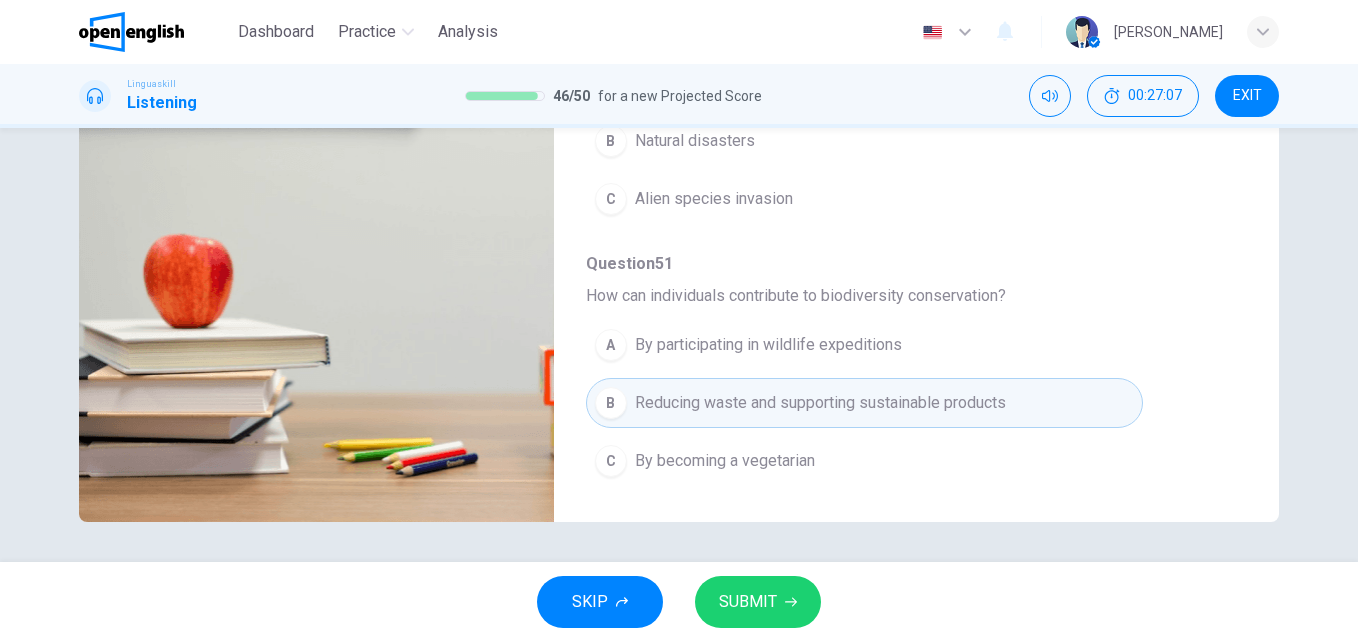 click on "SUBMIT" at bounding box center [748, 602] 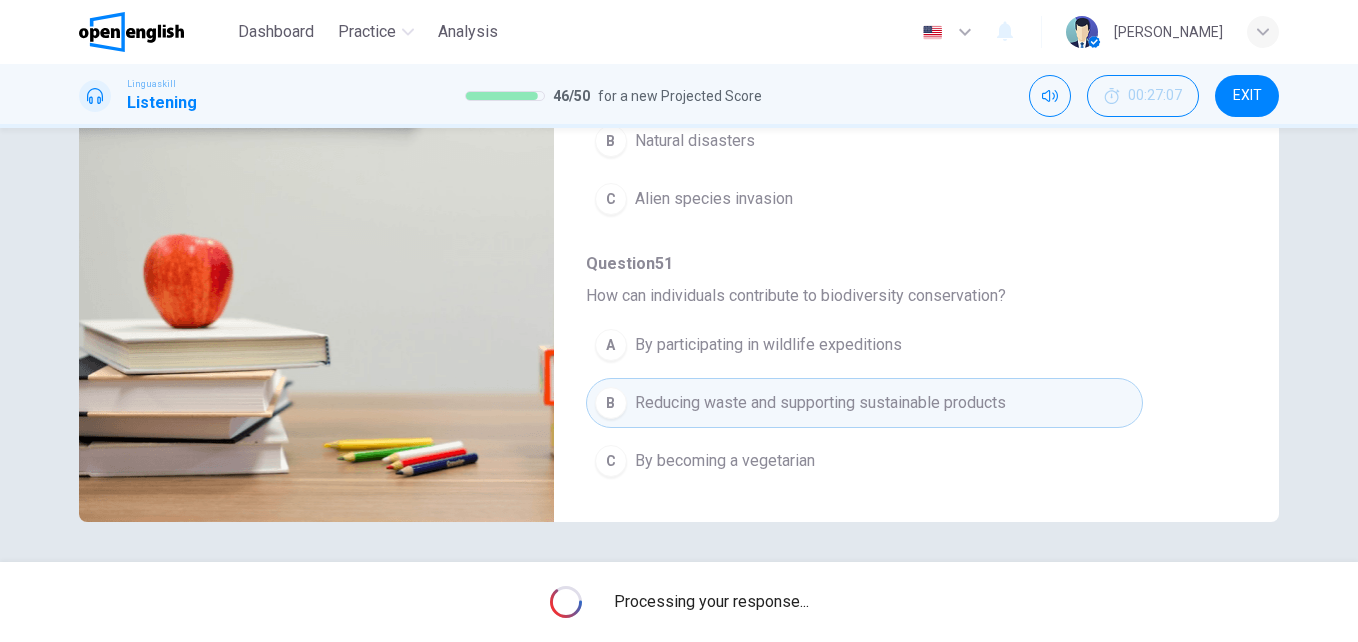 type on "**" 